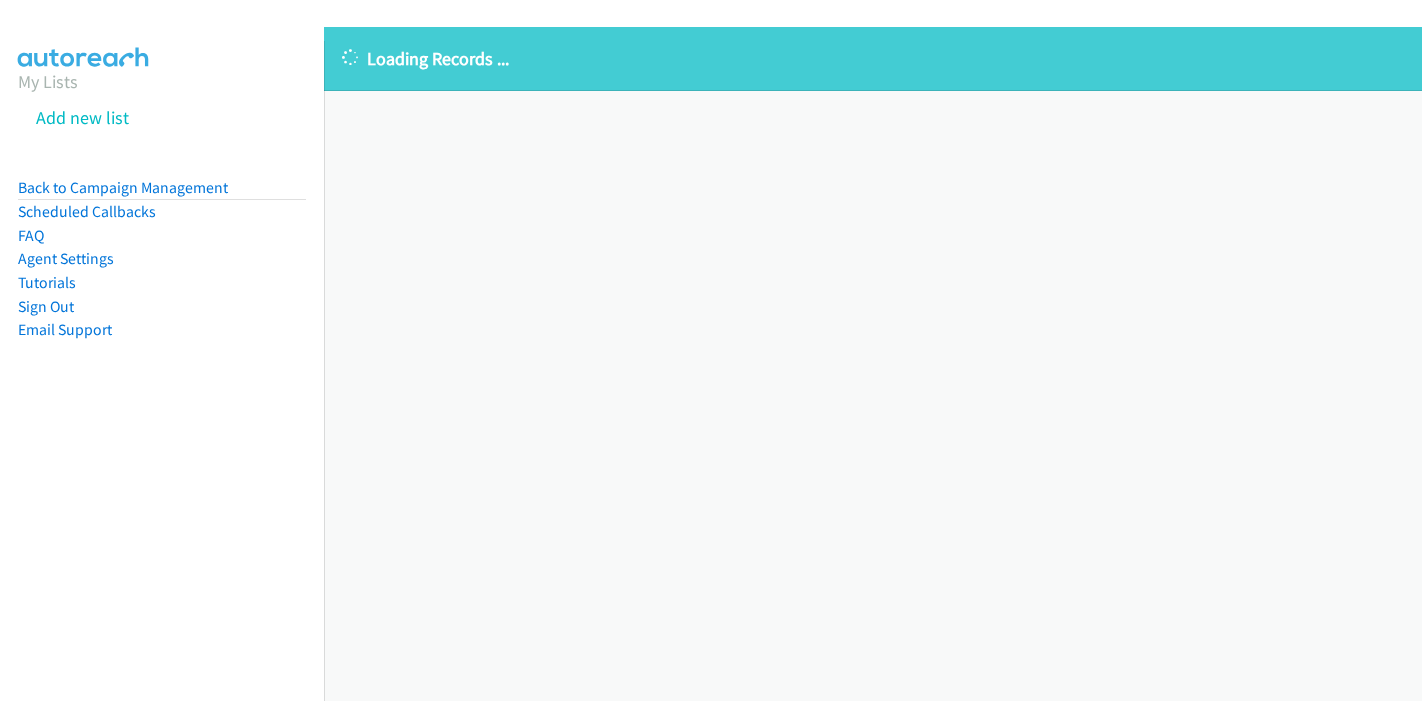 scroll, scrollTop: 0, scrollLeft: 0, axis: both 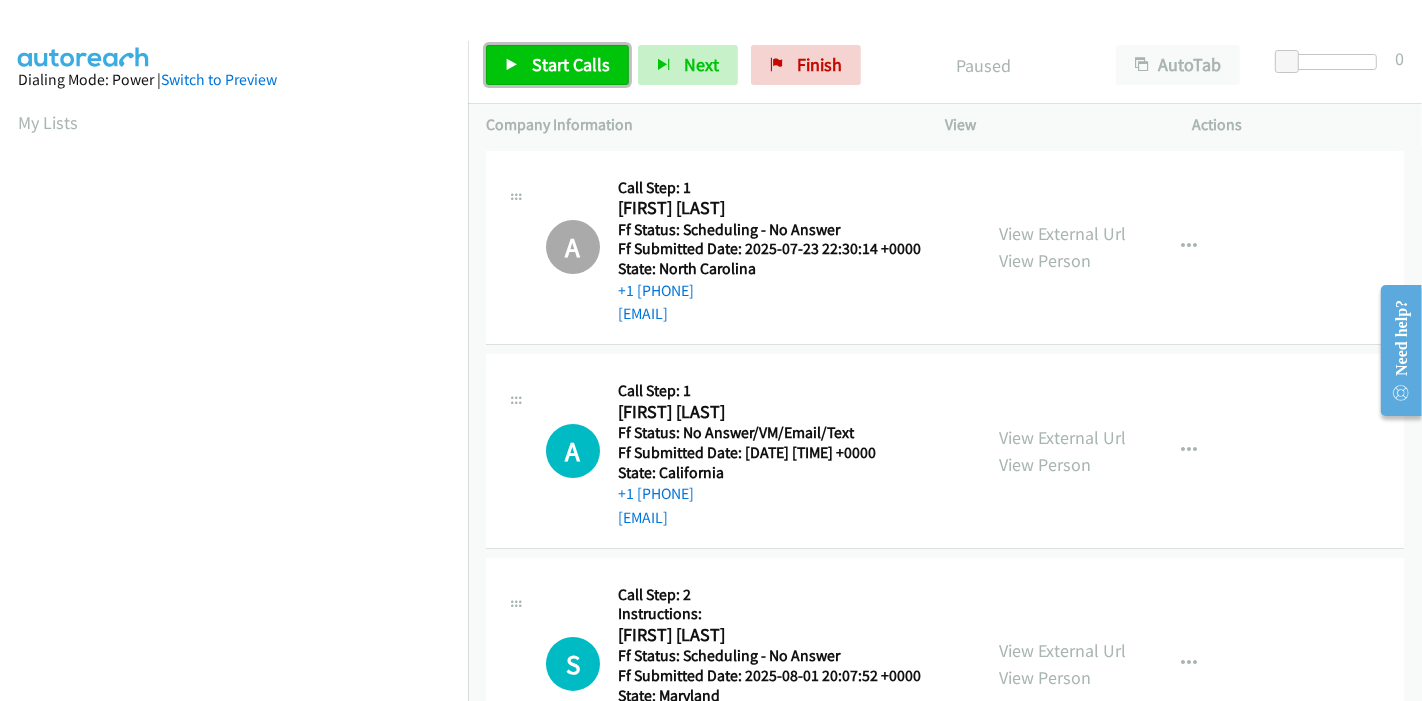 click on "Start Calls" at bounding box center (571, 64) 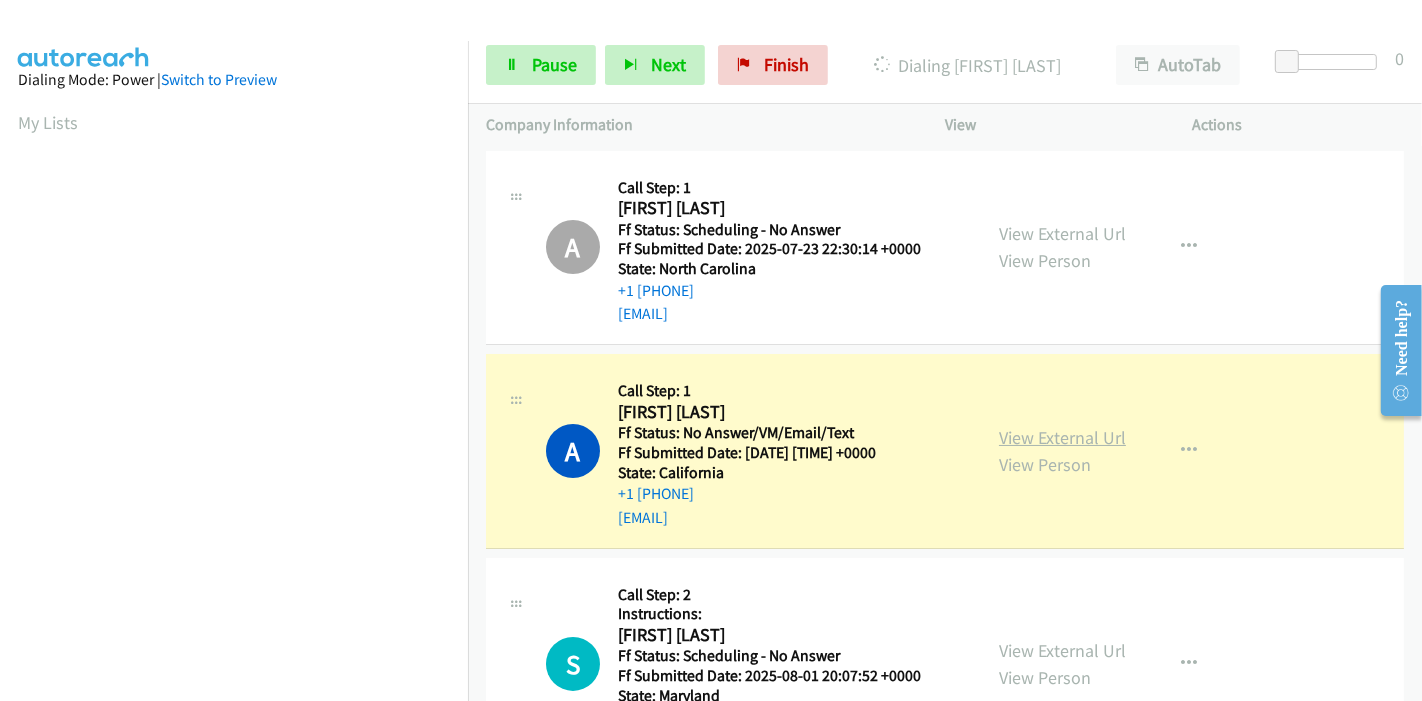 click on "View External Url" at bounding box center [1062, 437] 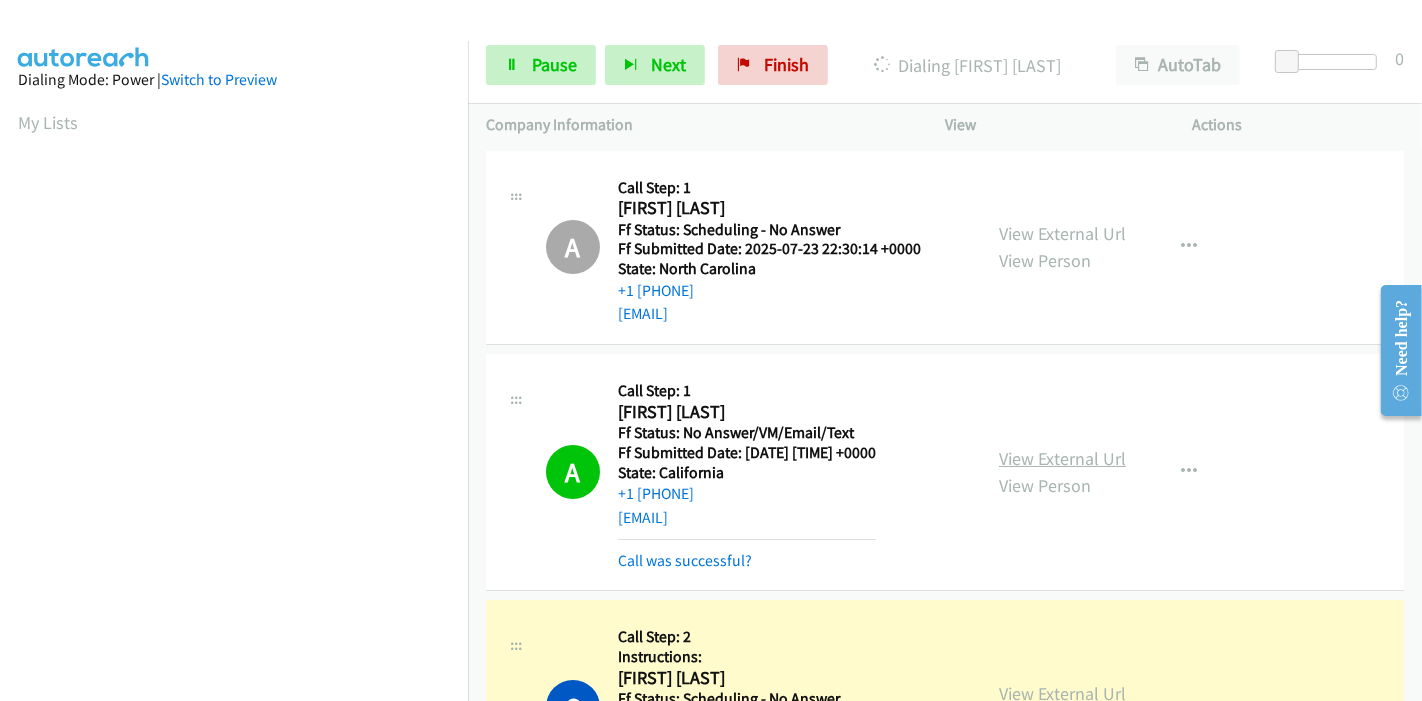 scroll, scrollTop: 422, scrollLeft: 0, axis: vertical 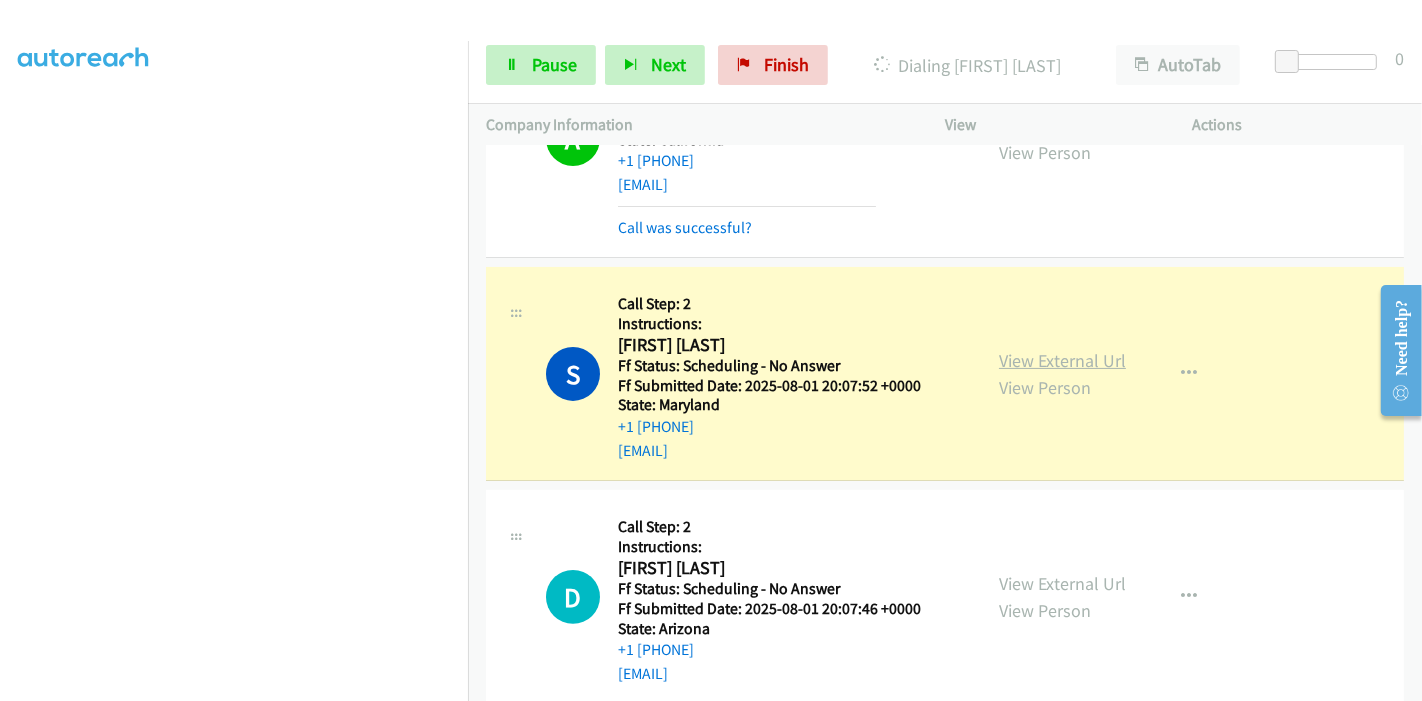 click on "View External Url" at bounding box center [1062, 360] 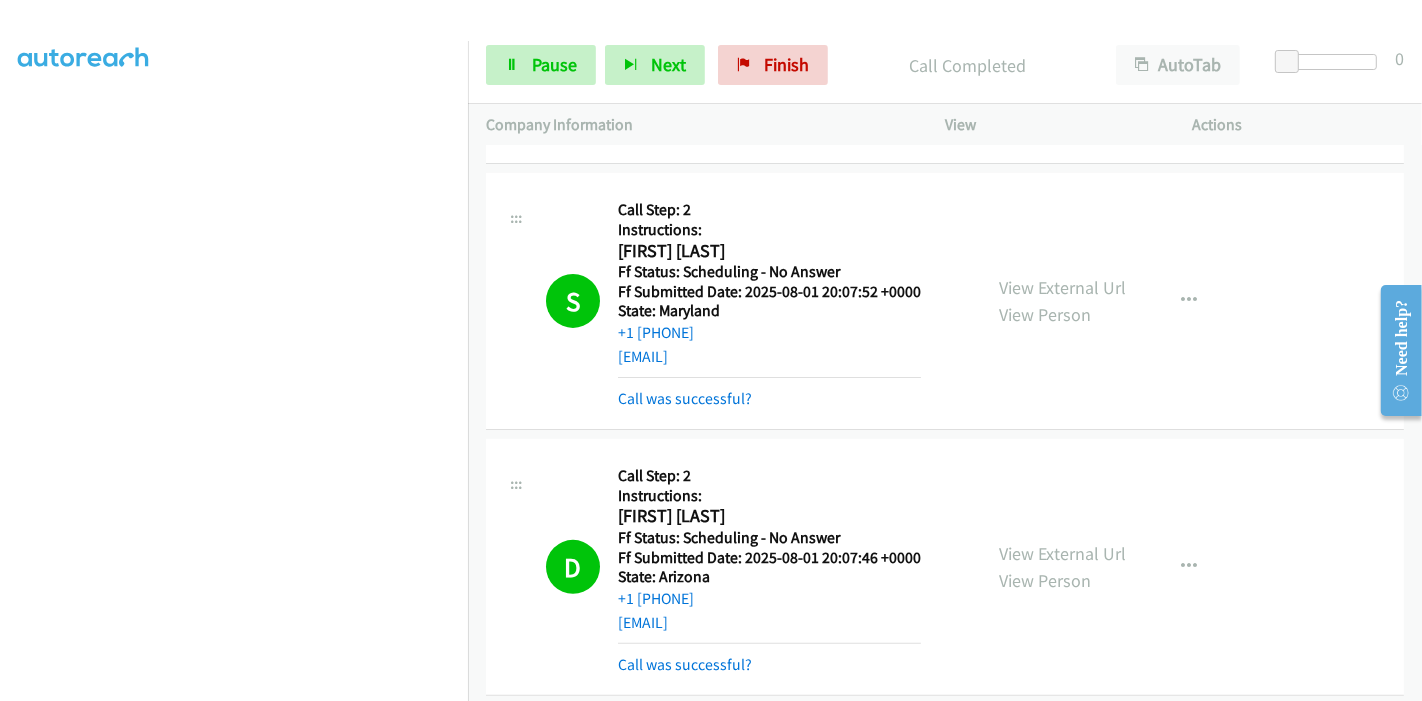 scroll, scrollTop: 555, scrollLeft: 0, axis: vertical 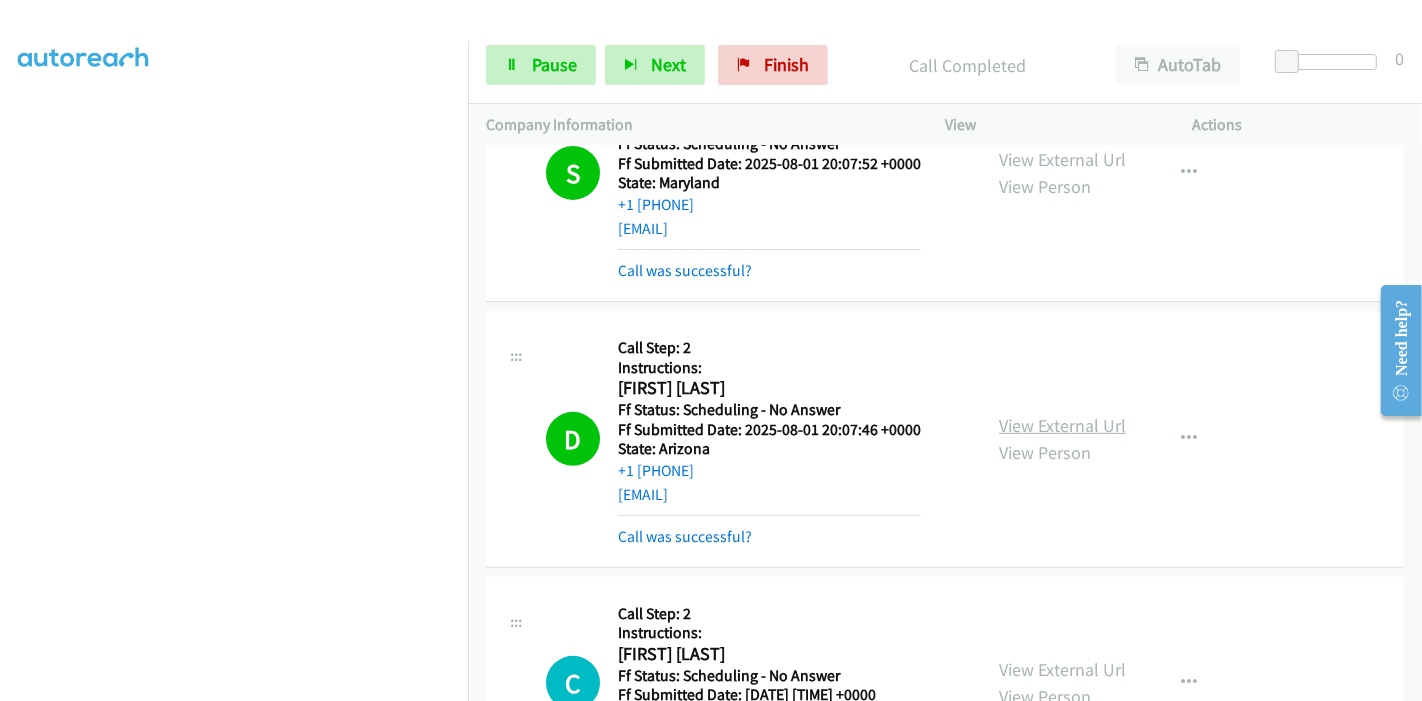 click on "View External Url" at bounding box center [1062, 425] 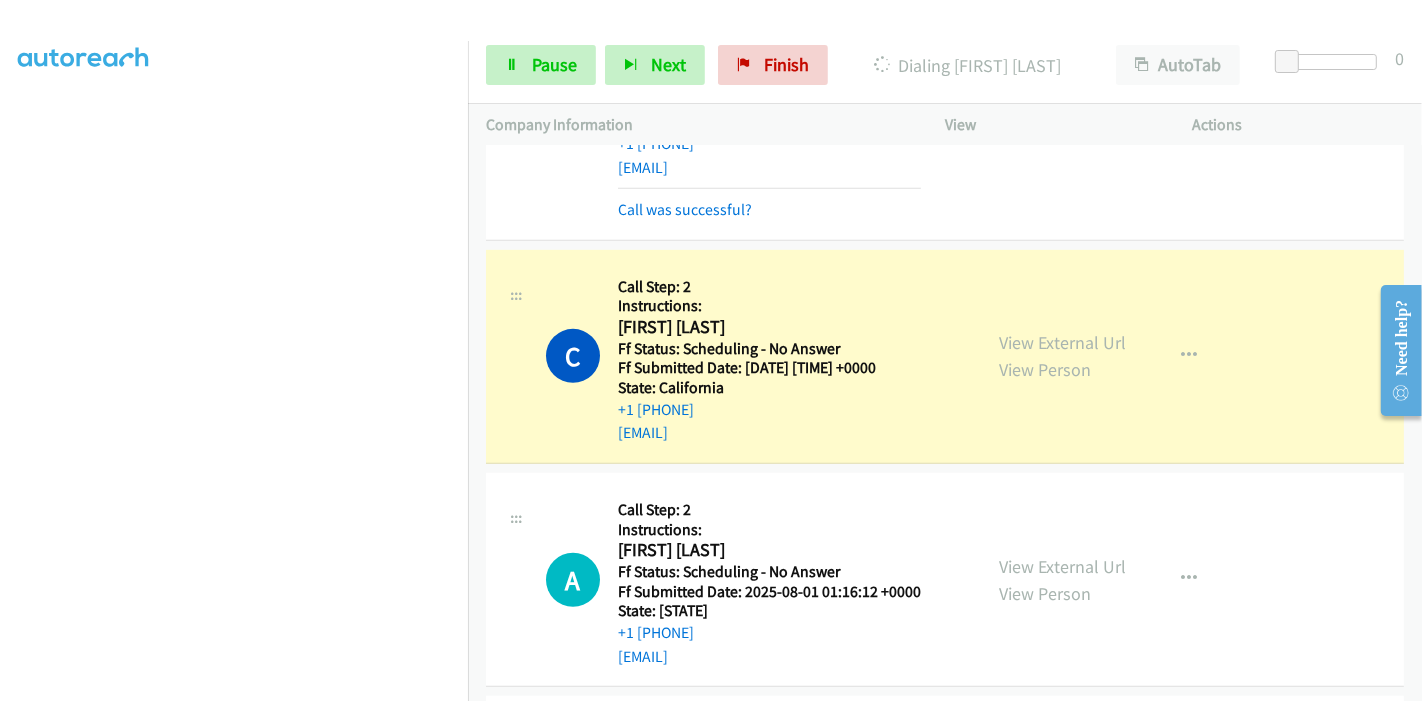 scroll, scrollTop: 888, scrollLeft: 0, axis: vertical 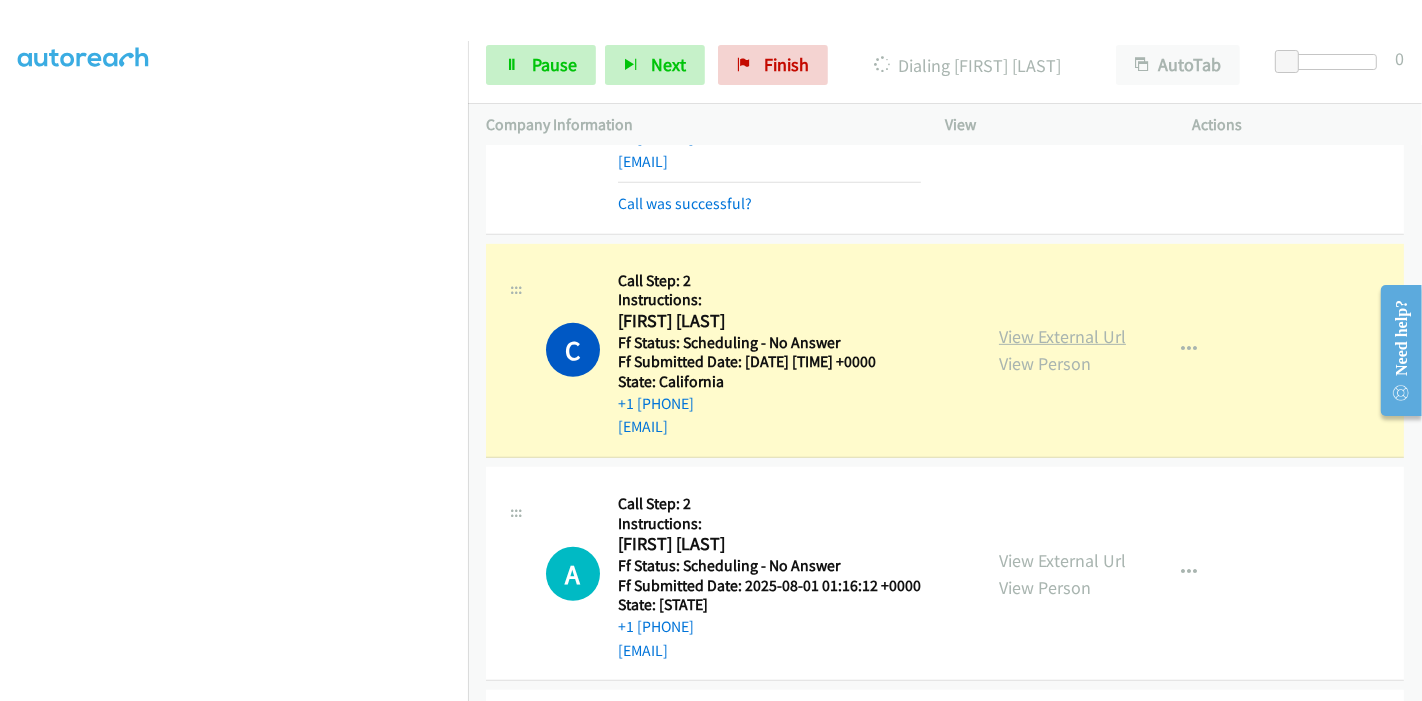 click on "View External Url" at bounding box center (1062, 336) 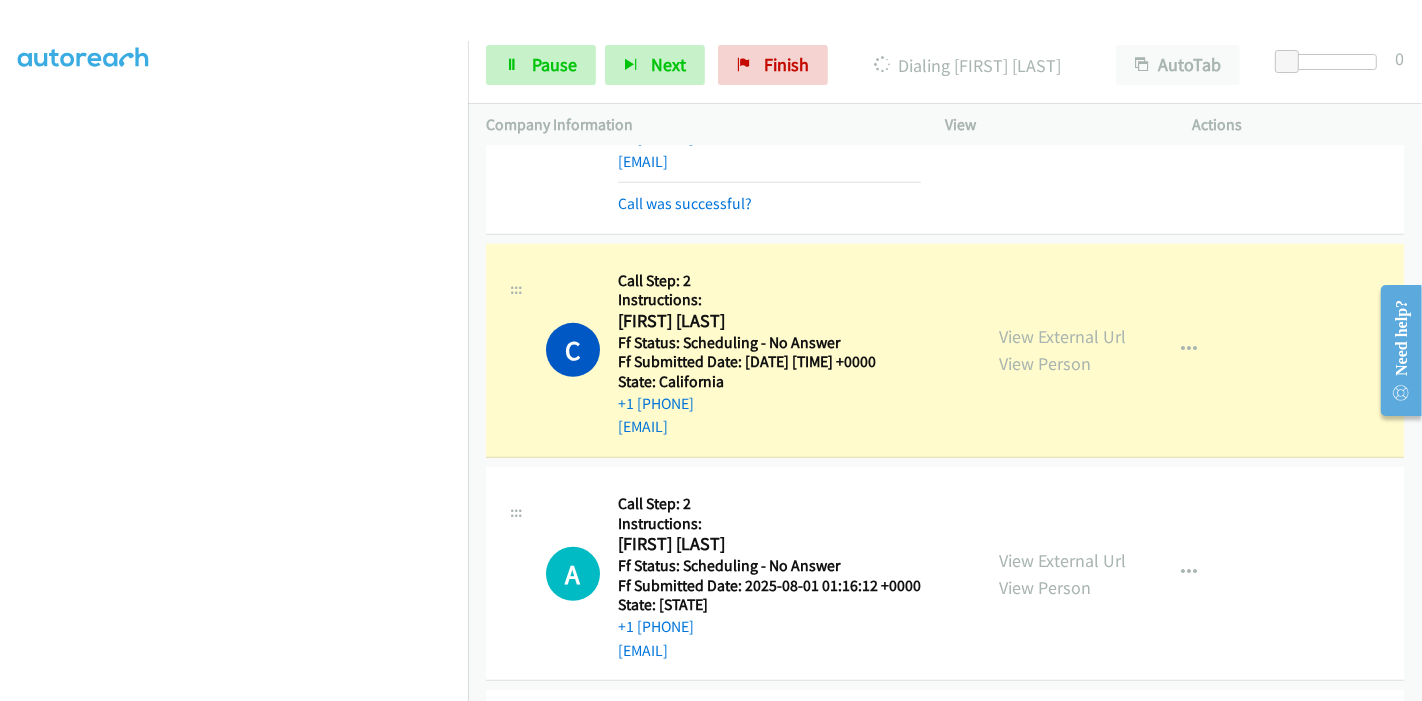 scroll, scrollTop: 0, scrollLeft: 0, axis: both 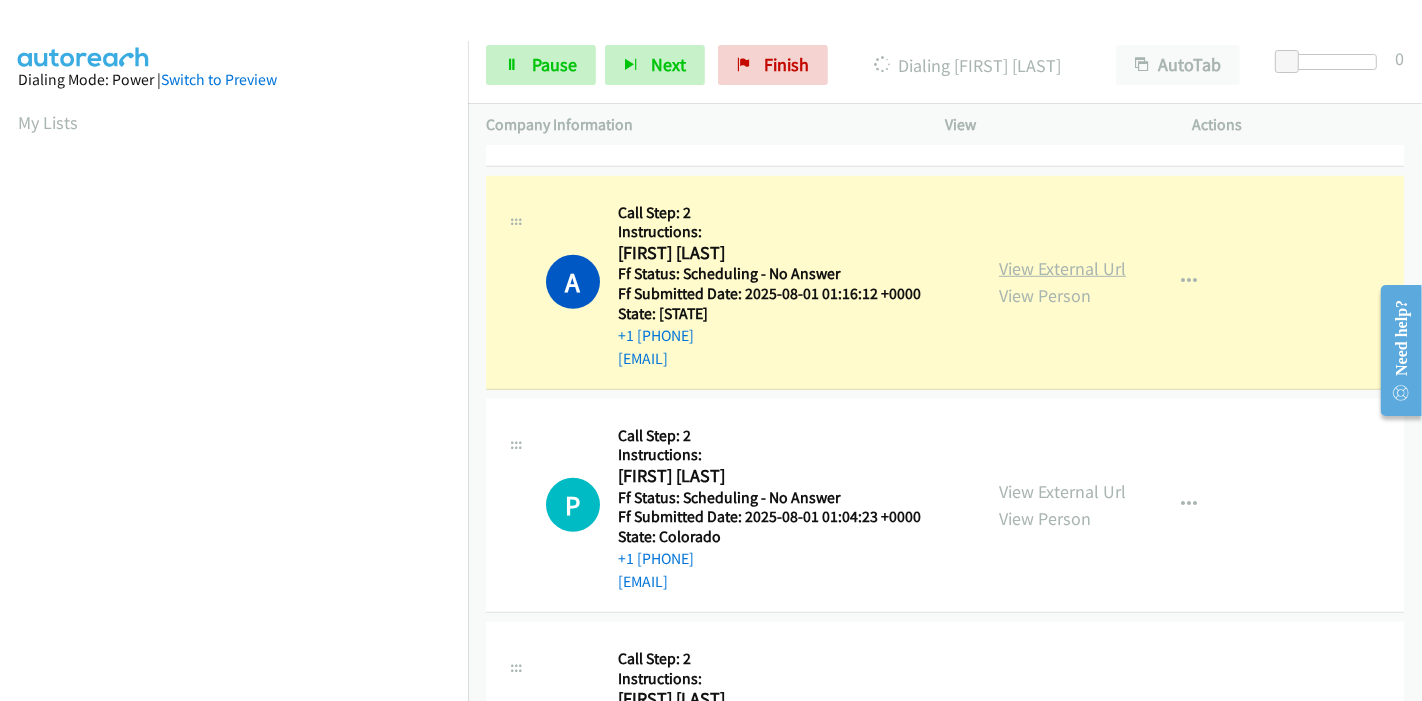 click on "View External Url" at bounding box center (1062, 268) 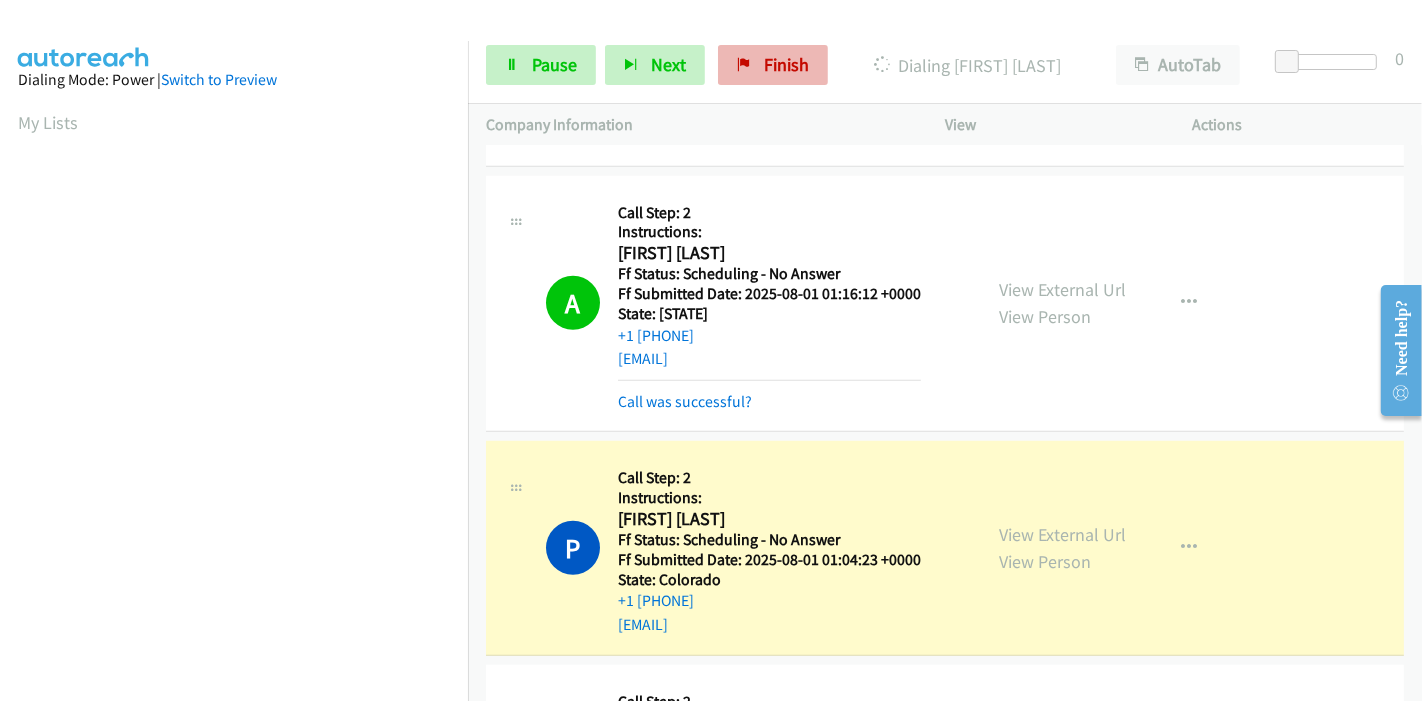 scroll, scrollTop: 422, scrollLeft: 0, axis: vertical 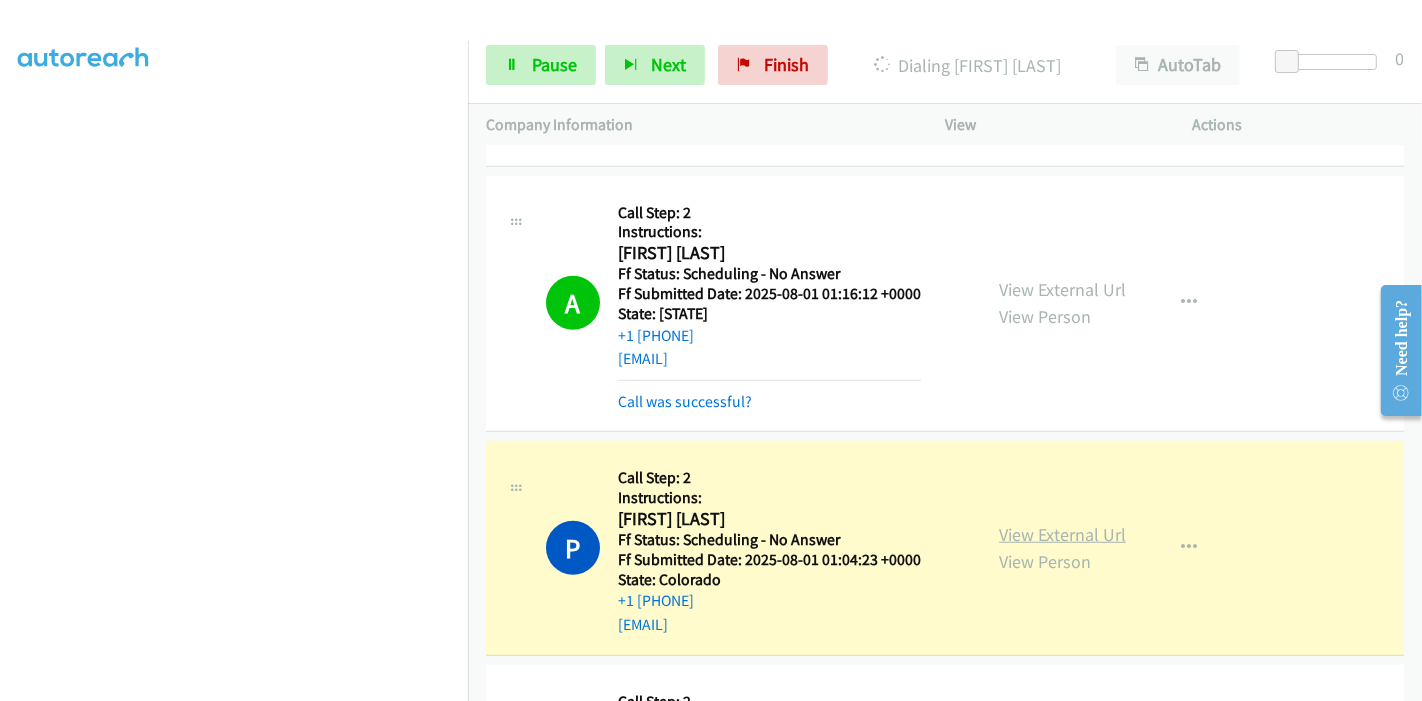 click on "View External Url" at bounding box center (1062, 534) 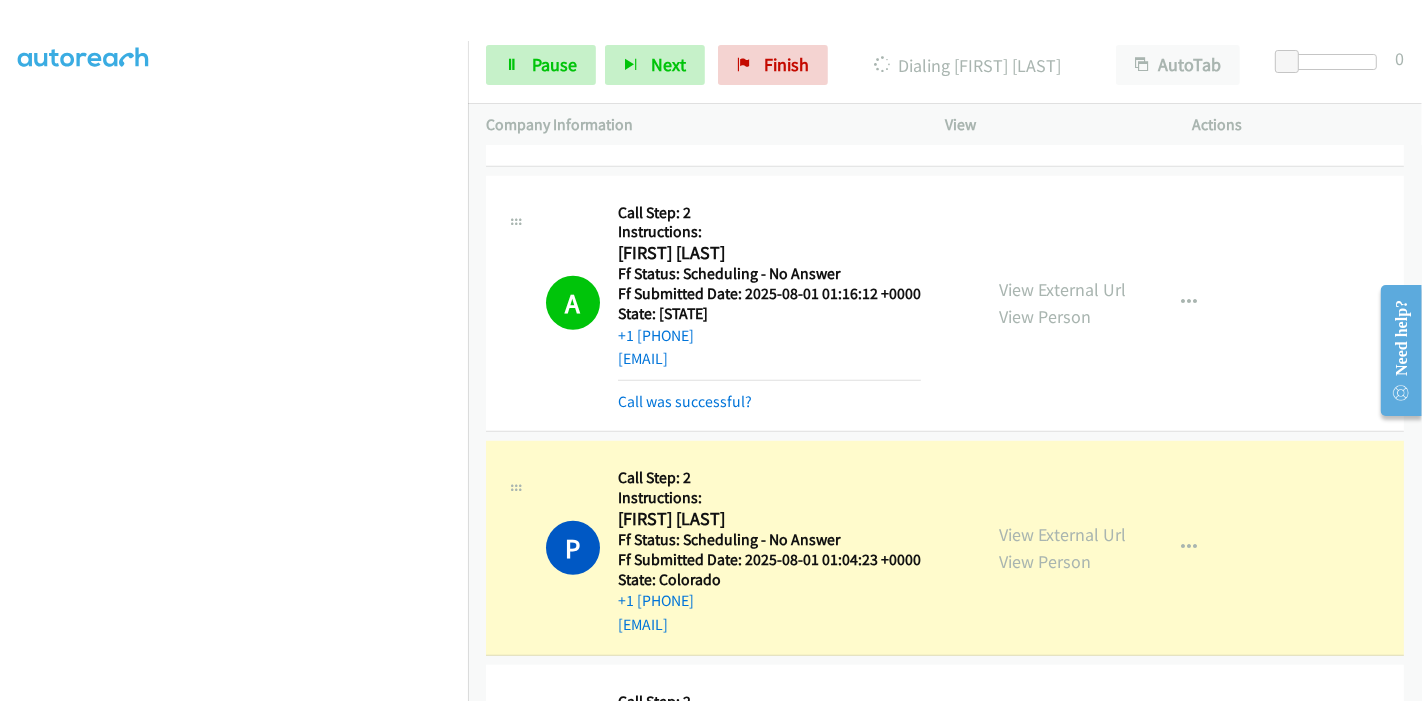 scroll, scrollTop: 422, scrollLeft: 0, axis: vertical 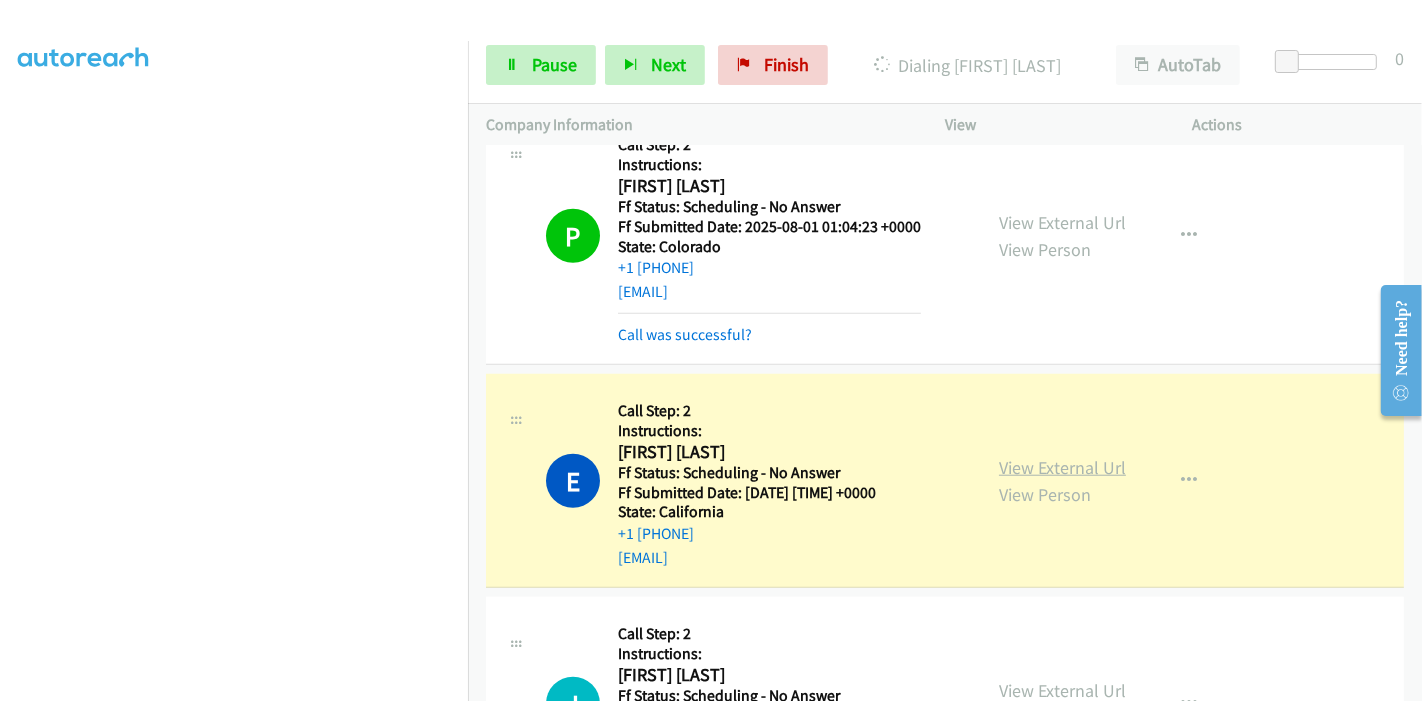 click on "View External Url" at bounding box center [1062, 467] 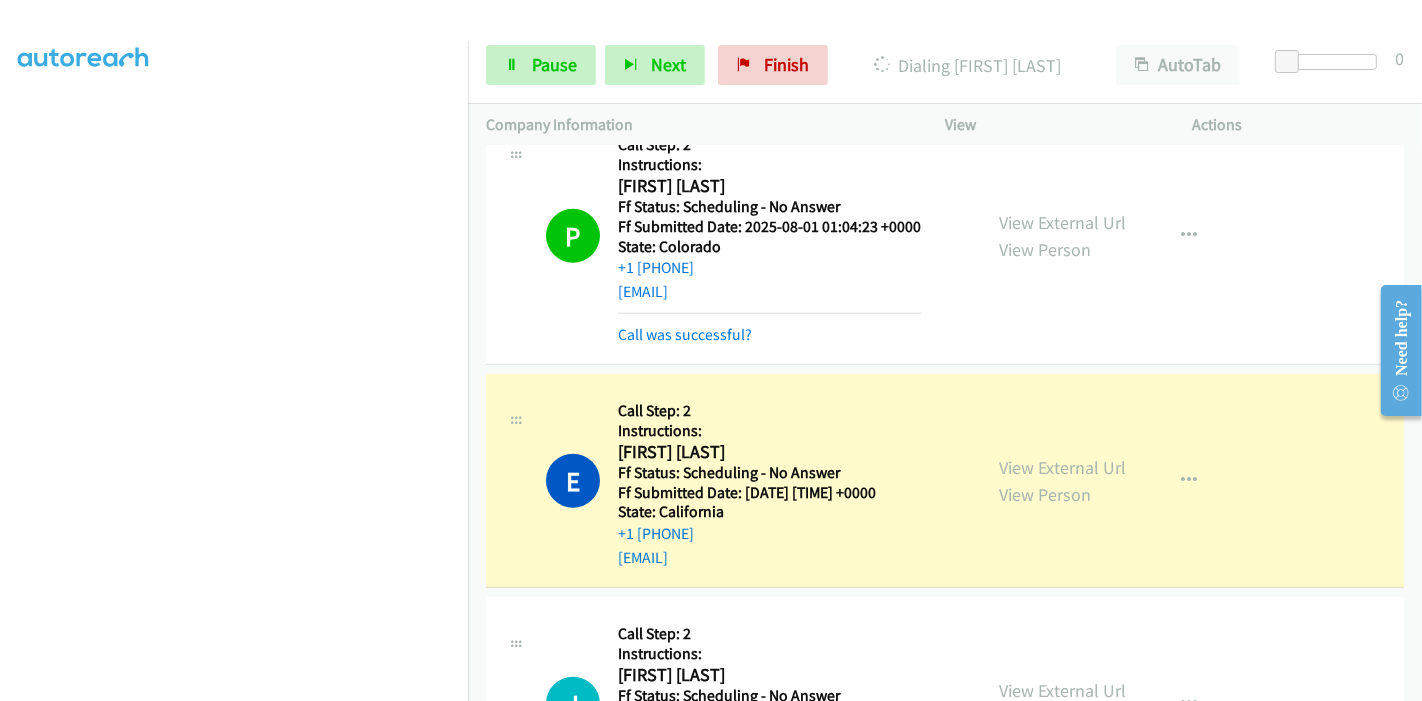 scroll, scrollTop: 0, scrollLeft: 0, axis: both 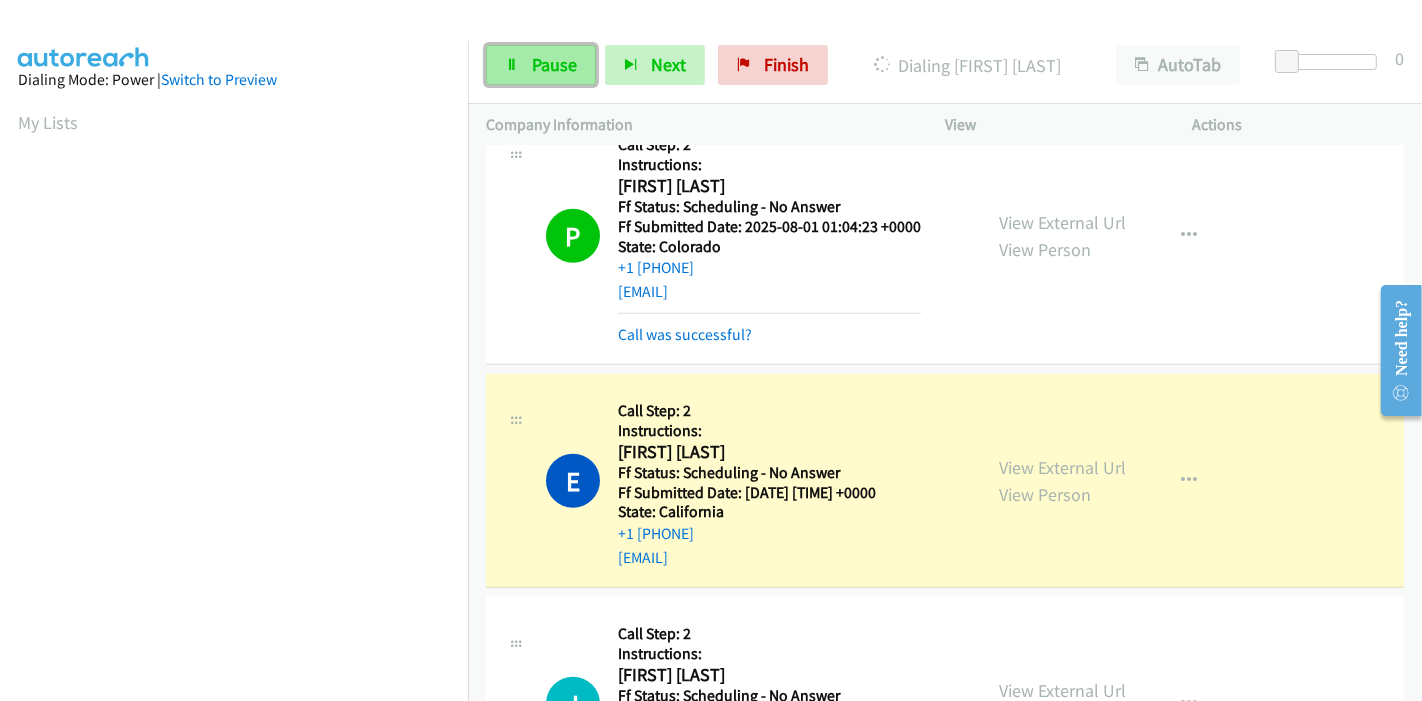 click on "Pause" at bounding box center (554, 64) 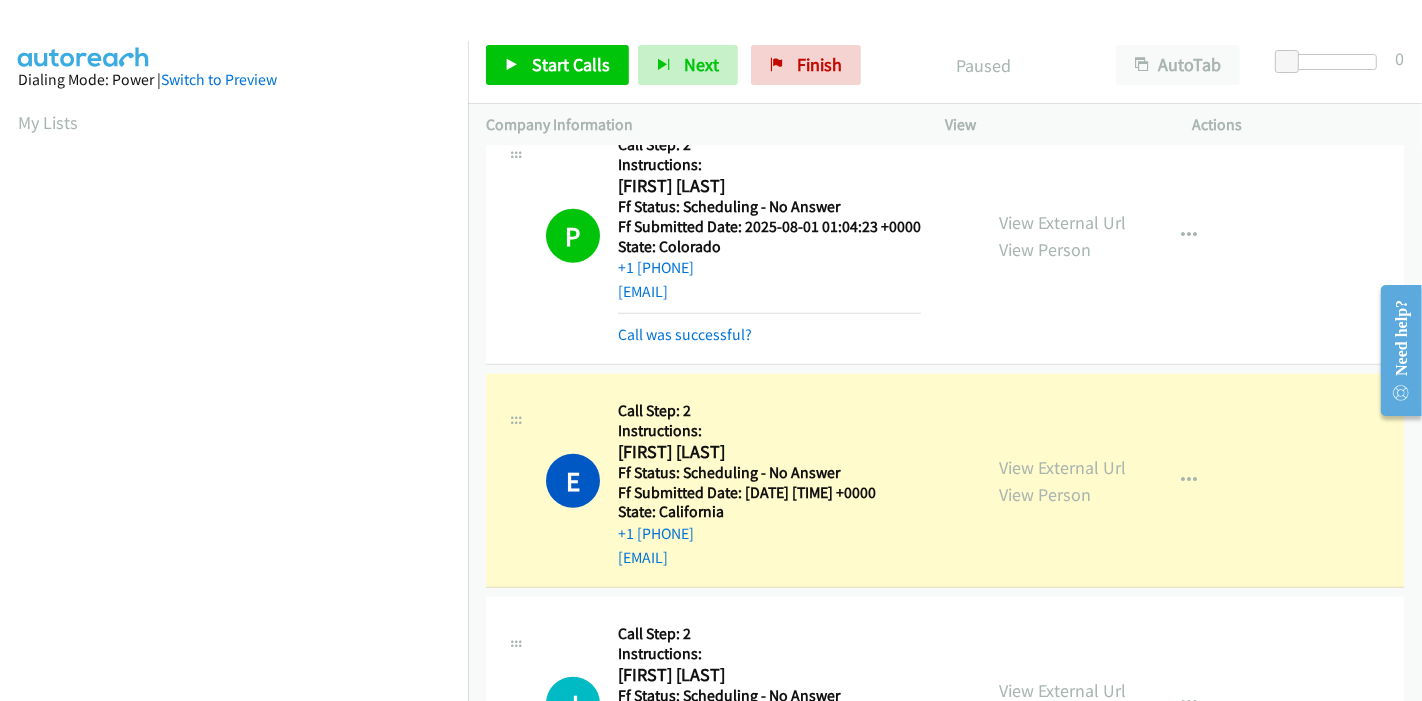 scroll, scrollTop: 422, scrollLeft: 0, axis: vertical 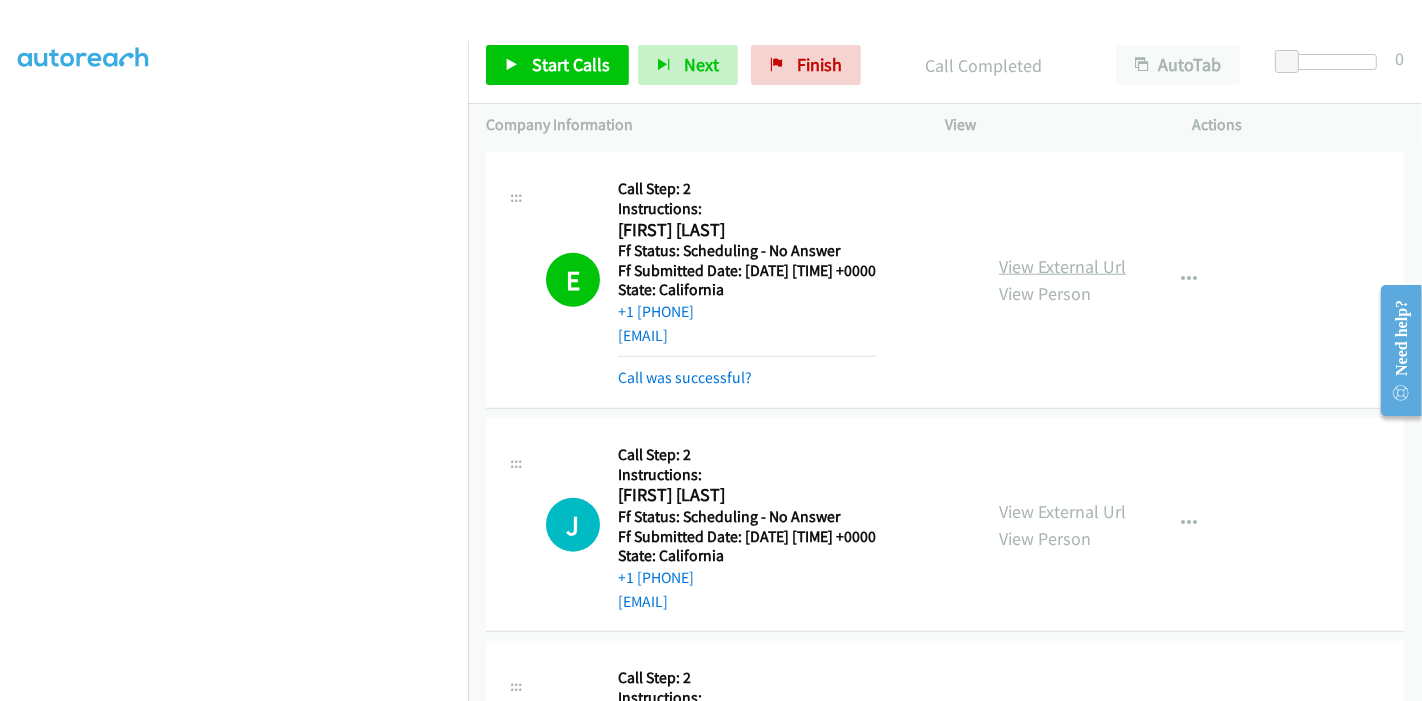 click on "View External Url" at bounding box center (1062, 266) 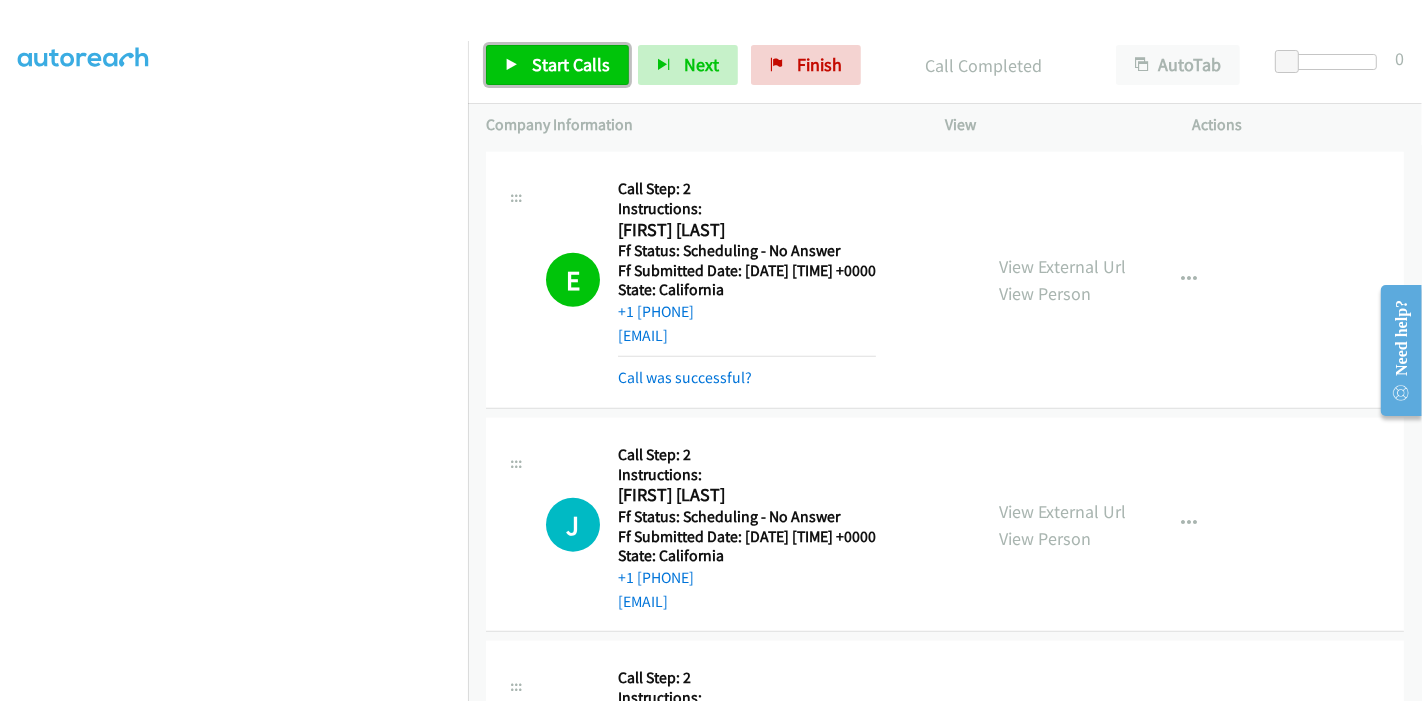 click on "Start Calls" at bounding box center (557, 65) 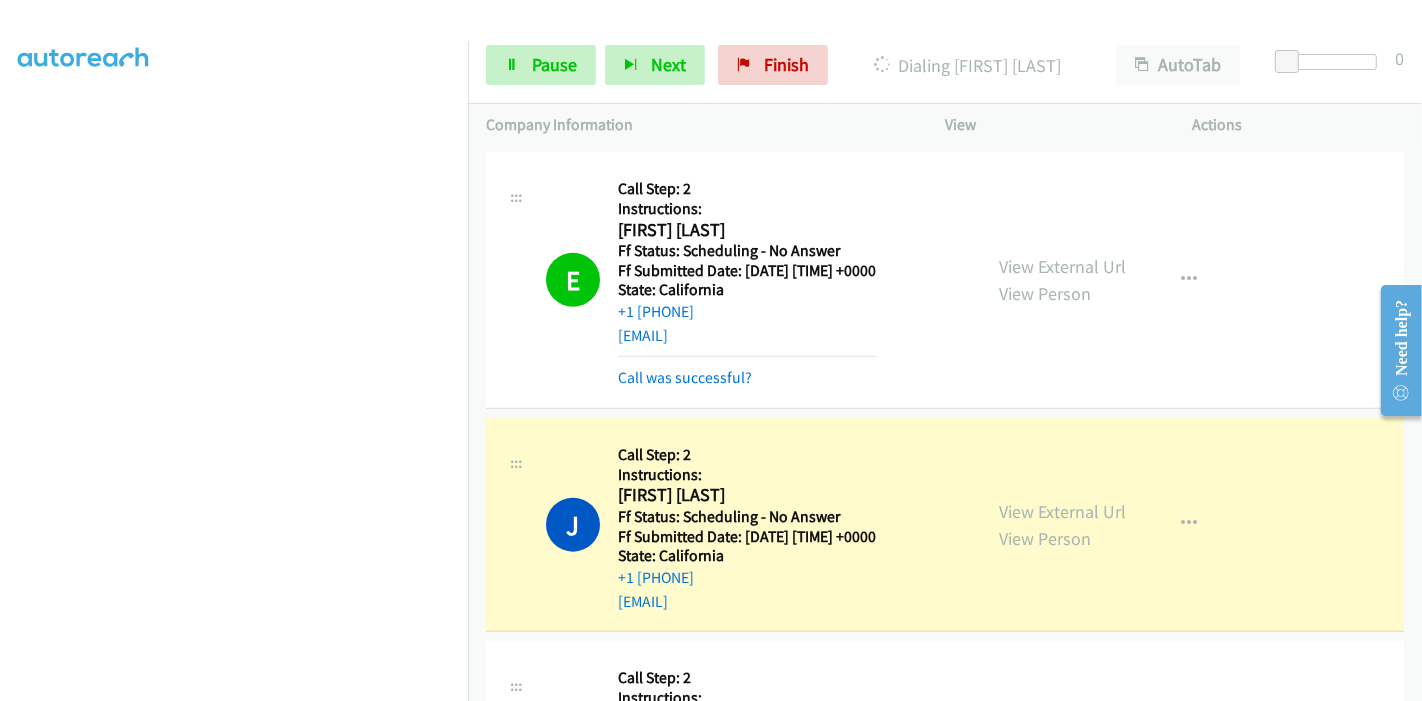 scroll, scrollTop: 200, scrollLeft: 0, axis: vertical 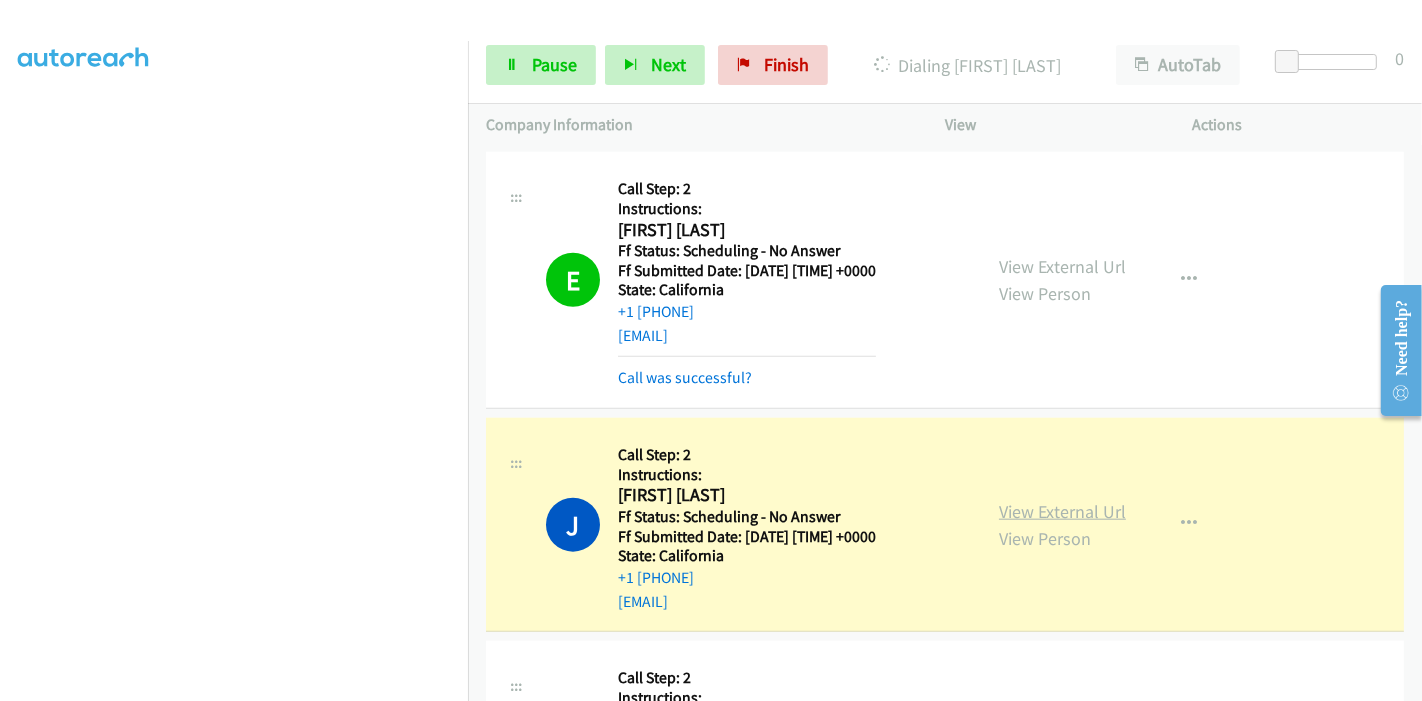 click on "View External Url" at bounding box center (1062, 511) 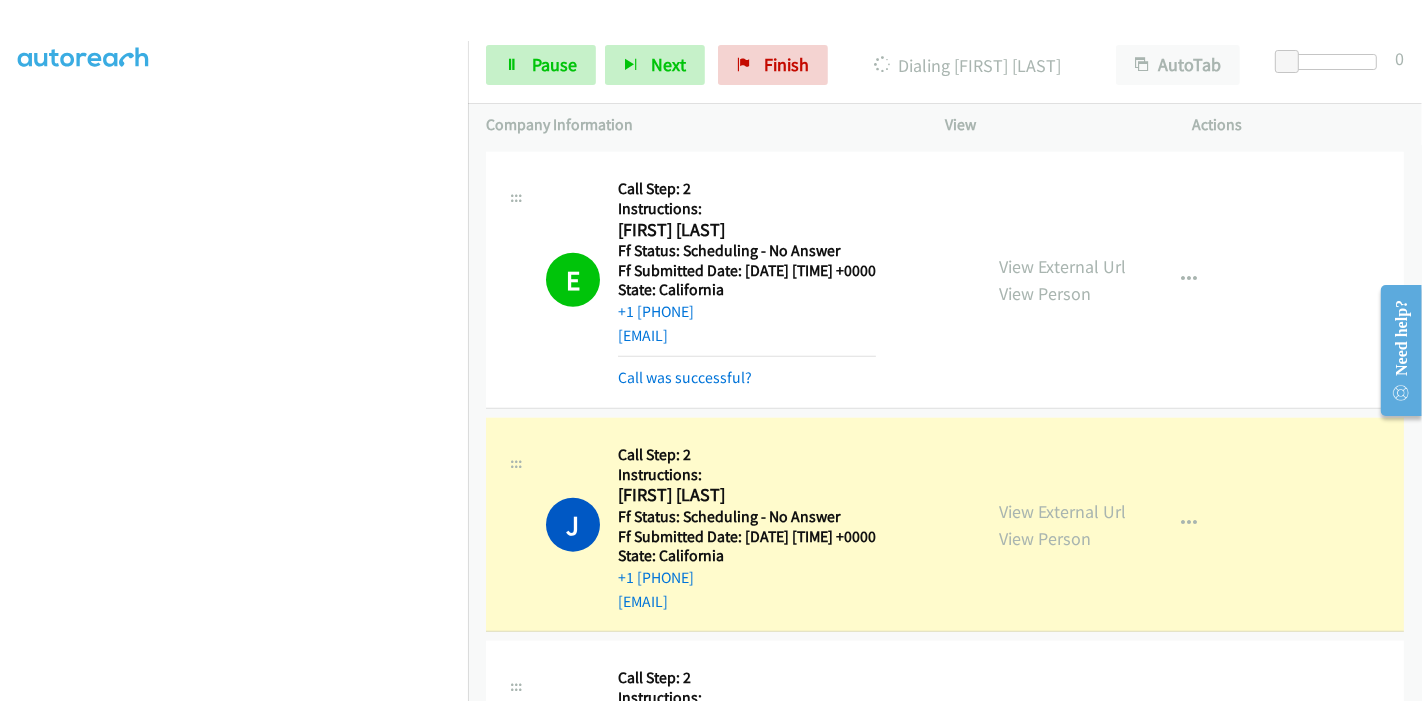 scroll, scrollTop: 422, scrollLeft: 0, axis: vertical 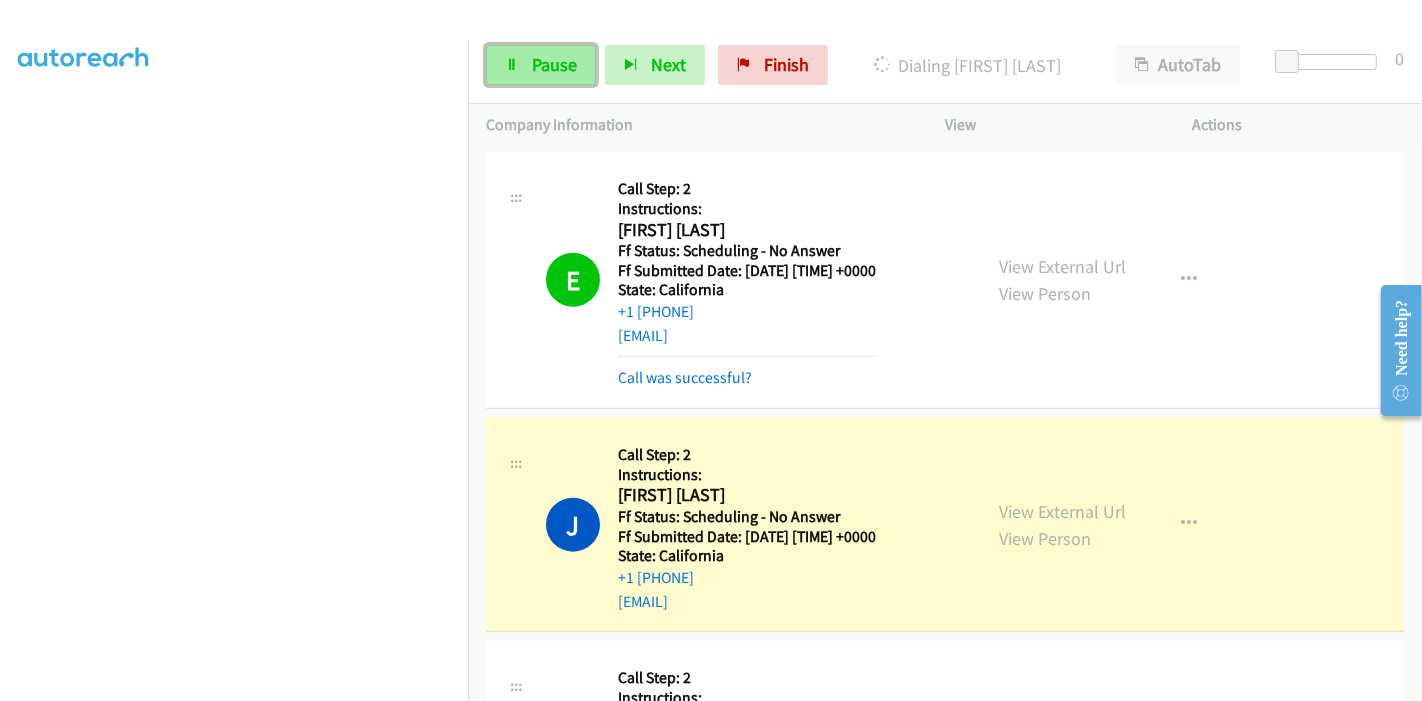 click at bounding box center [512, 66] 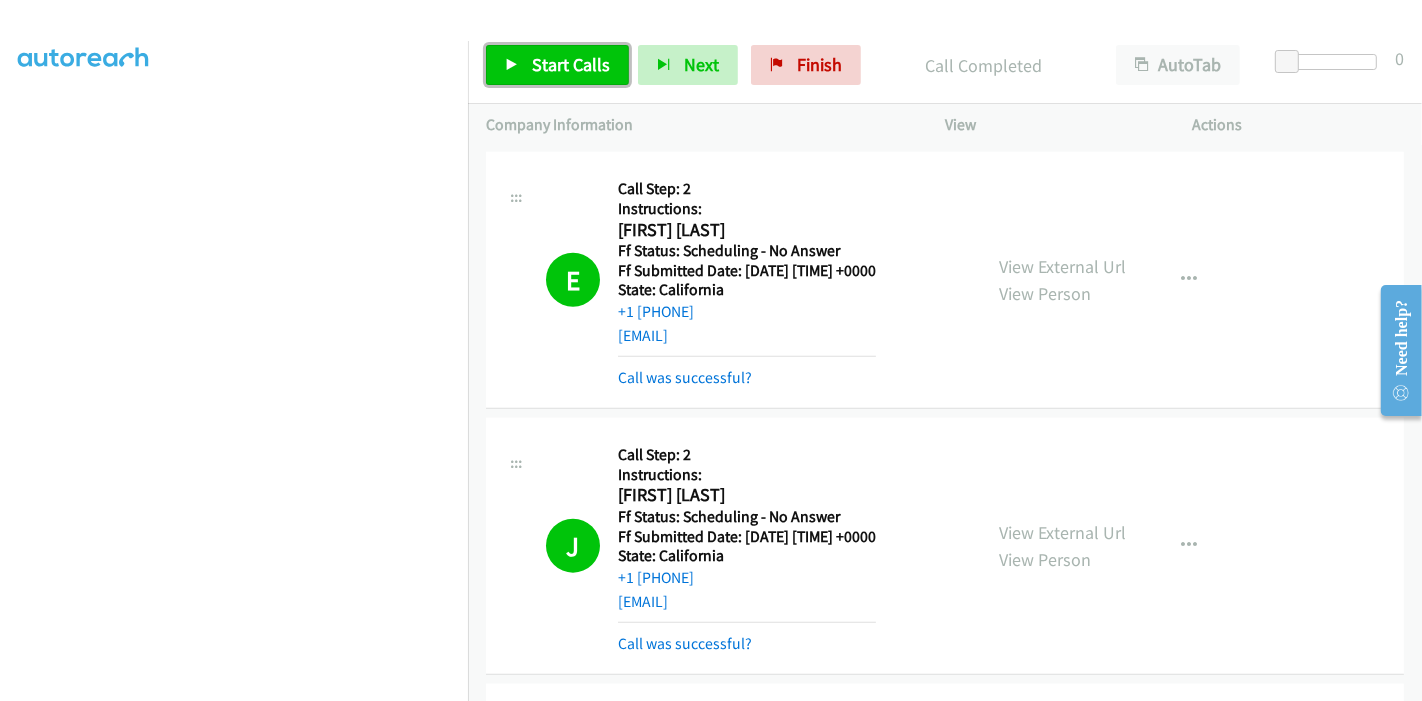 drag, startPoint x: 543, startPoint y: 58, endPoint x: 522, endPoint y: 38, distance: 29 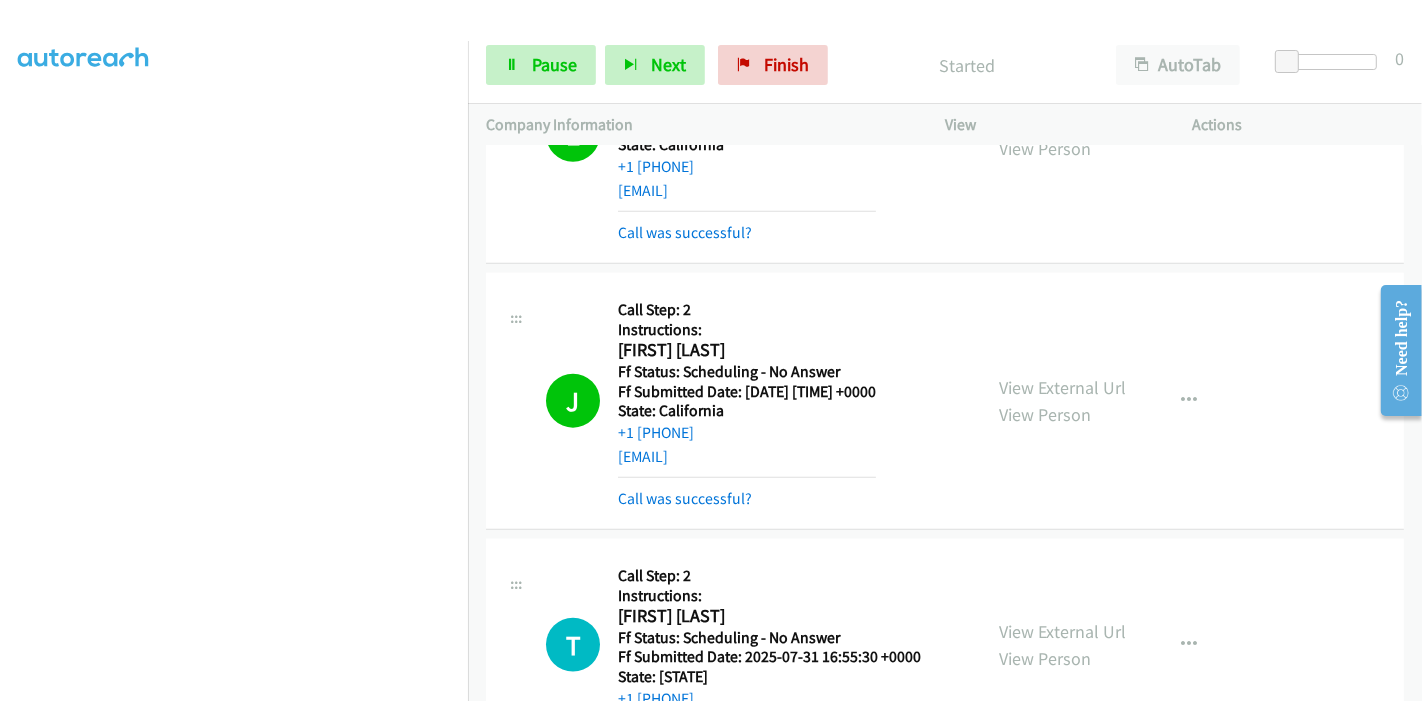 scroll, scrollTop: 2111, scrollLeft: 0, axis: vertical 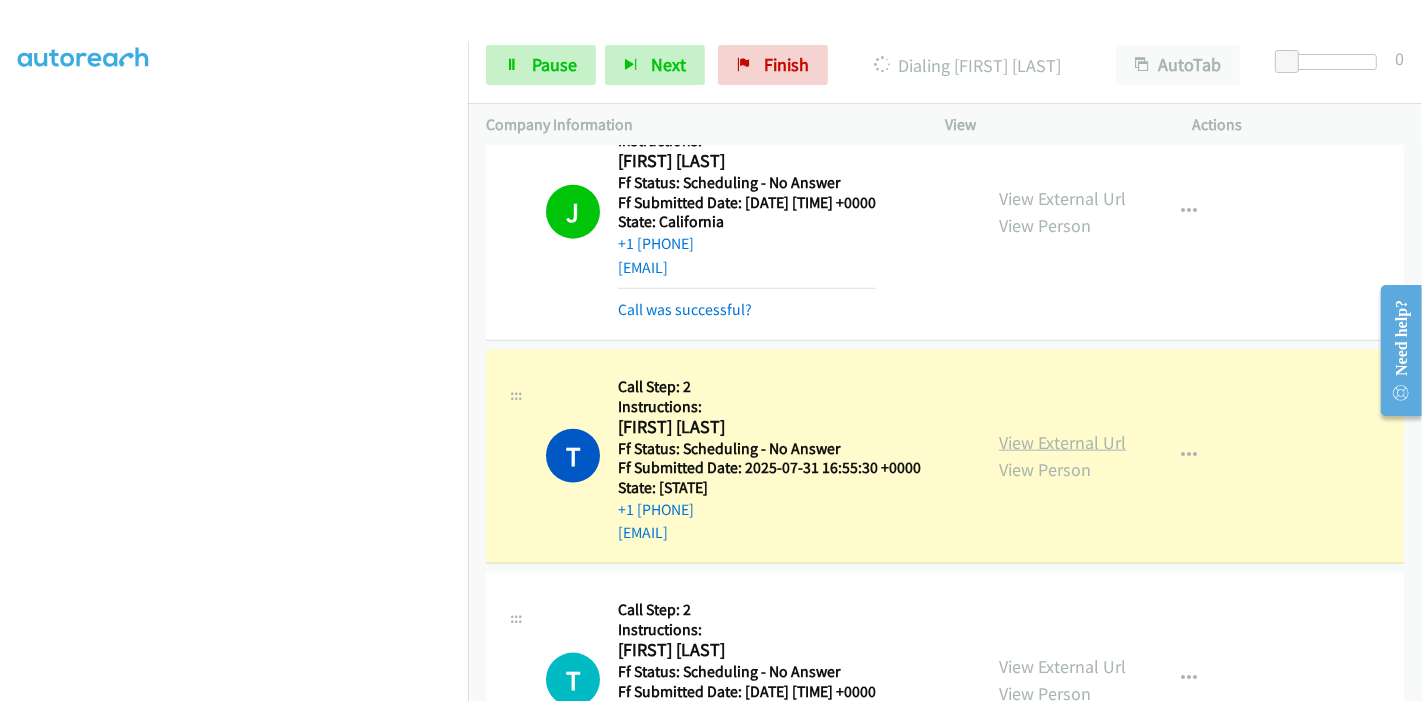 click on "View External Url" at bounding box center [1062, 442] 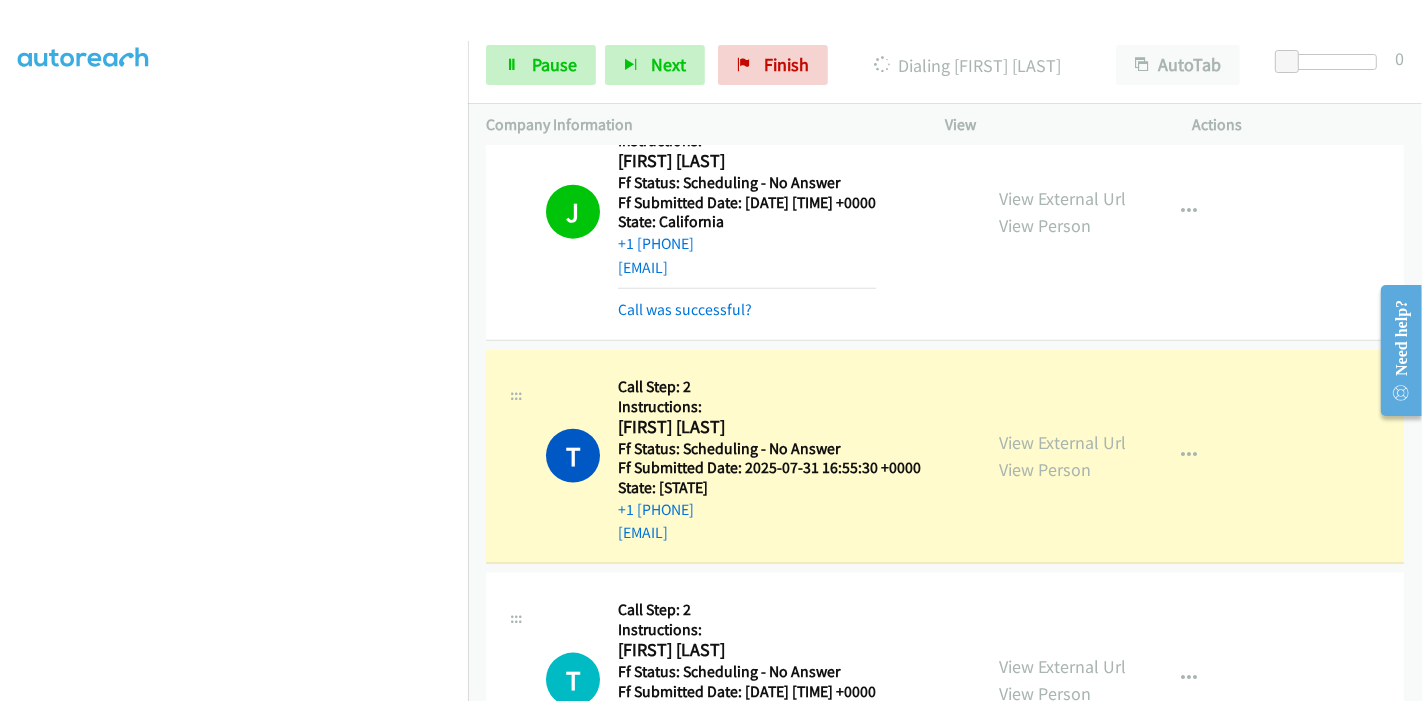 scroll, scrollTop: 0, scrollLeft: 0, axis: both 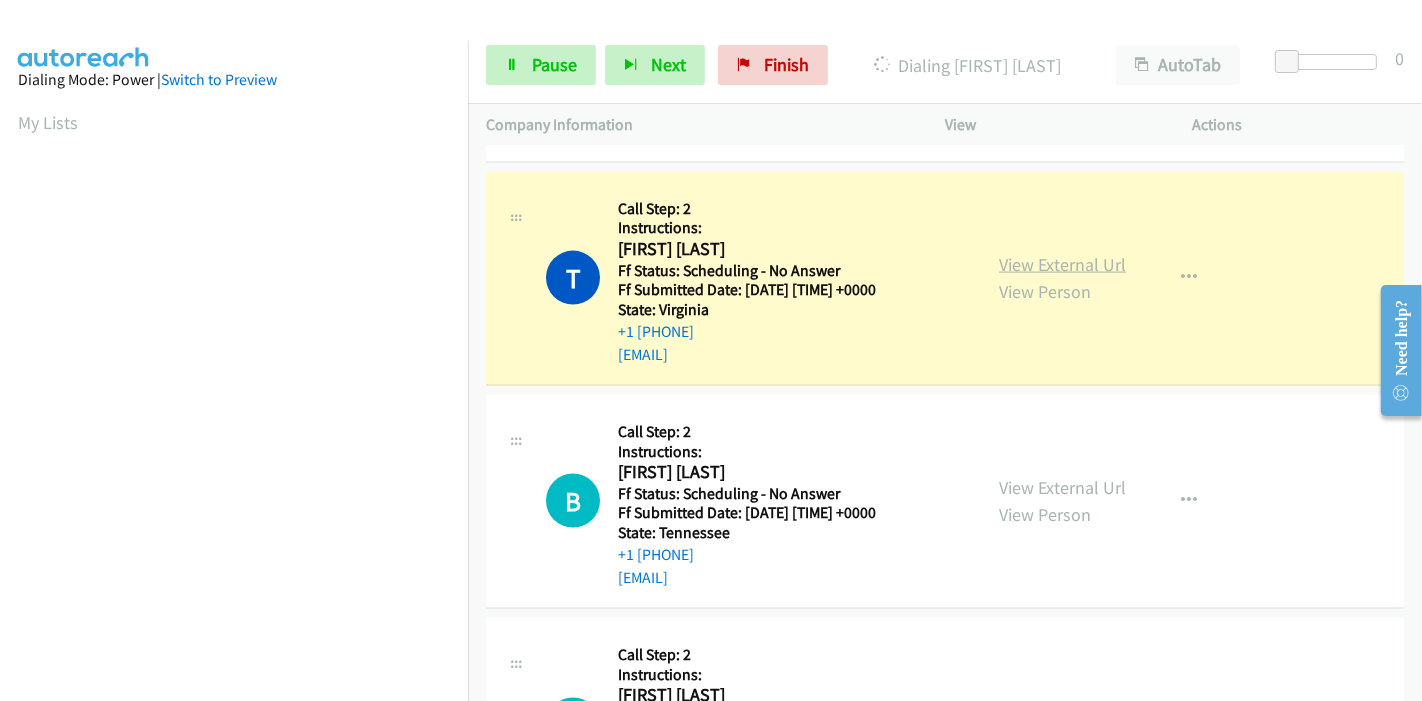 click on "View External Url" at bounding box center (1062, 264) 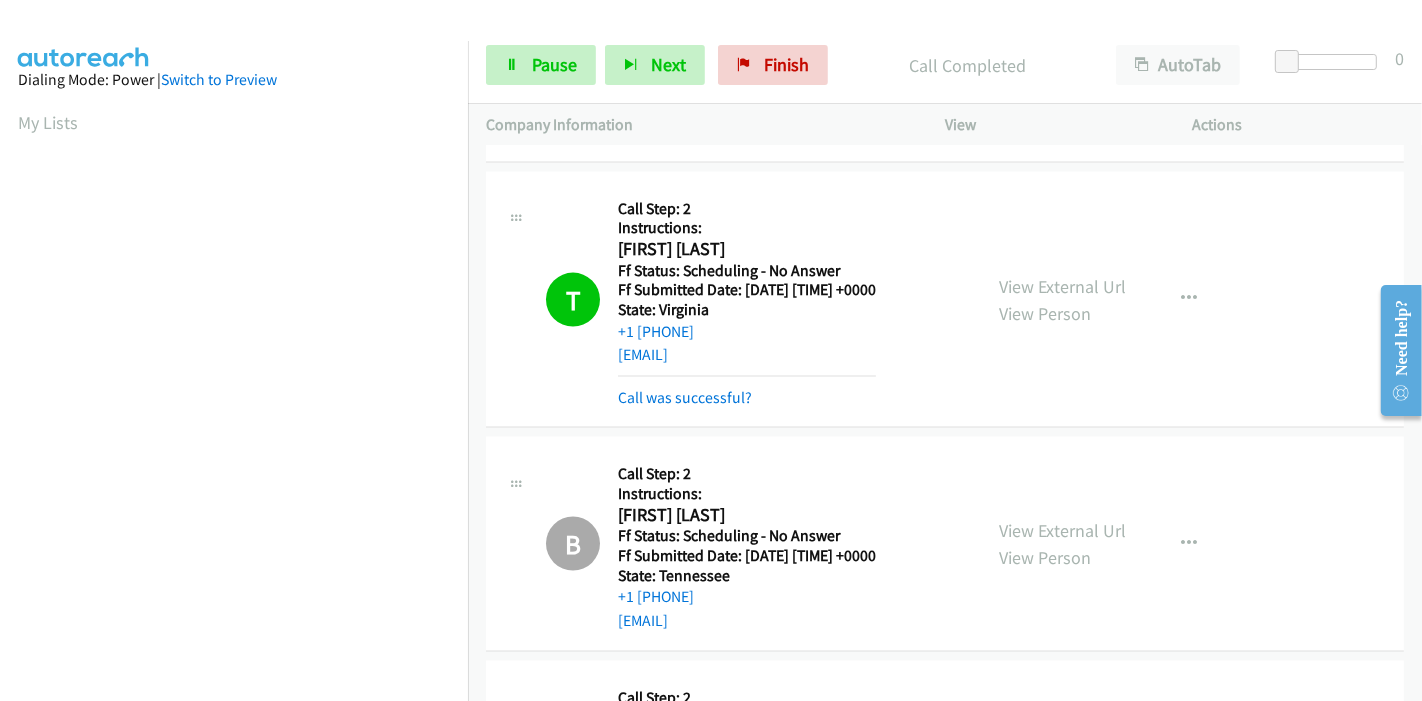 scroll, scrollTop: 422, scrollLeft: 0, axis: vertical 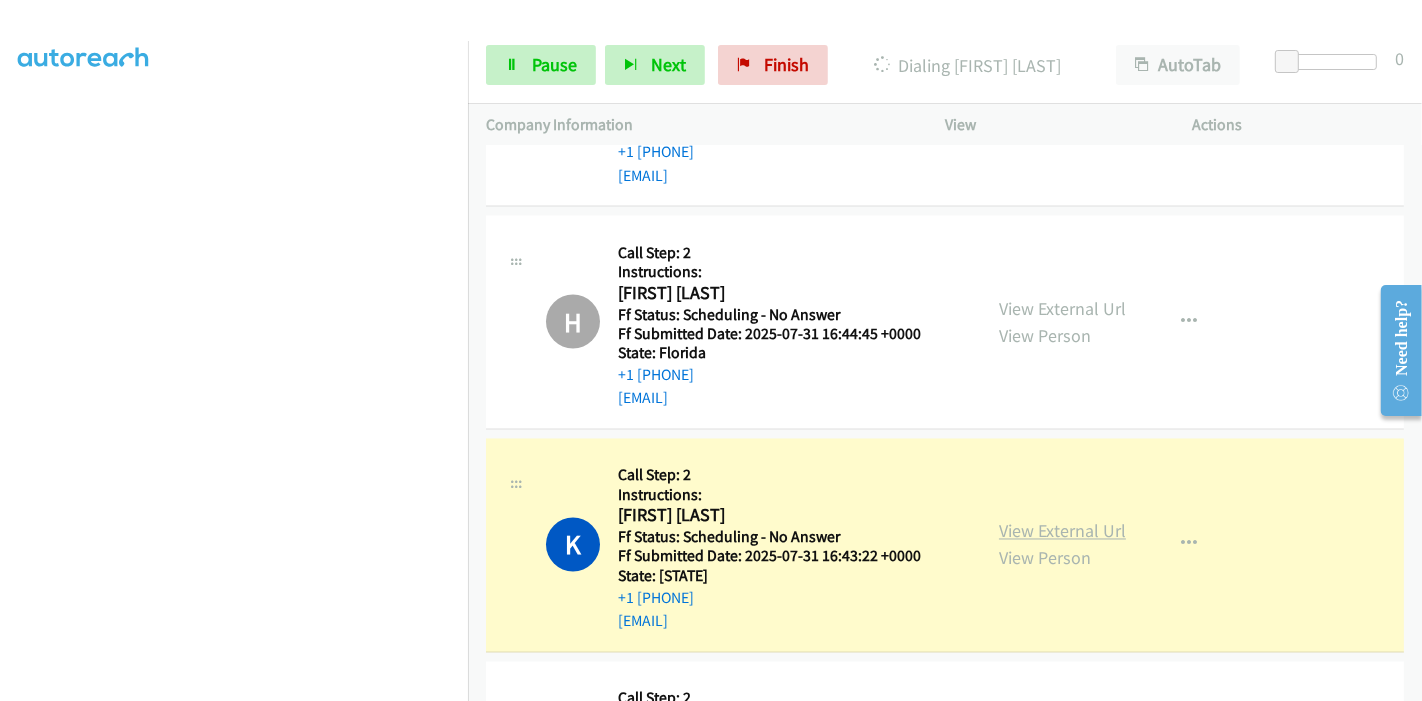 click on "View External Url" at bounding box center (1062, 531) 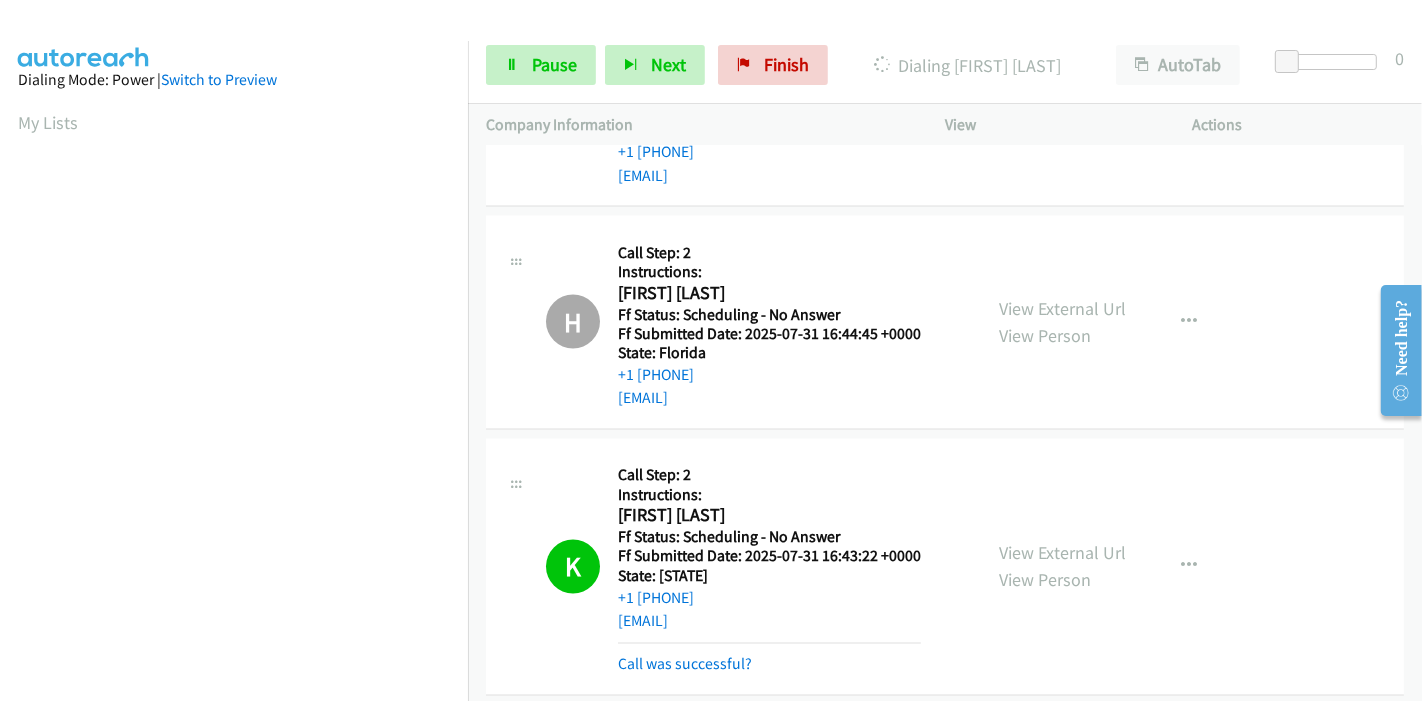 scroll, scrollTop: 422, scrollLeft: 0, axis: vertical 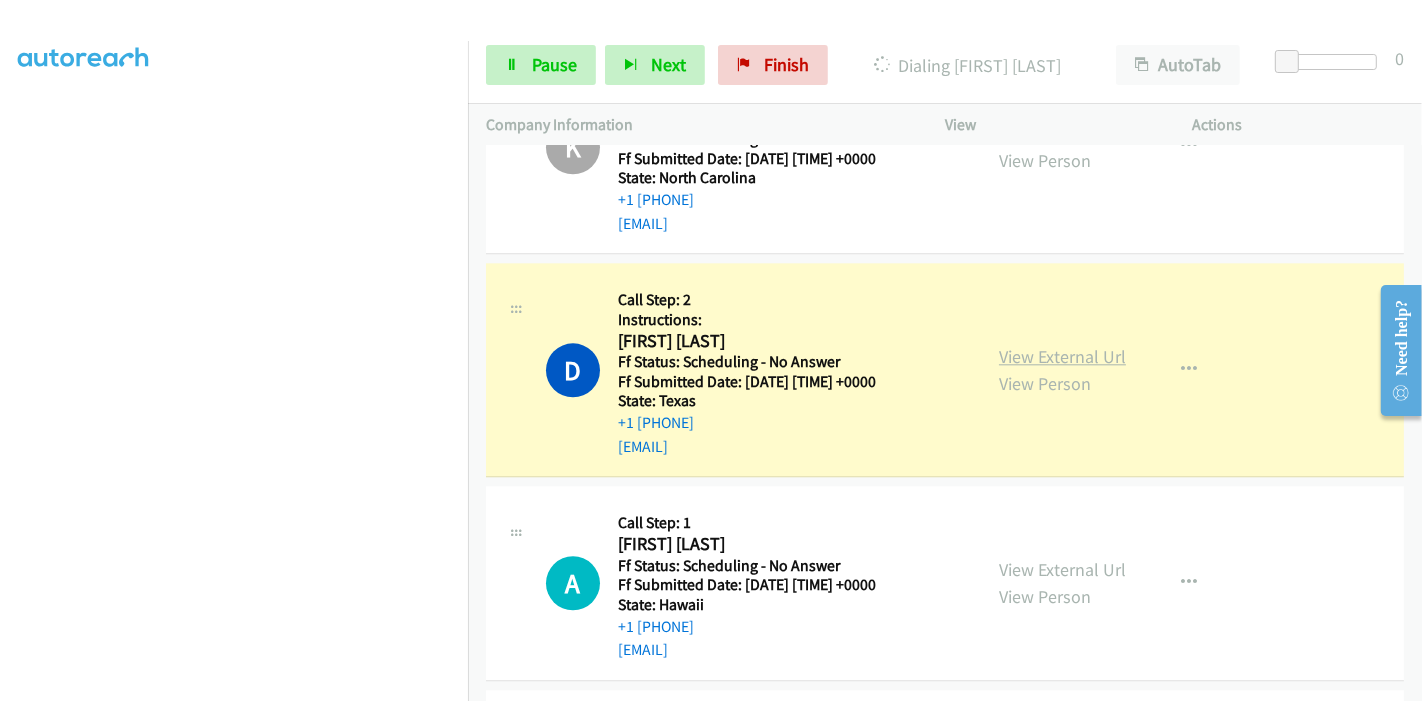 click on "View External Url" at bounding box center [1062, 356] 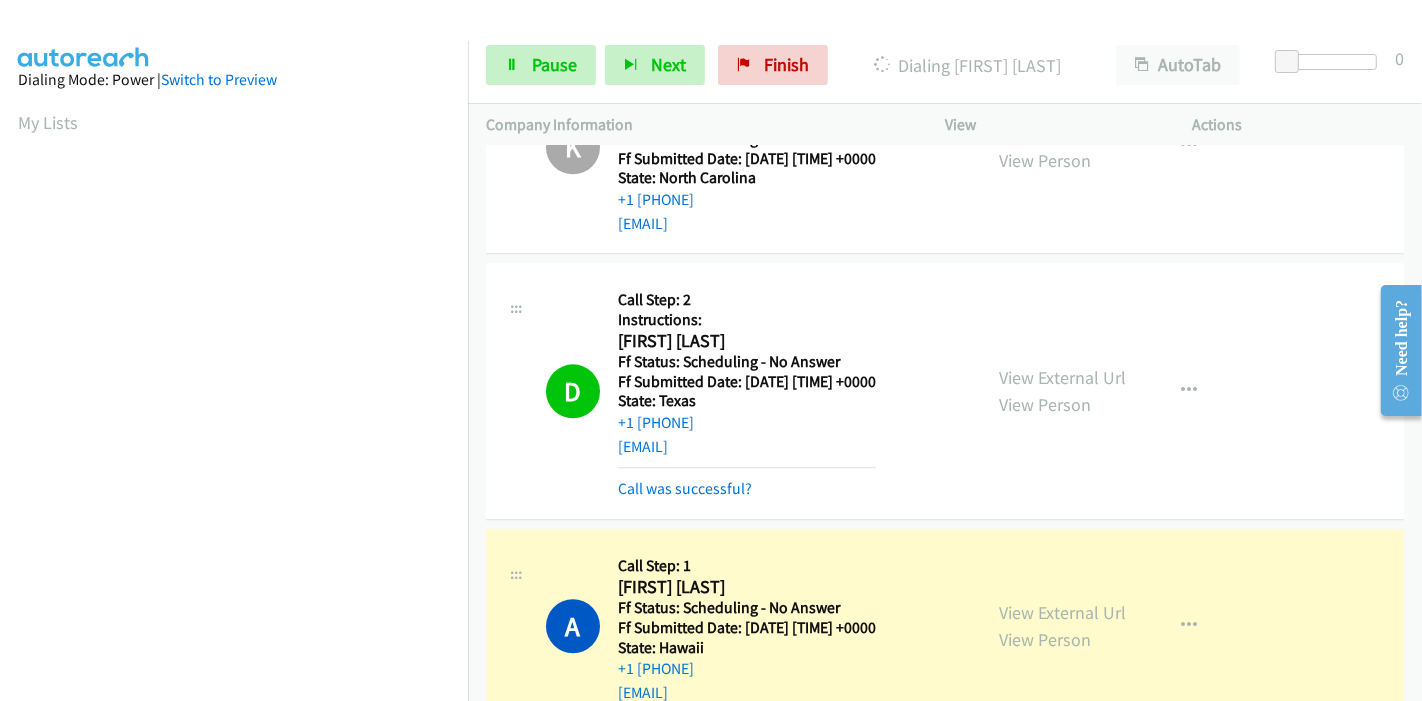 scroll, scrollTop: 422, scrollLeft: 0, axis: vertical 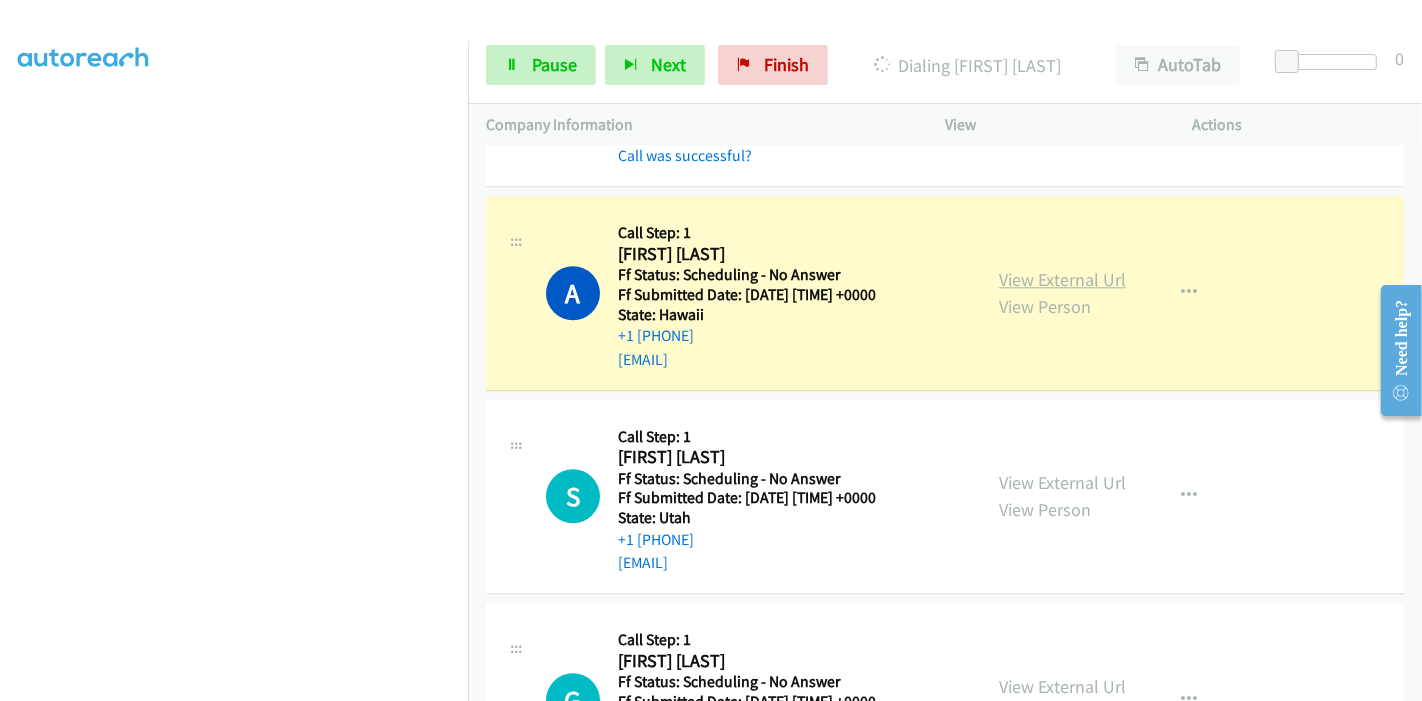 click on "View External Url" at bounding box center [1062, 279] 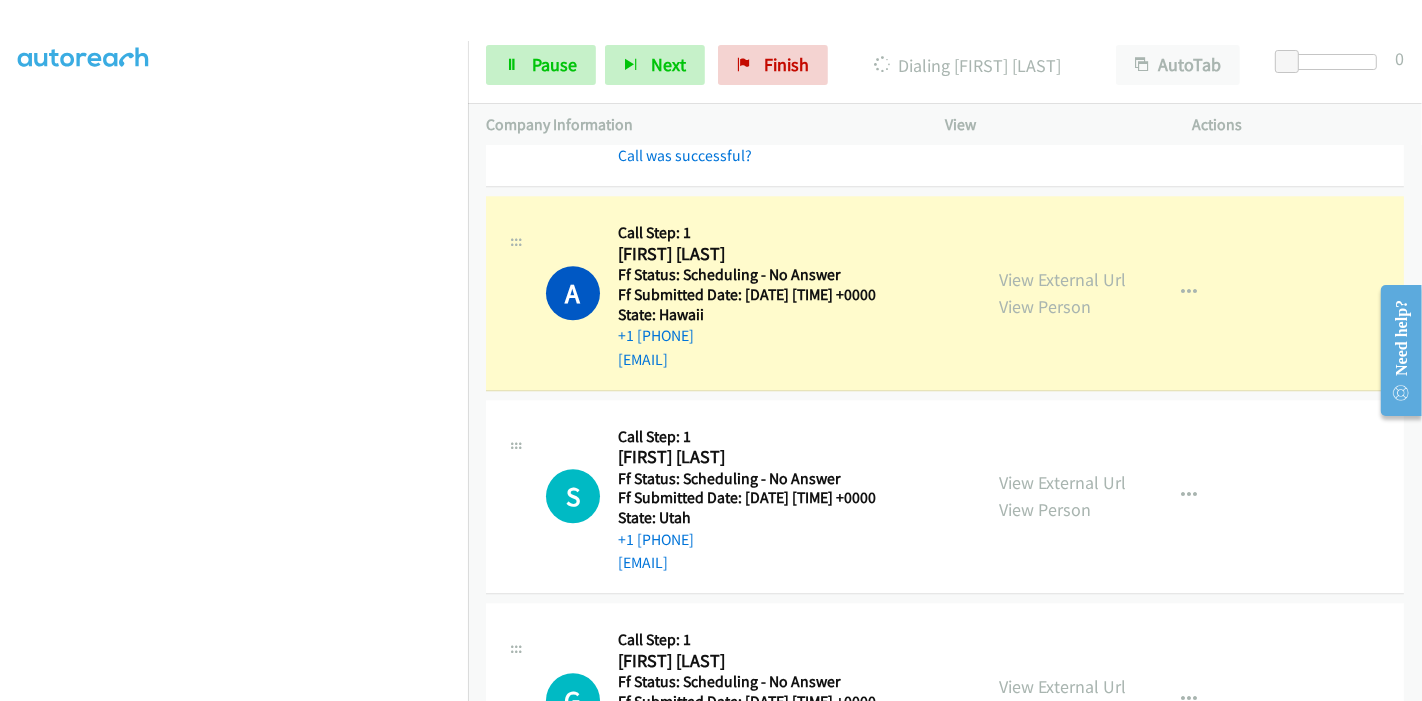 scroll, scrollTop: 0, scrollLeft: 0, axis: both 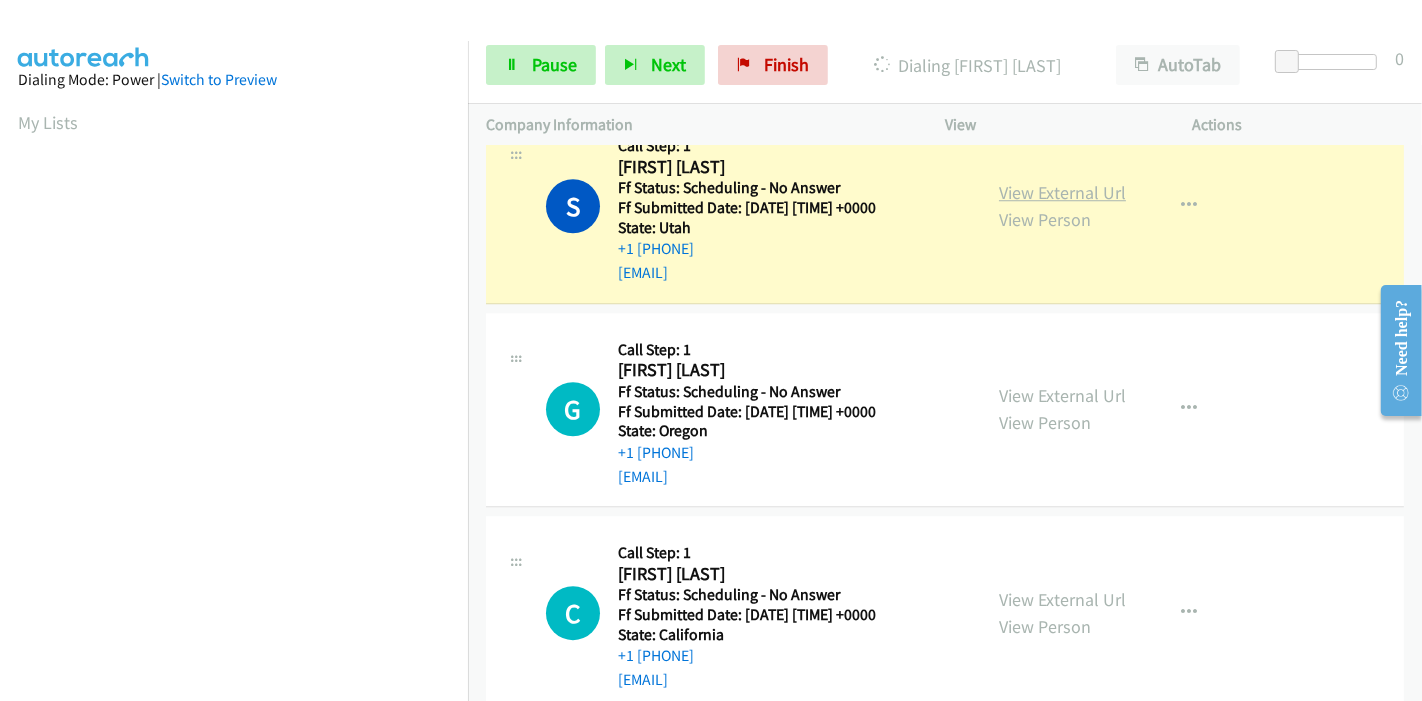 click on "View External Url" at bounding box center [1062, 192] 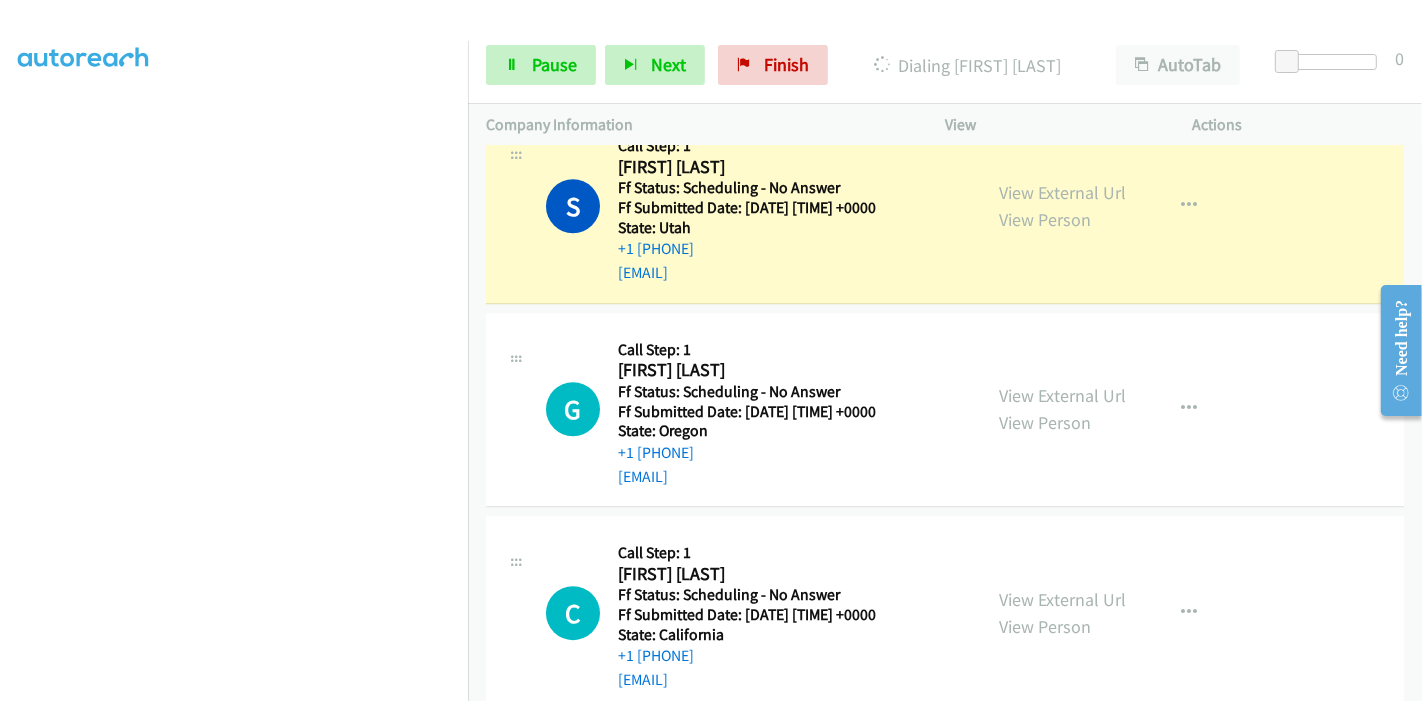 scroll, scrollTop: 422, scrollLeft: 0, axis: vertical 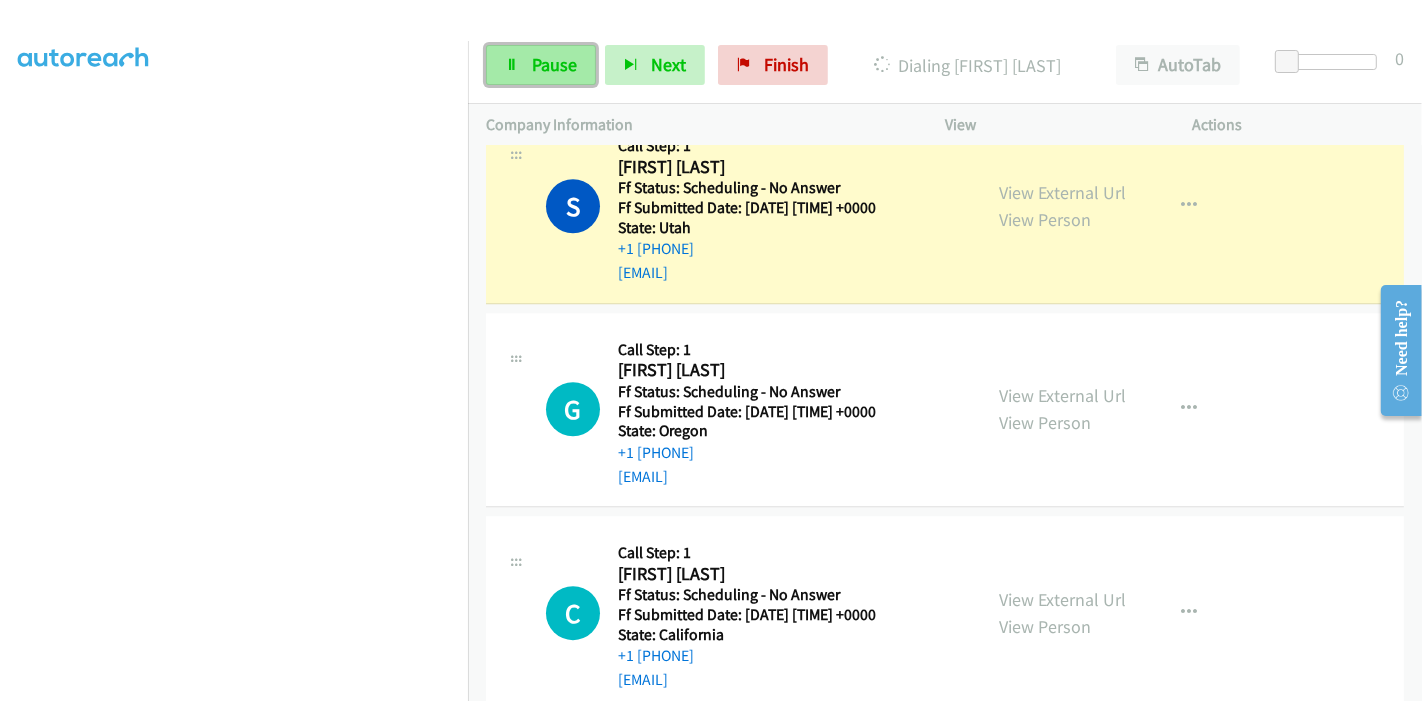 click on "Pause" at bounding box center (554, 64) 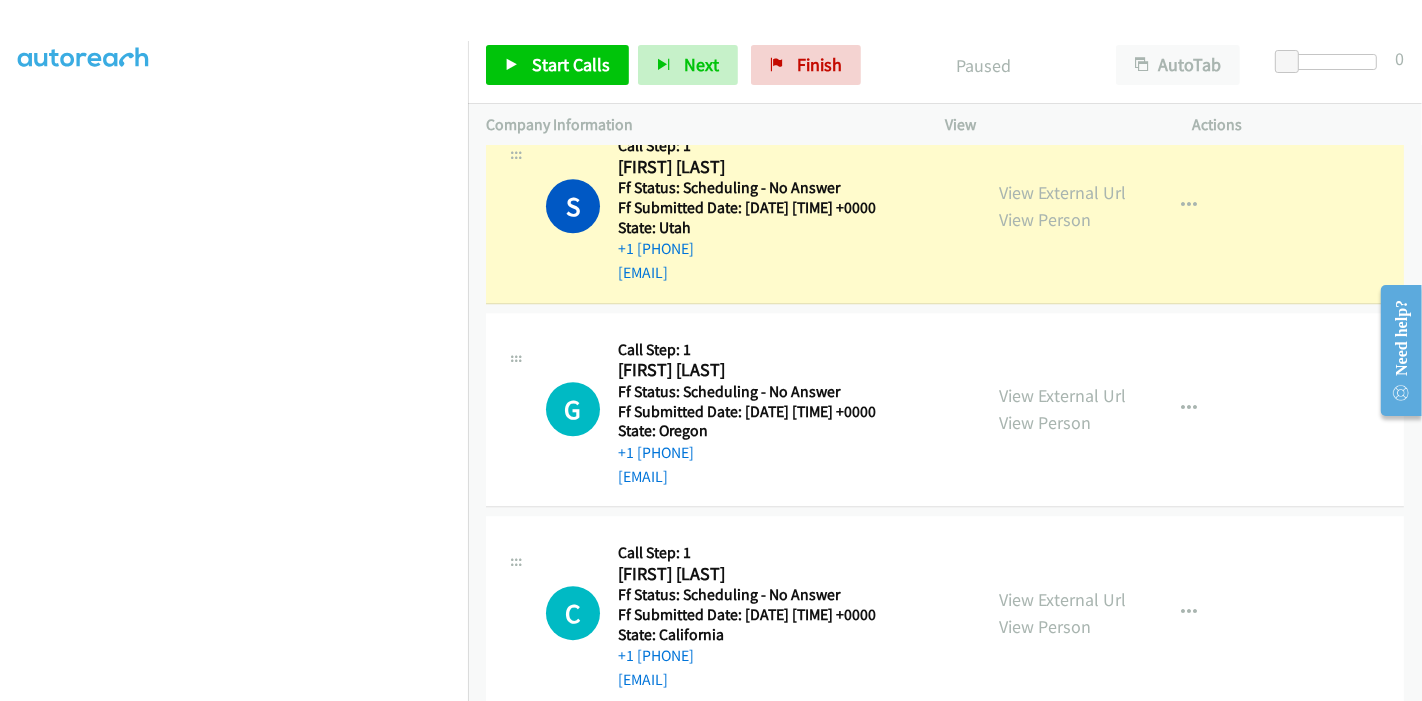 scroll, scrollTop: 0, scrollLeft: 0, axis: both 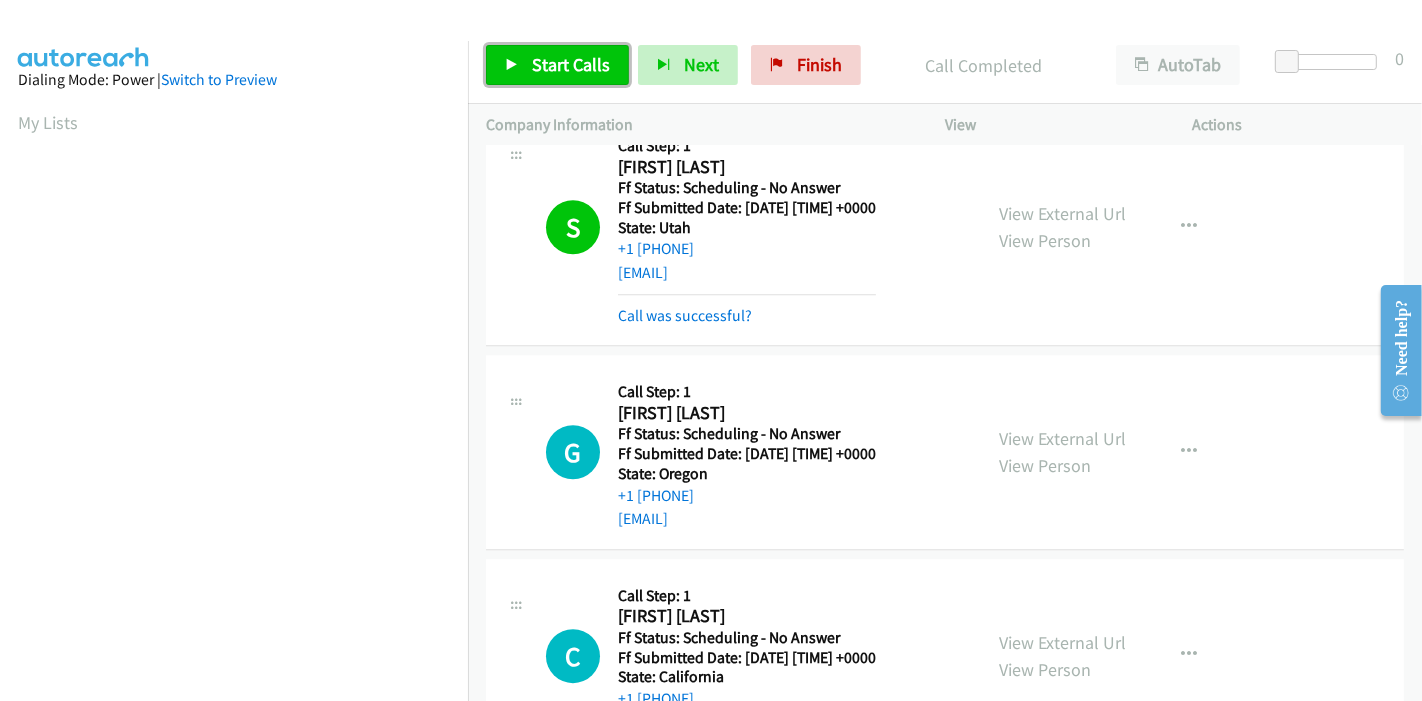 click on "Start Calls" at bounding box center [571, 64] 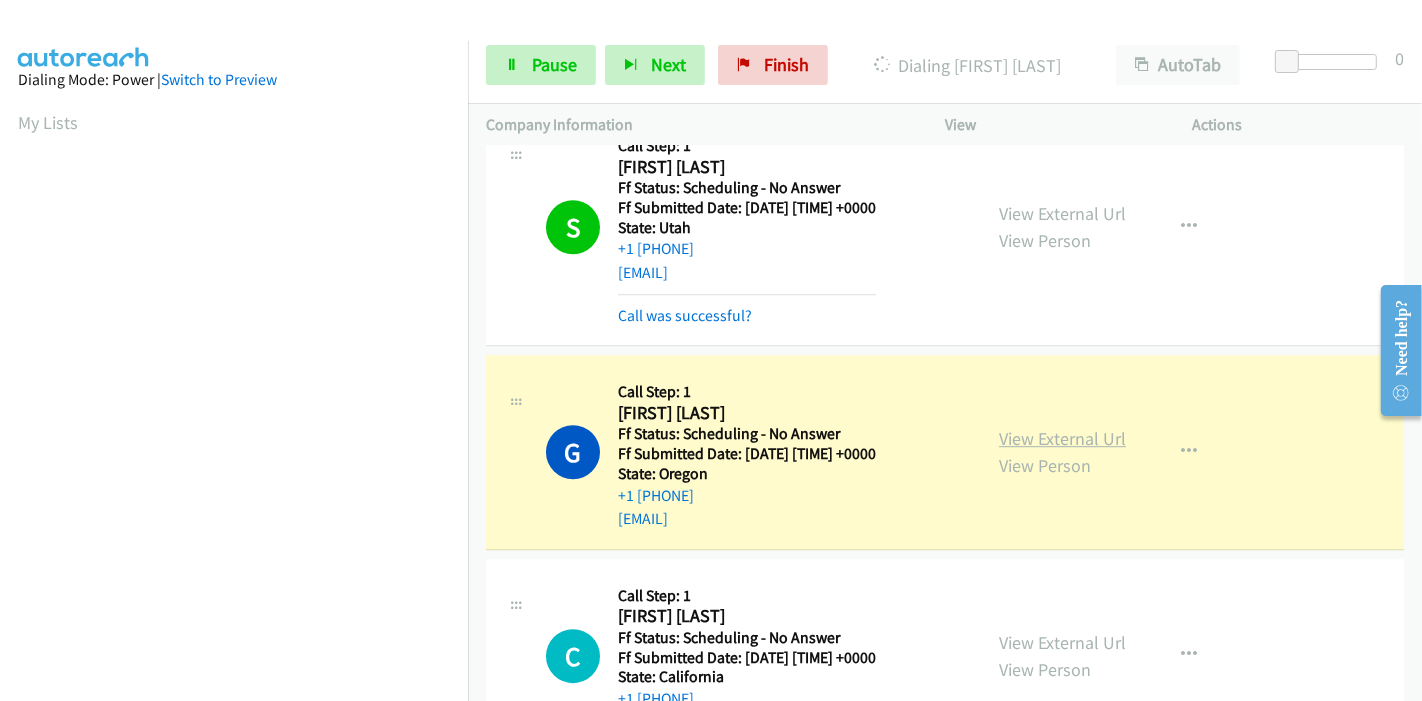 click on "View External Url" at bounding box center (1062, 438) 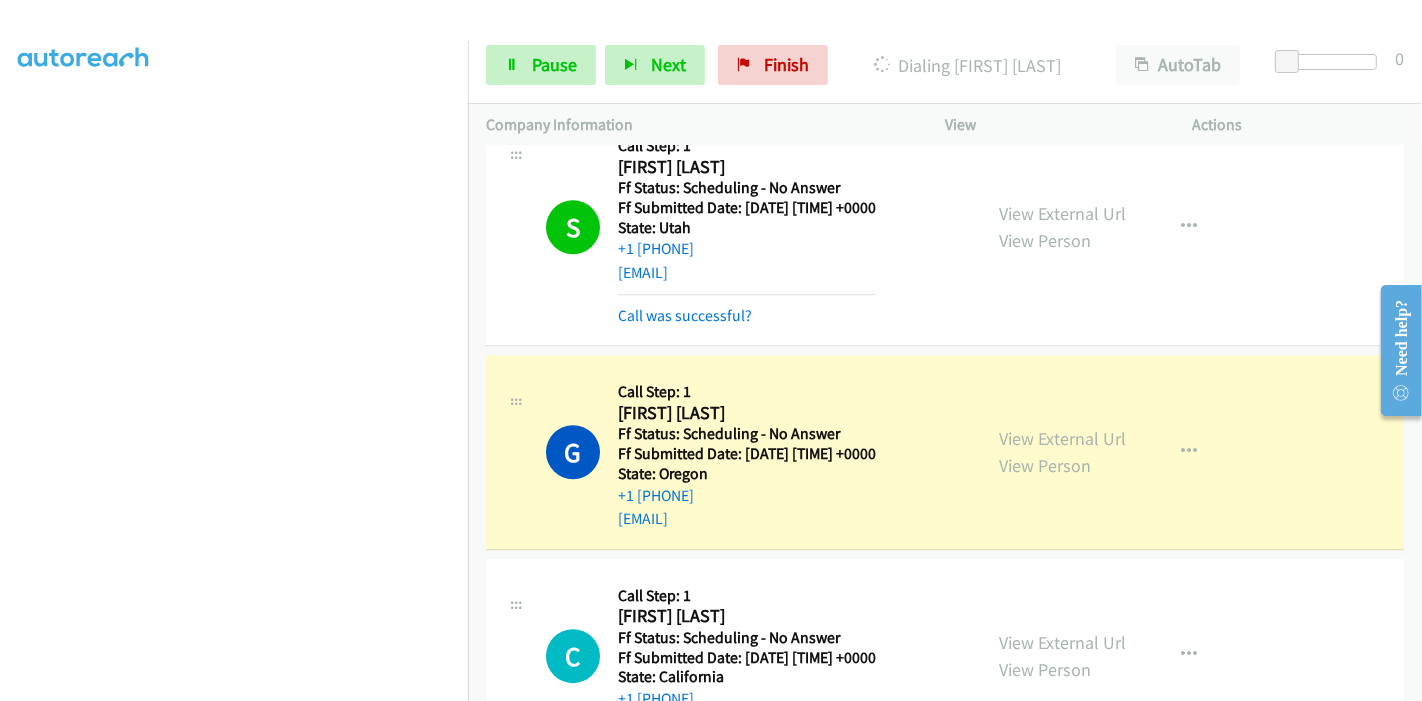 scroll, scrollTop: 0, scrollLeft: 0, axis: both 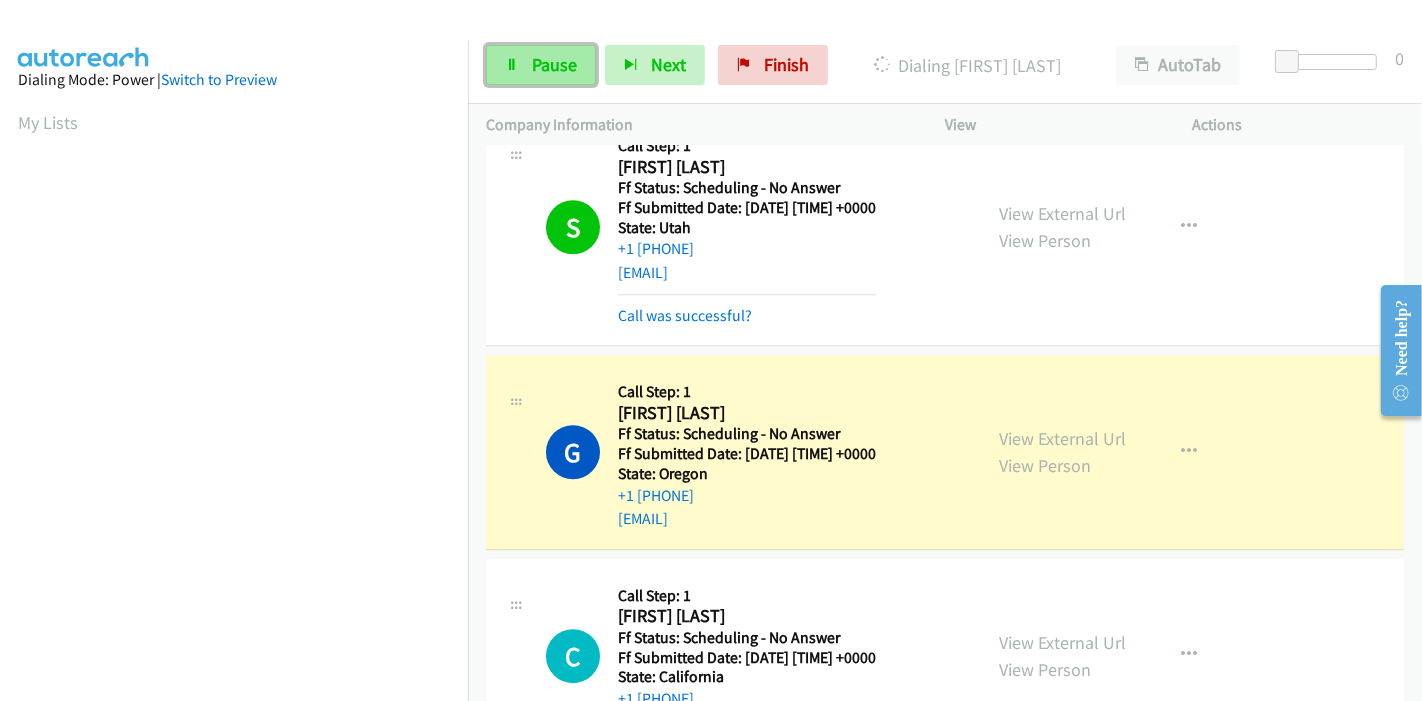 click on "Pause" at bounding box center [554, 64] 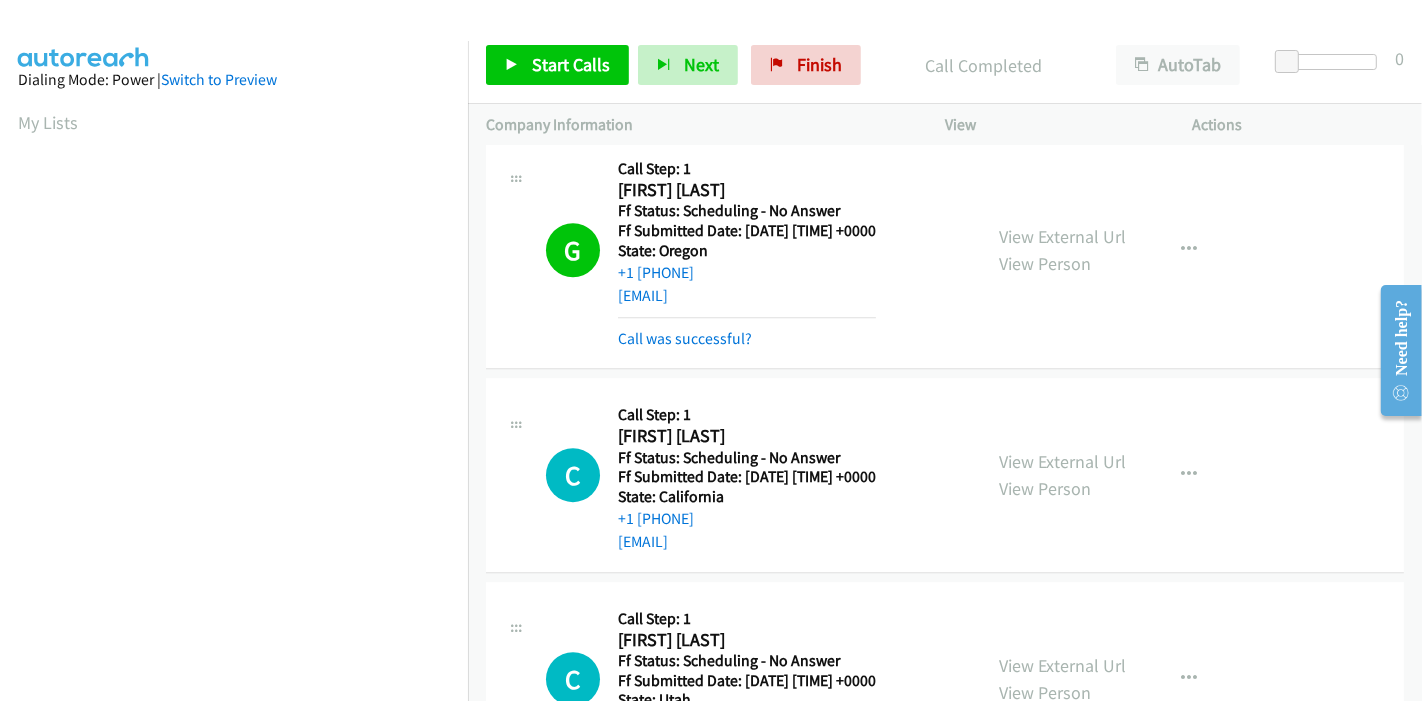 scroll, scrollTop: 5222, scrollLeft: 0, axis: vertical 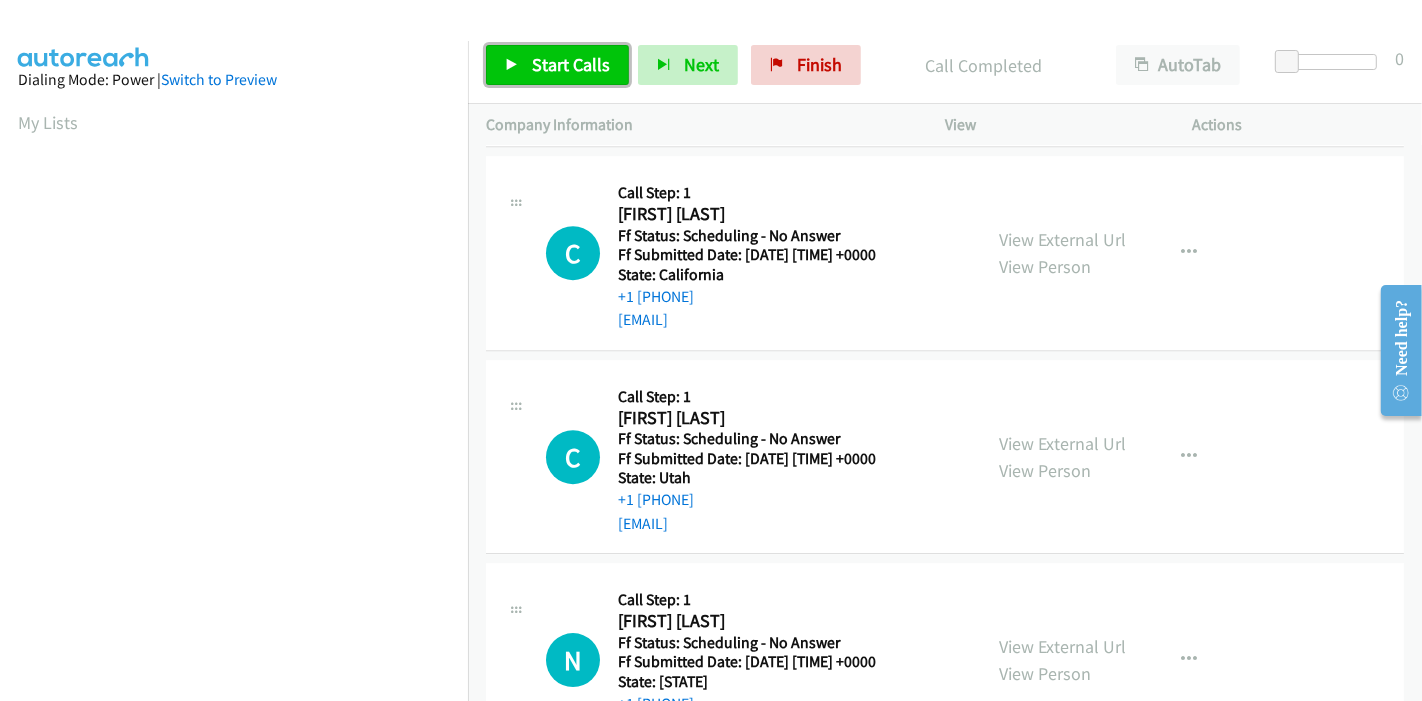click on "Start Calls" at bounding box center [557, 65] 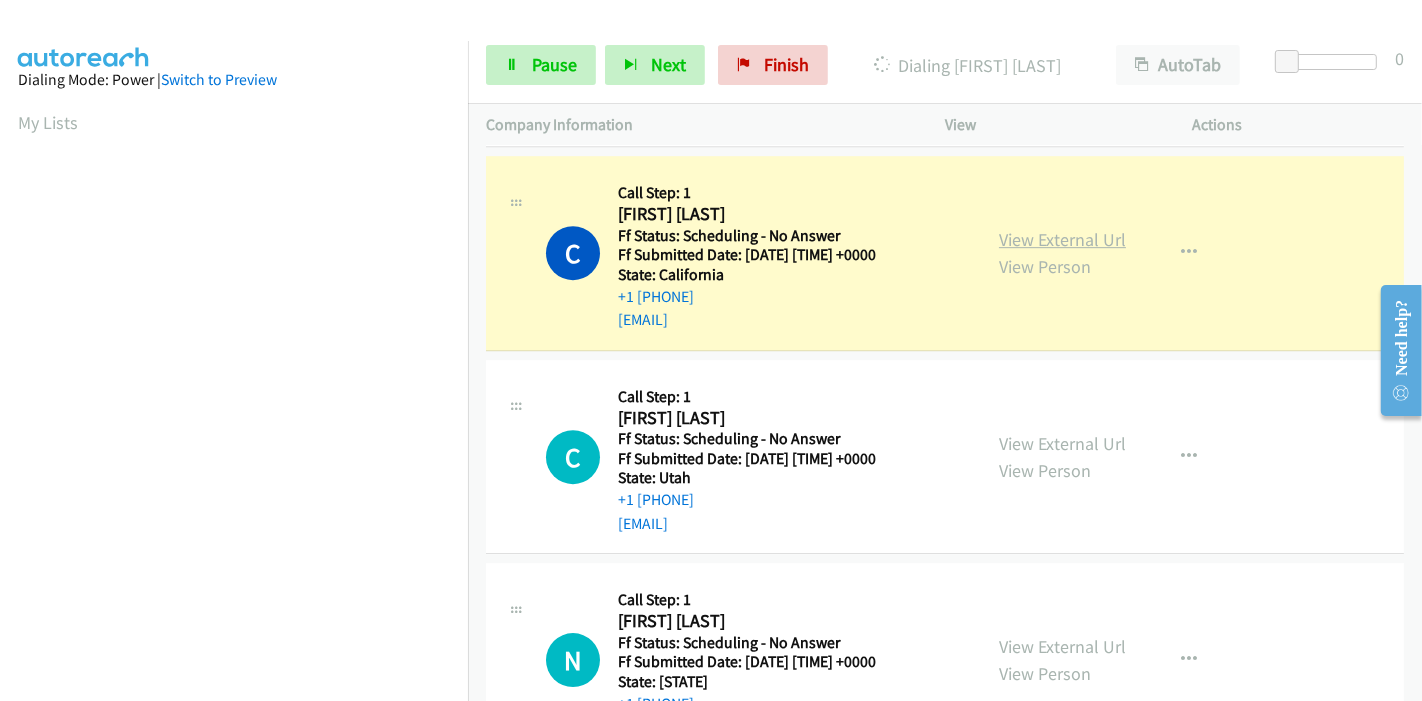 click on "View External Url" at bounding box center [1062, 239] 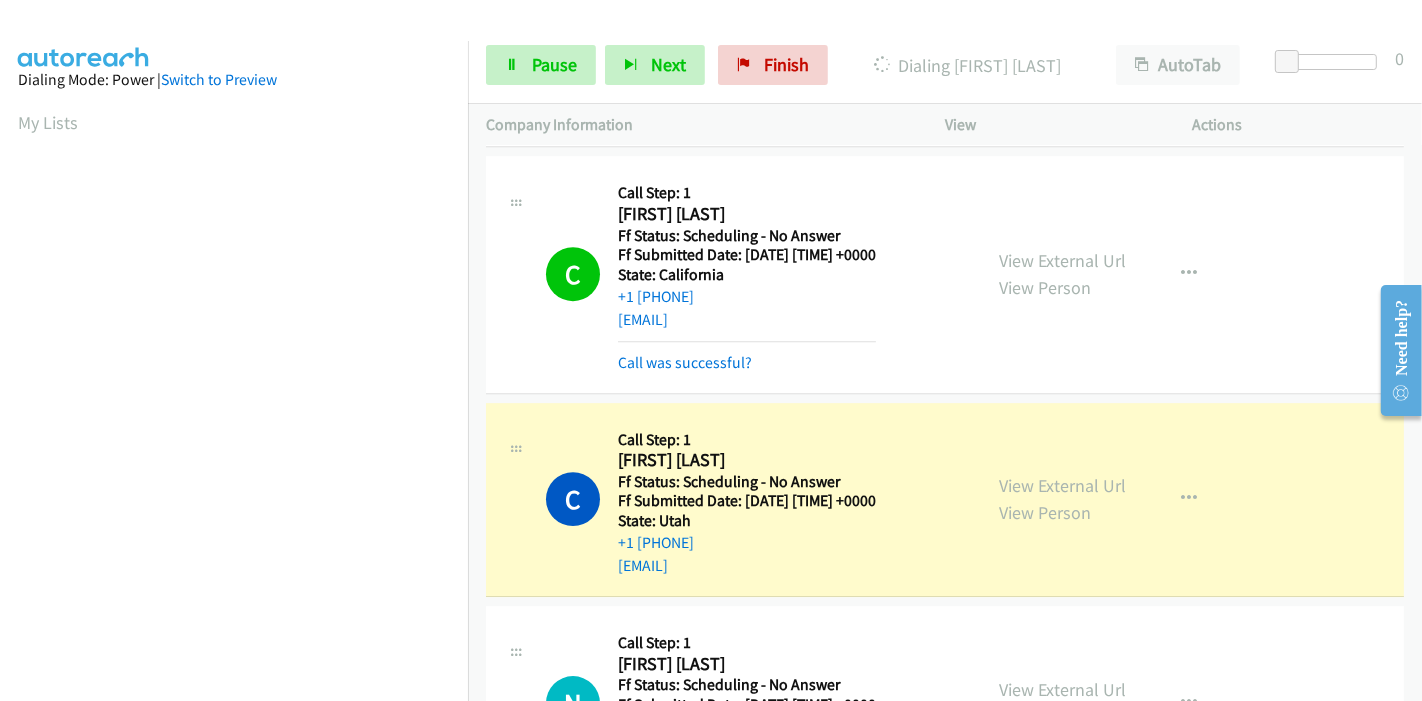 scroll, scrollTop: 422, scrollLeft: 0, axis: vertical 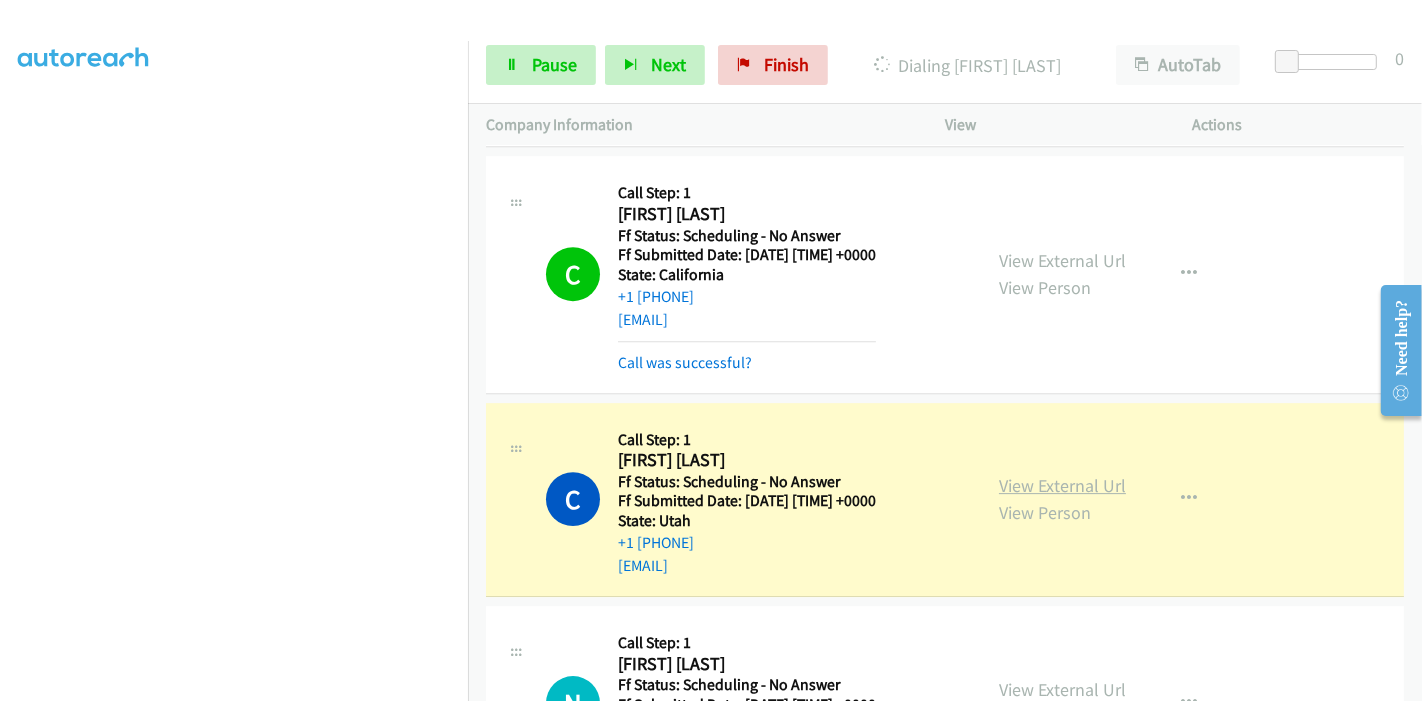 click on "View External Url" at bounding box center [1062, 485] 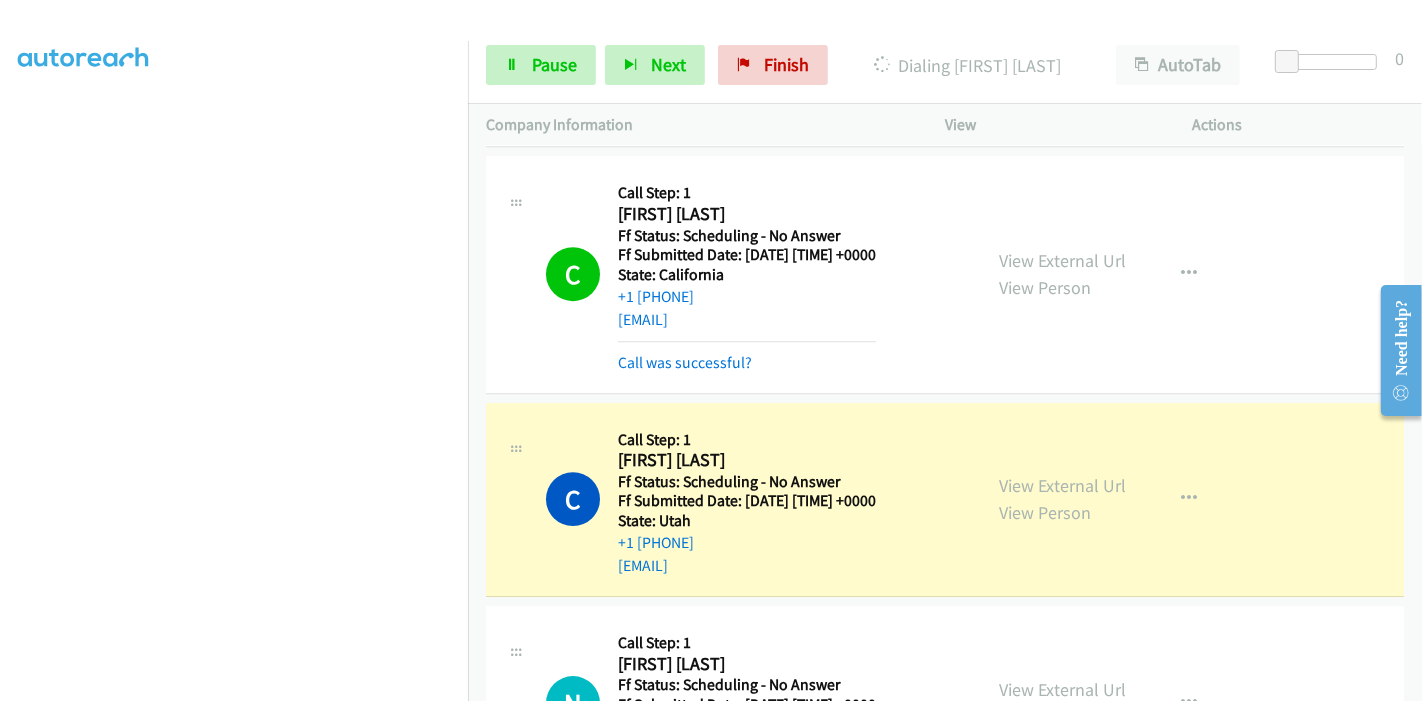 scroll, scrollTop: 0, scrollLeft: 0, axis: both 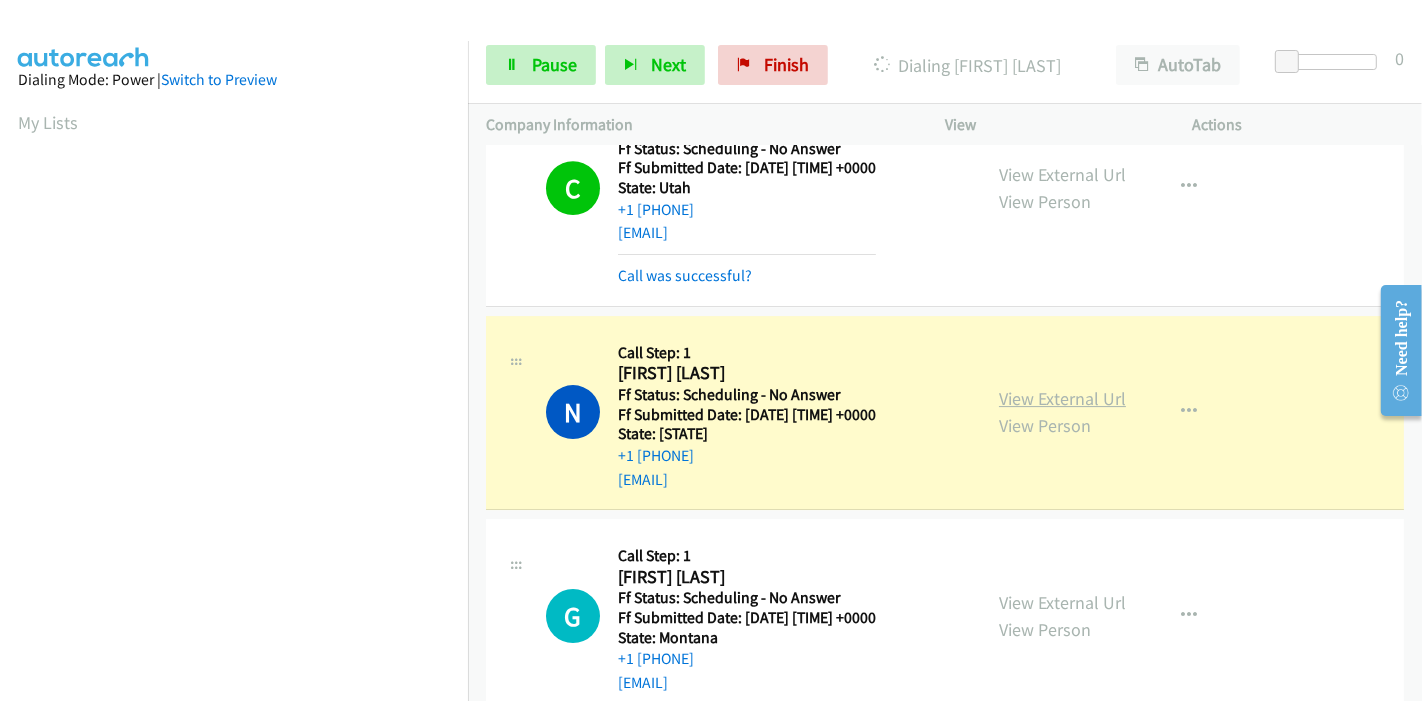 click on "View External Url" at bounding box center (1062, 398) 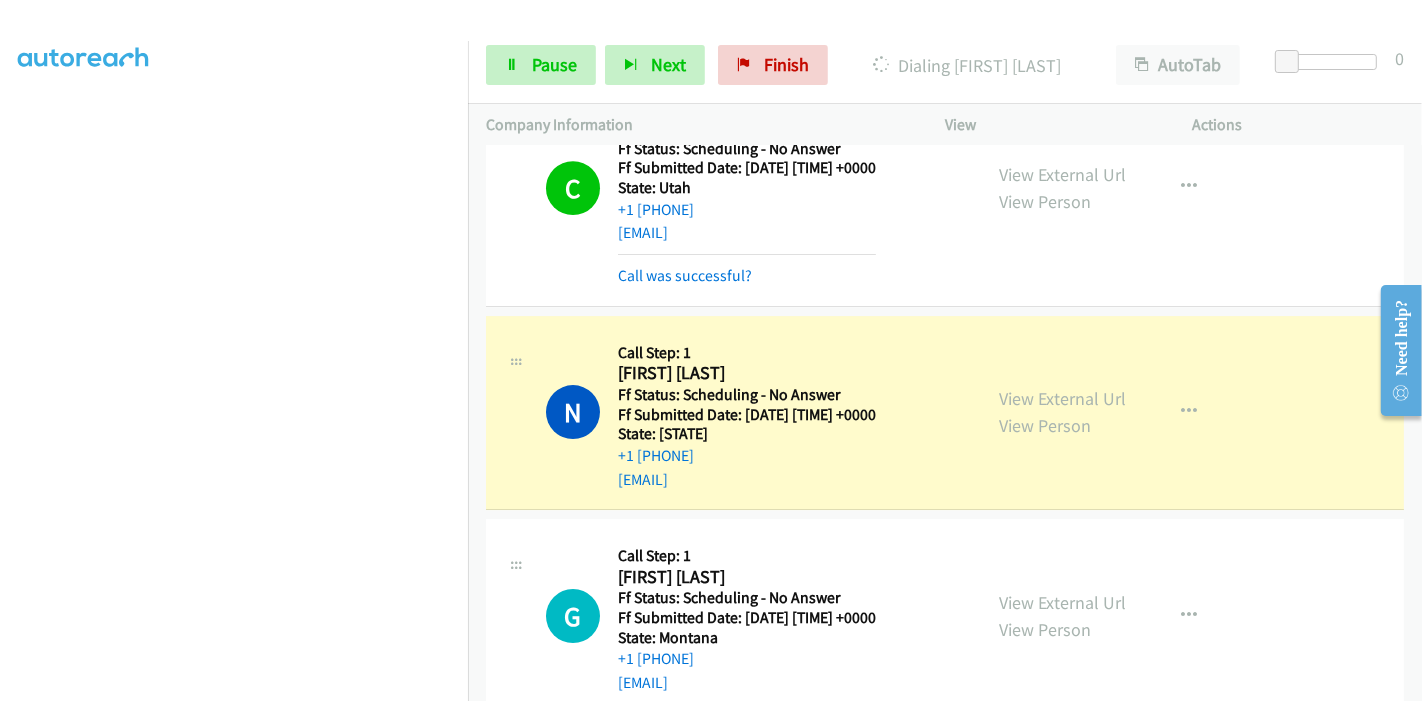 scroll, scrollTop: 0, scrollLeft: 0, axis: both 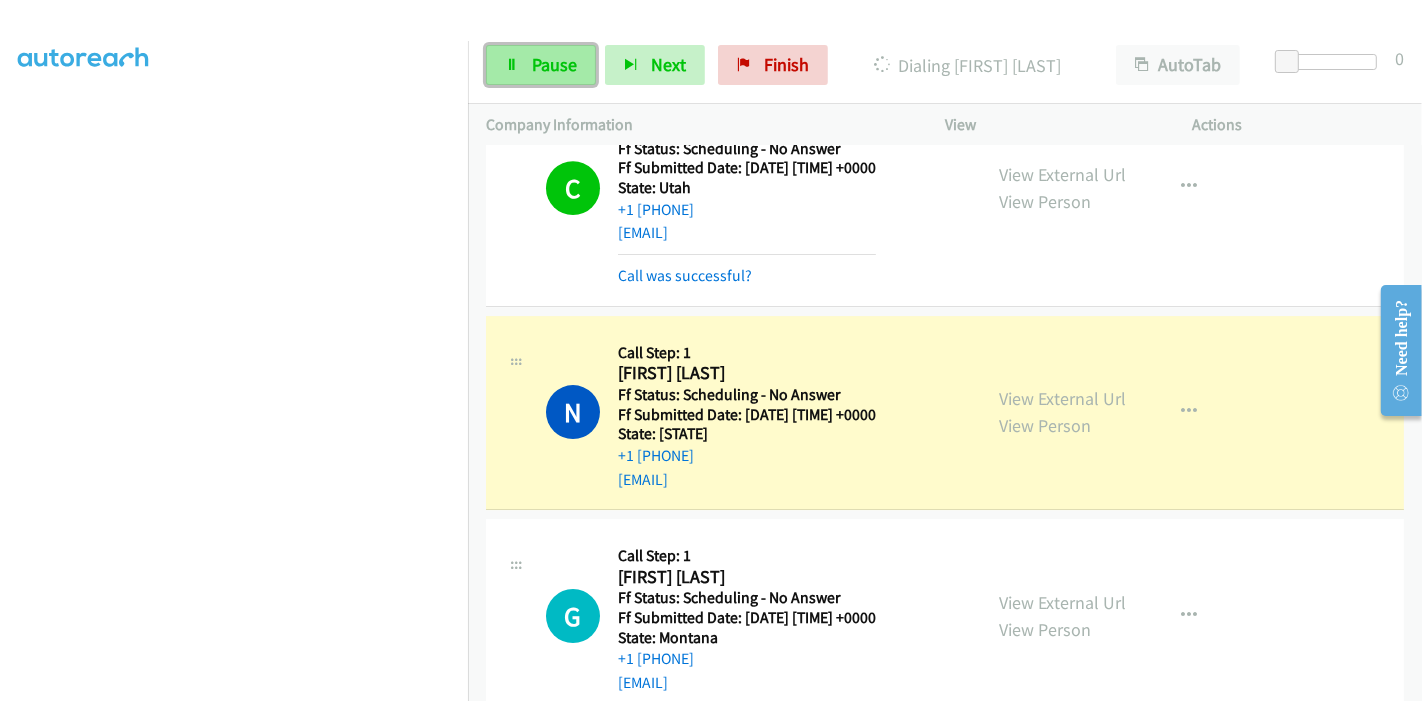 click on "Pause" at bounding box center (541, 65) 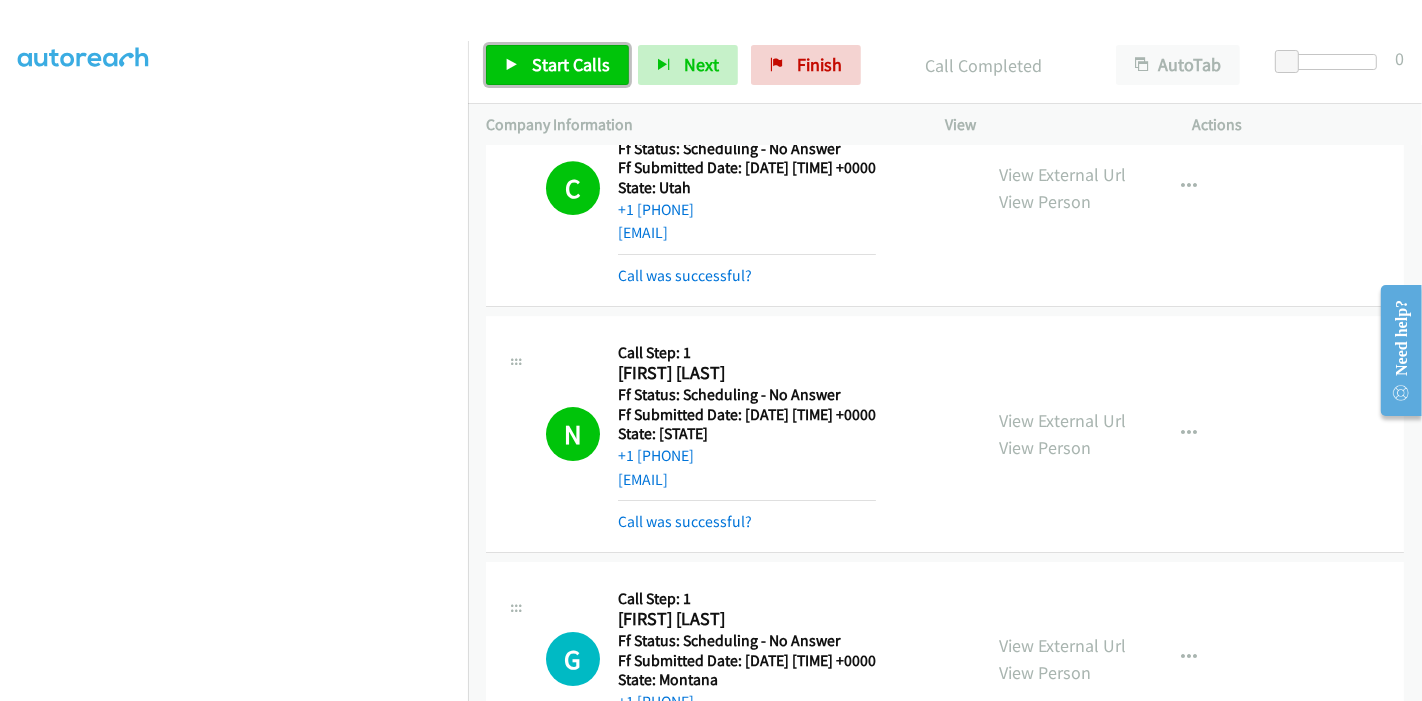 click on "Start Calls" at bounding box center [571, 64] 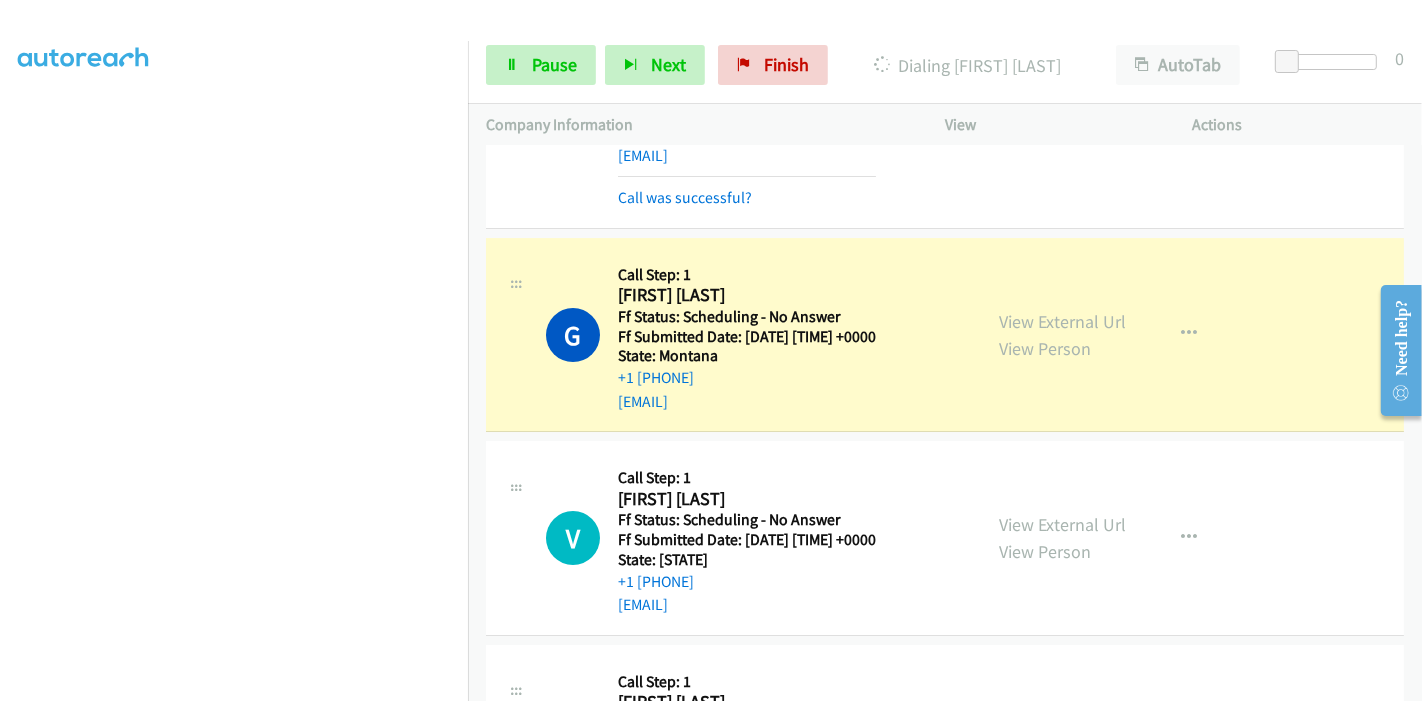 scroll, scrollTop: 5888, scrollLeft: 0, axis: vertical 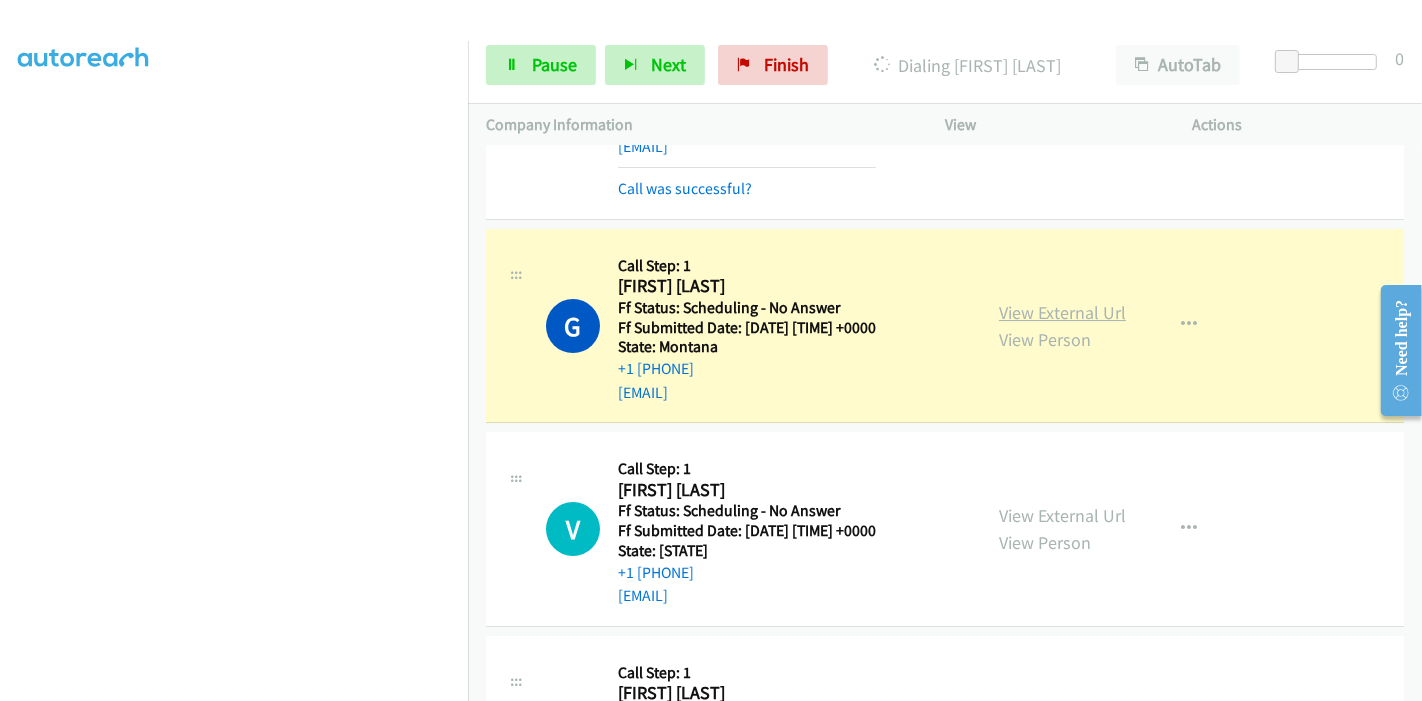 click on "View External Url" at bounding box center (1062, 312) 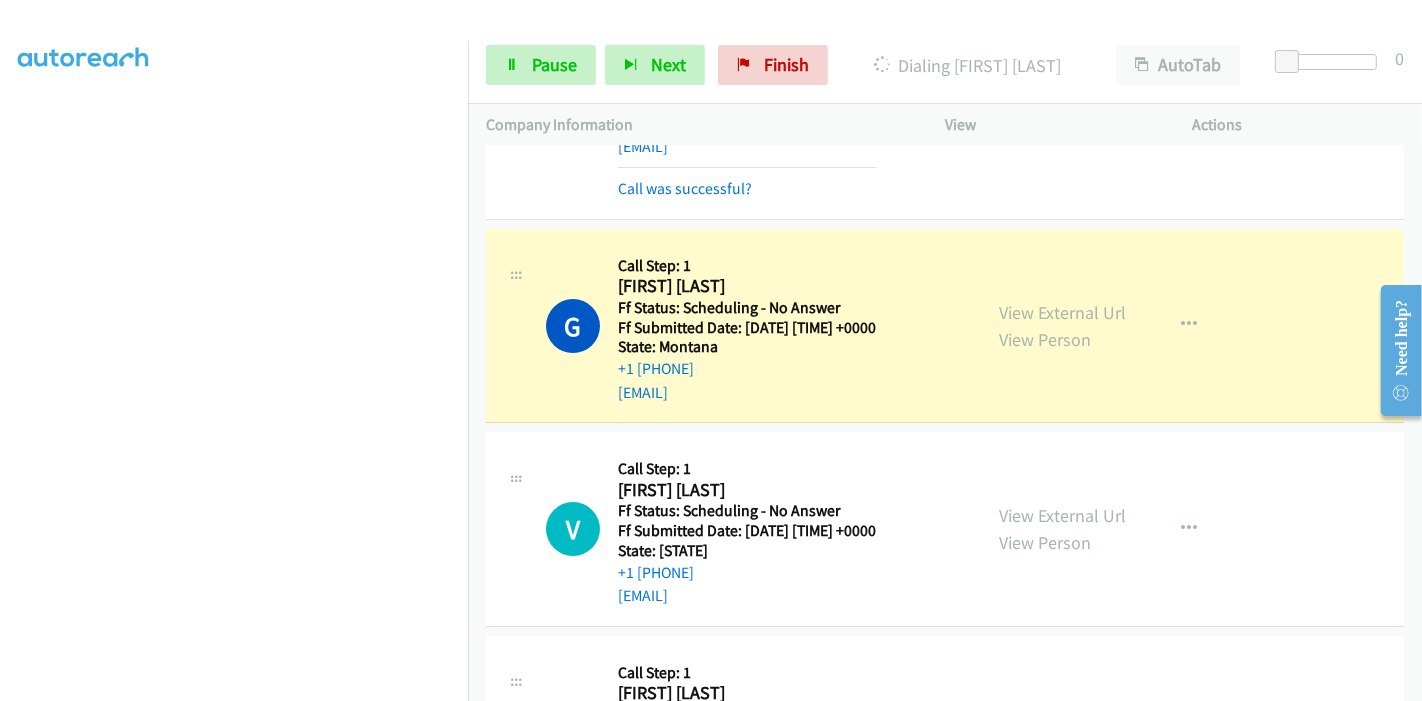 scroll, scrollTop: 0, scrollLeft: 0, axis: both 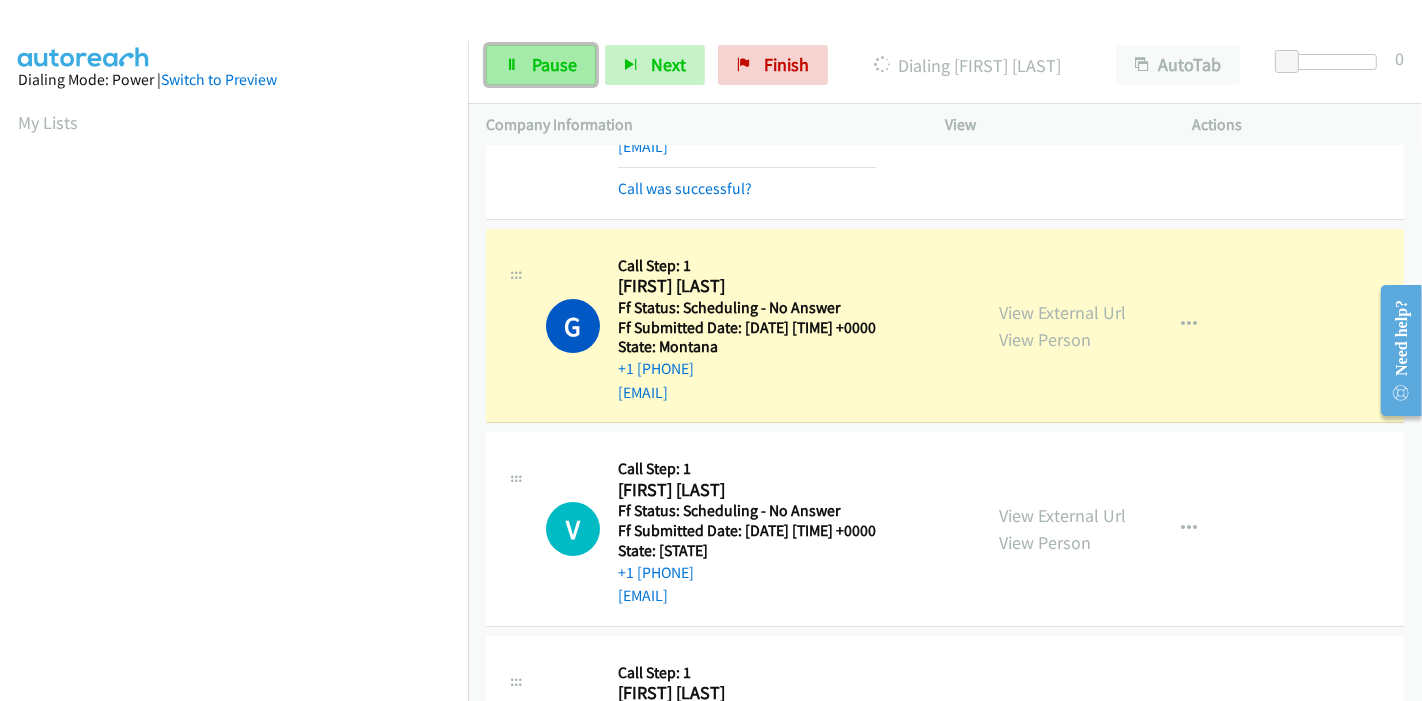 click on "Pause" at bounding box center (554, 64) 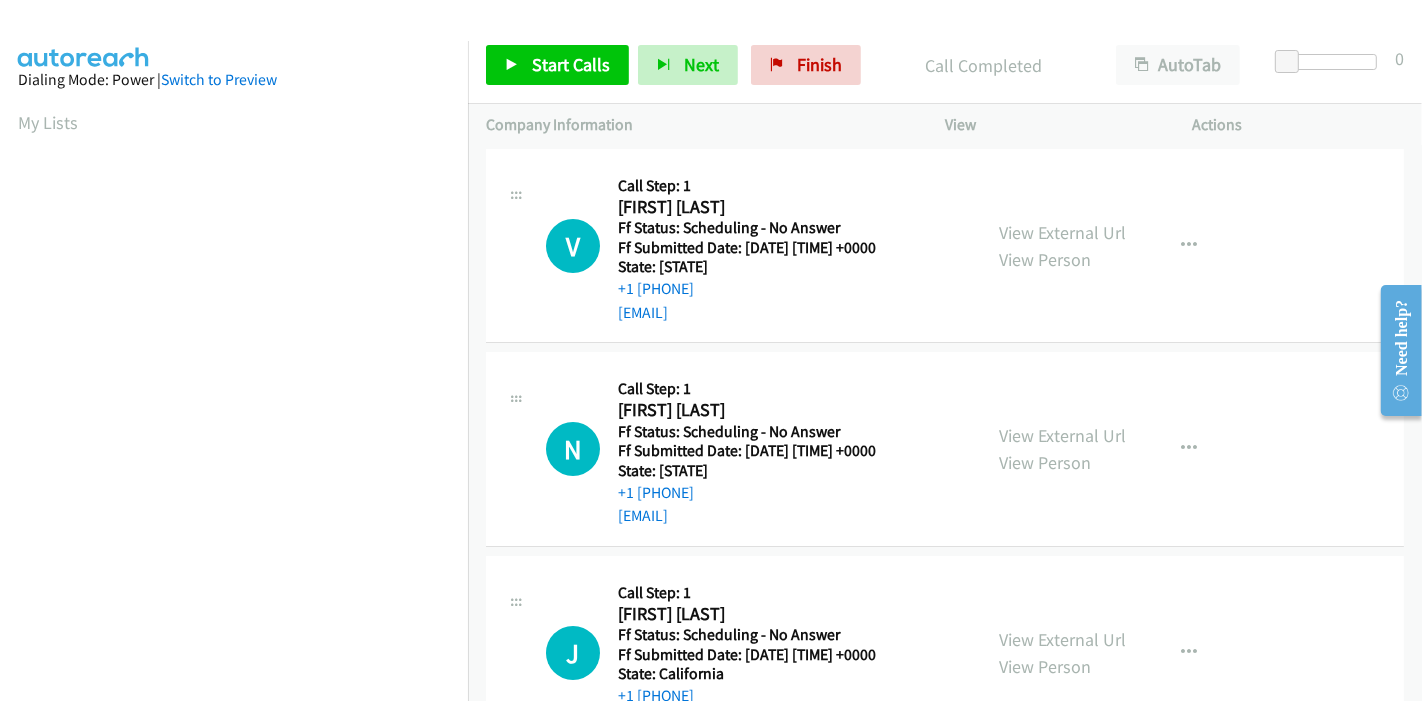 scroll, scrollTop: 6222, scrollLeft: 0, axis: vertical 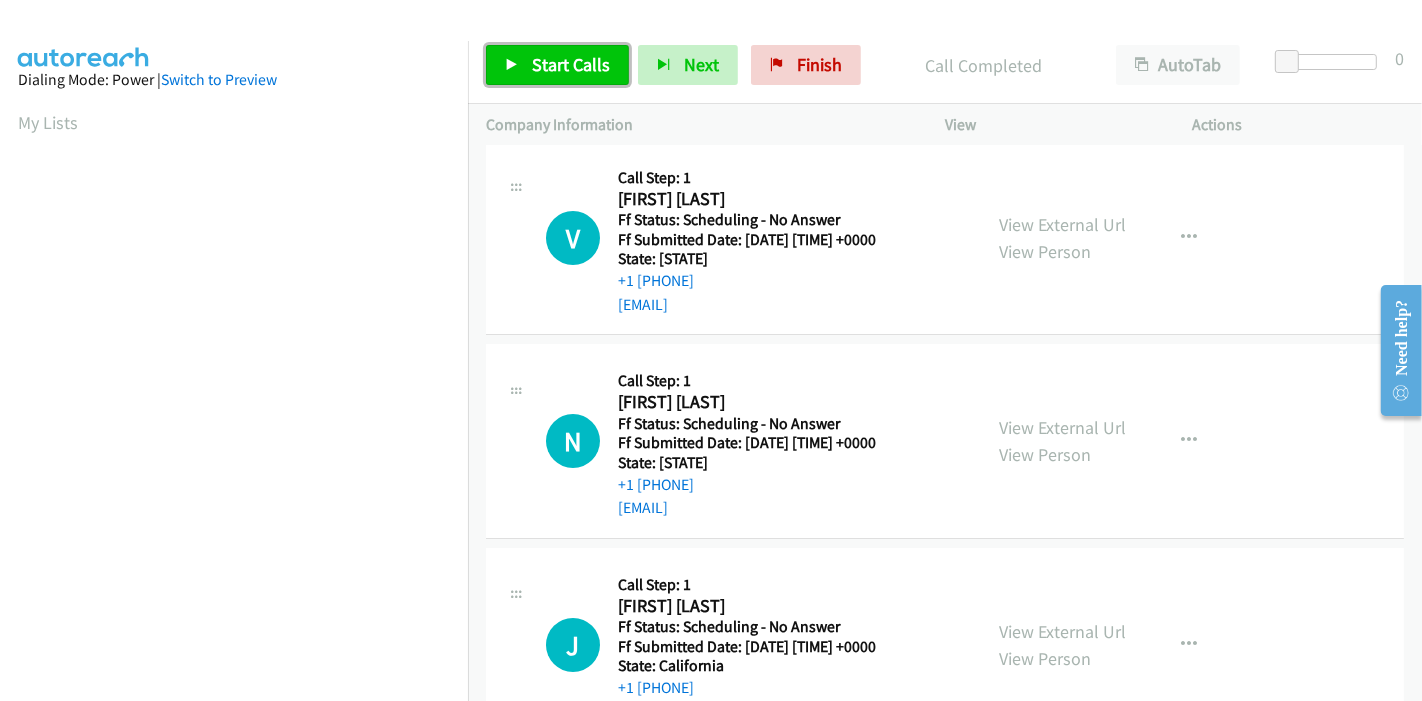 click on "Start Calls" at bounding box center [571, 64] 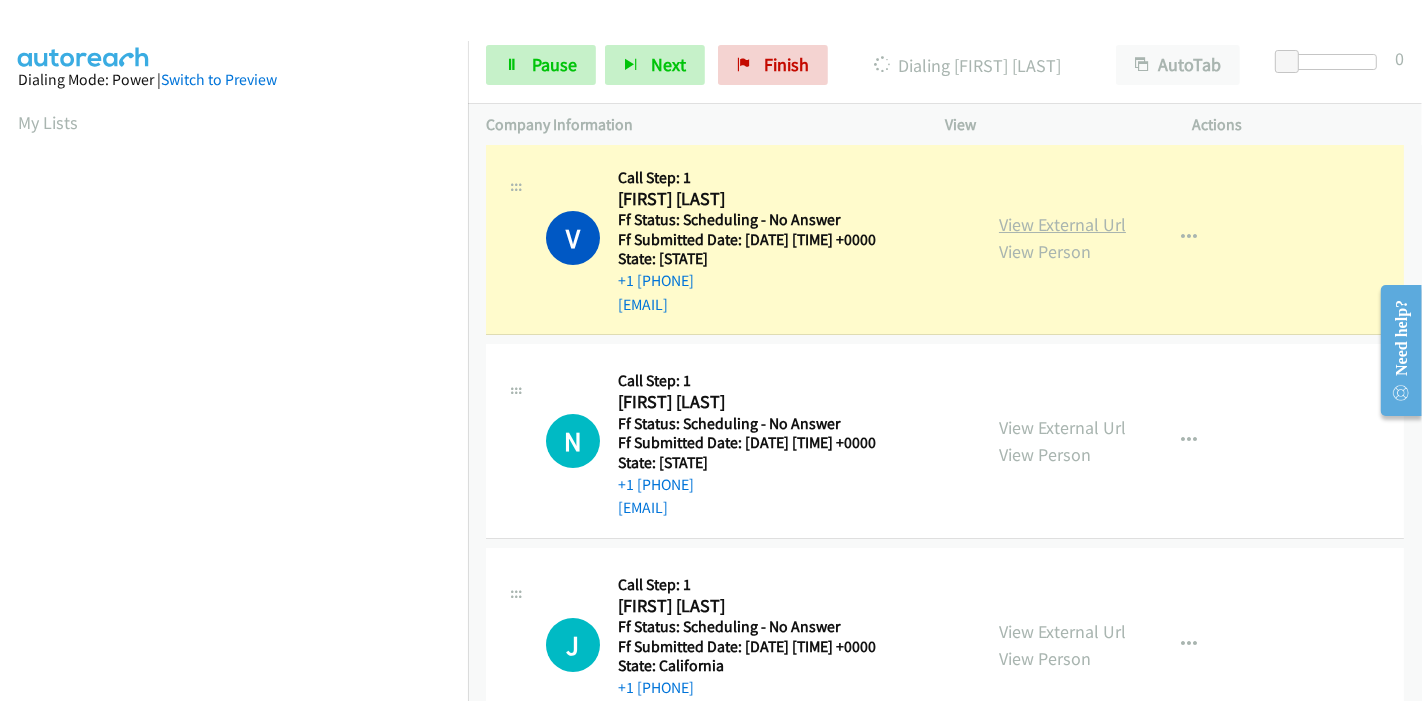 click on "View External Url" at bounding box center [1062, 224] 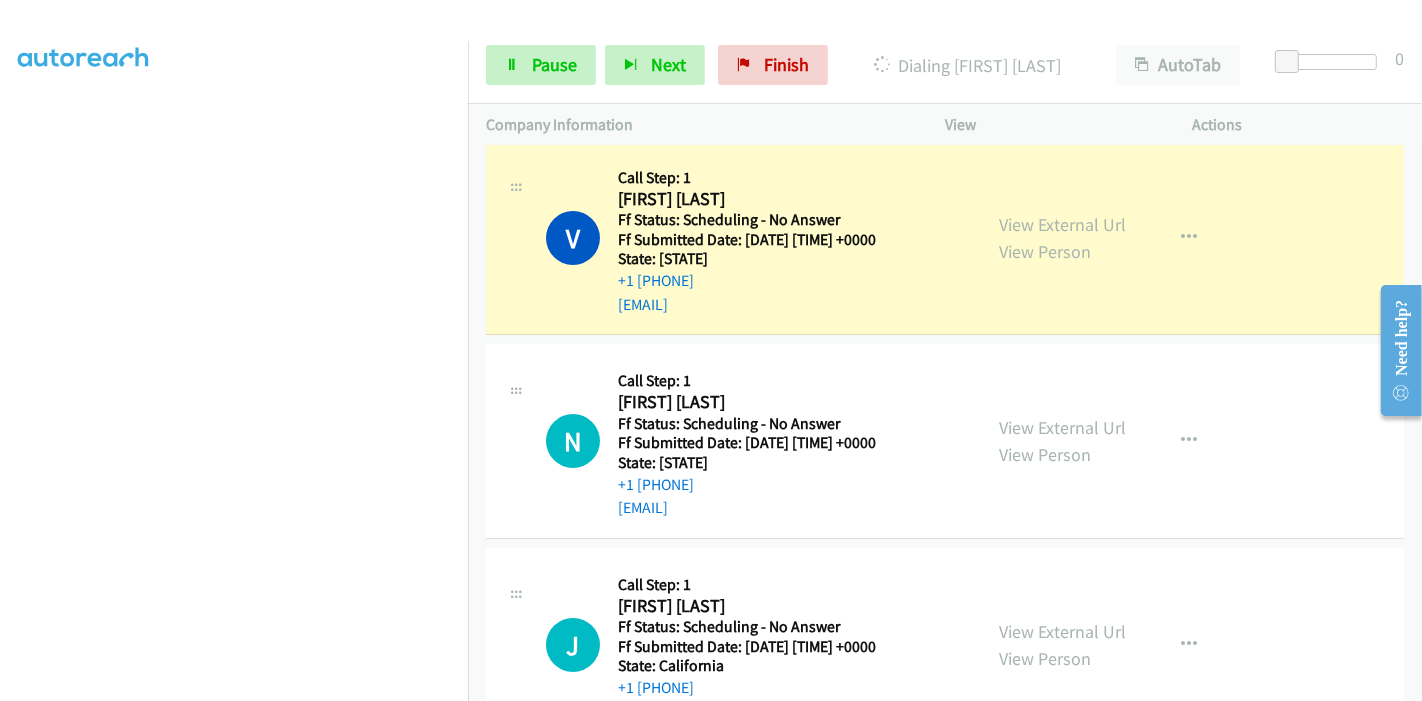 scroll, scrollTop: 0, scrollLeft: 0, axis: both 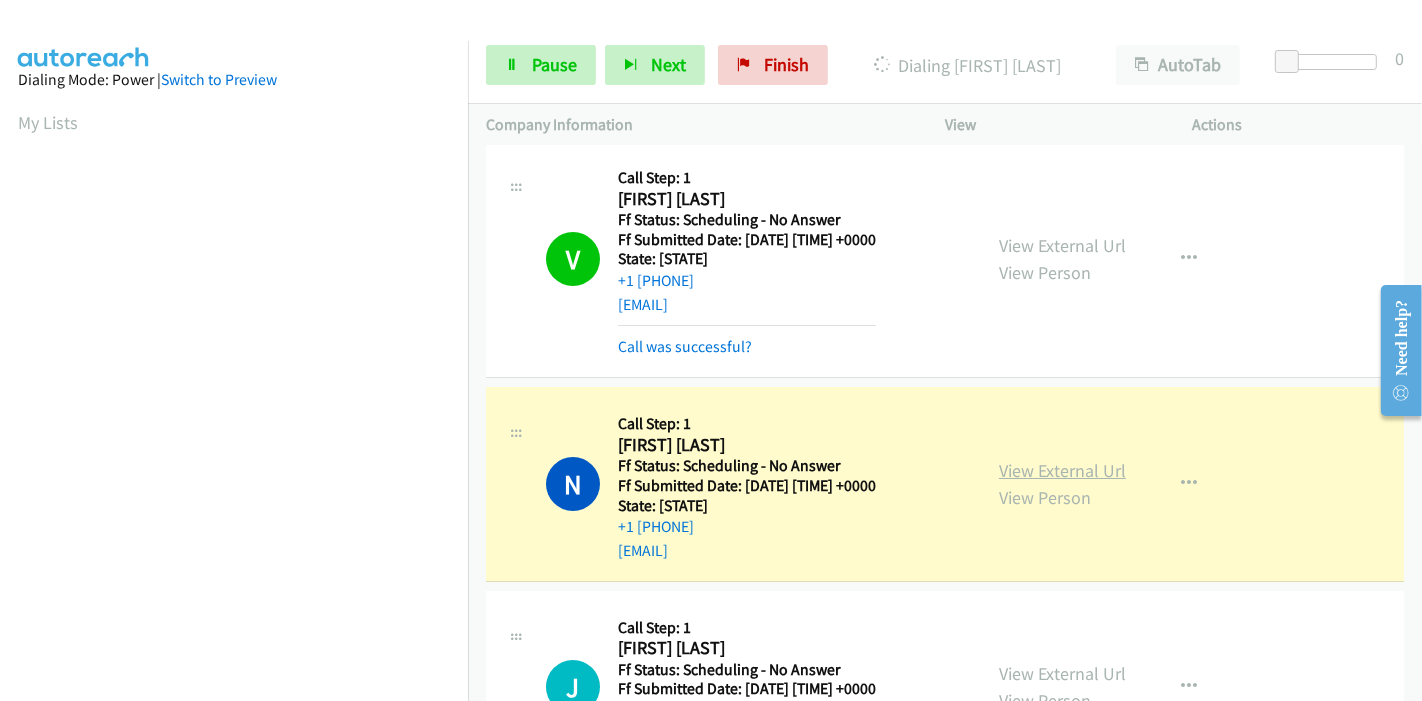 click on "View External Url" at bounding box center [1062, 470] 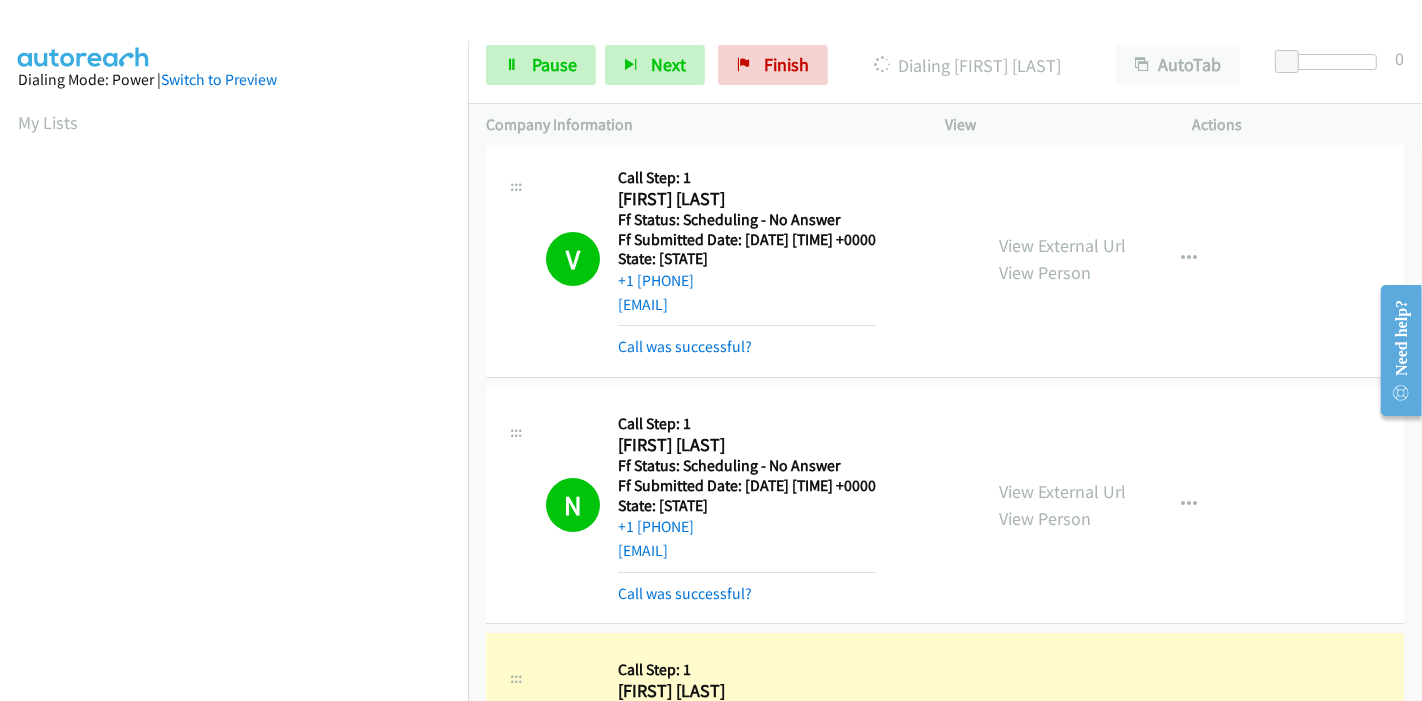 scroll, scrollTop: 422, scrollLeft: 0, axis: vertical 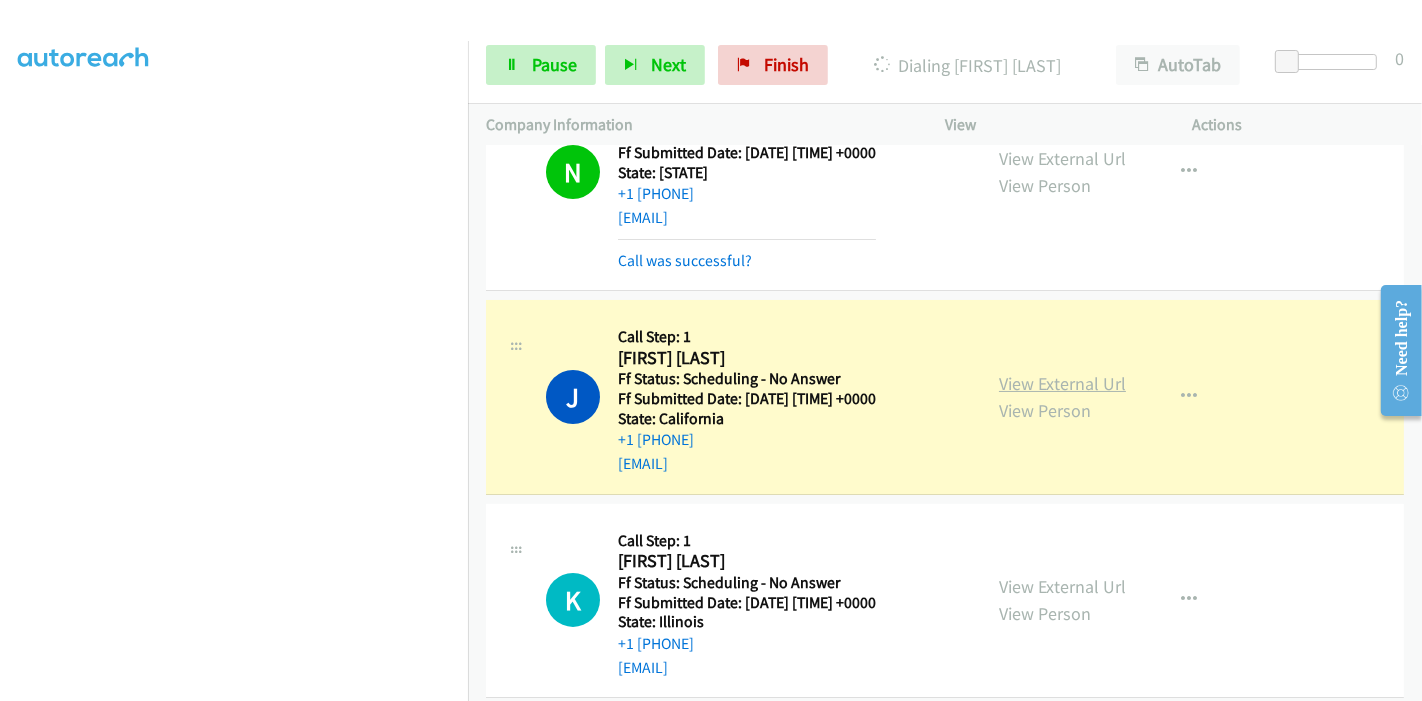 click on "View External Url" at bounding box center [1062, 383] 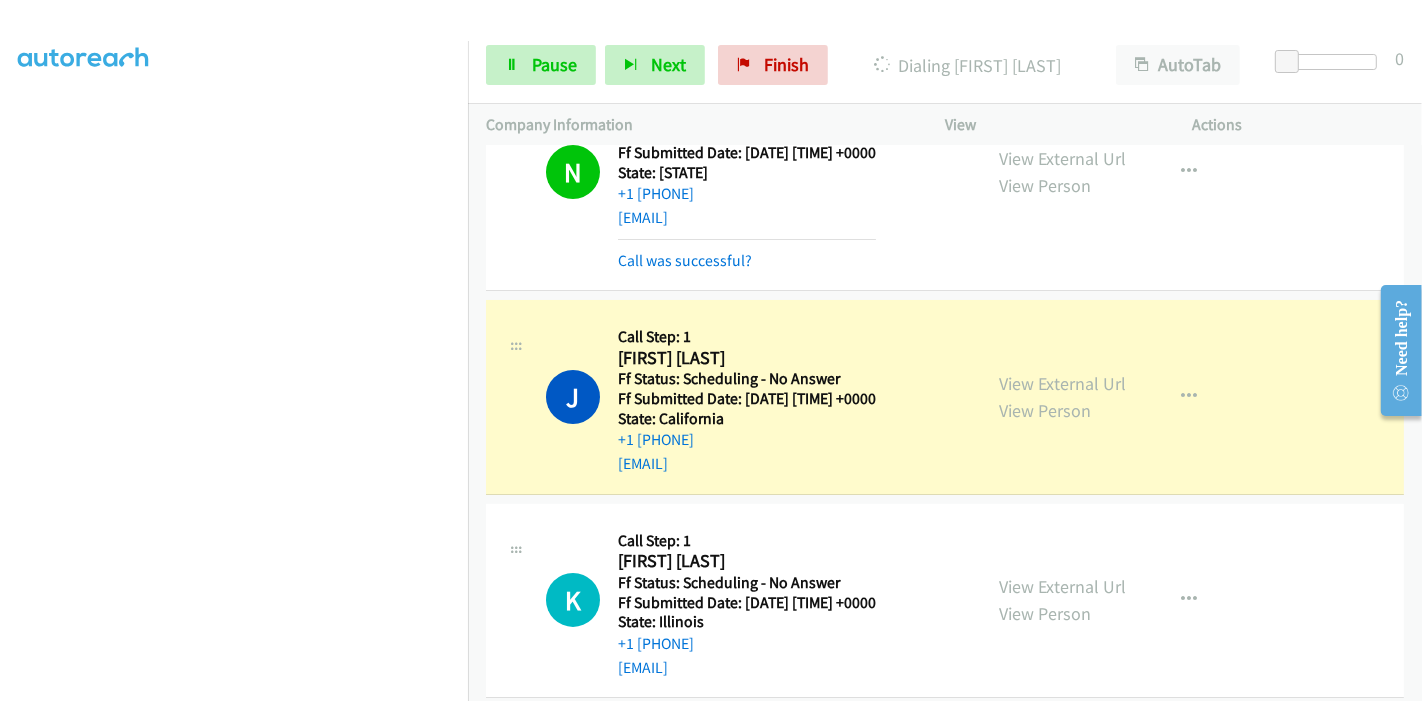 scroll, scrollTop: 0, scrollLeft: 0, axis: both 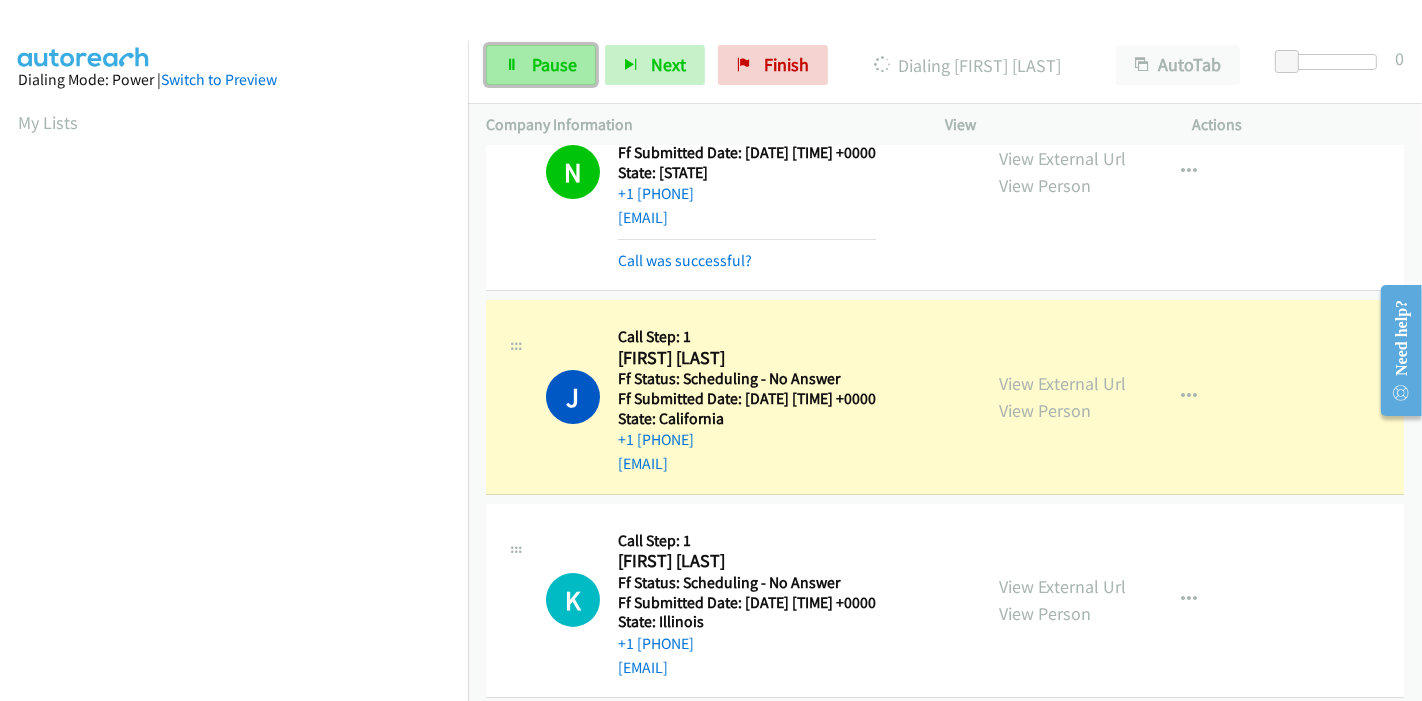 click on "Pause" at bounding box center (554, 64) 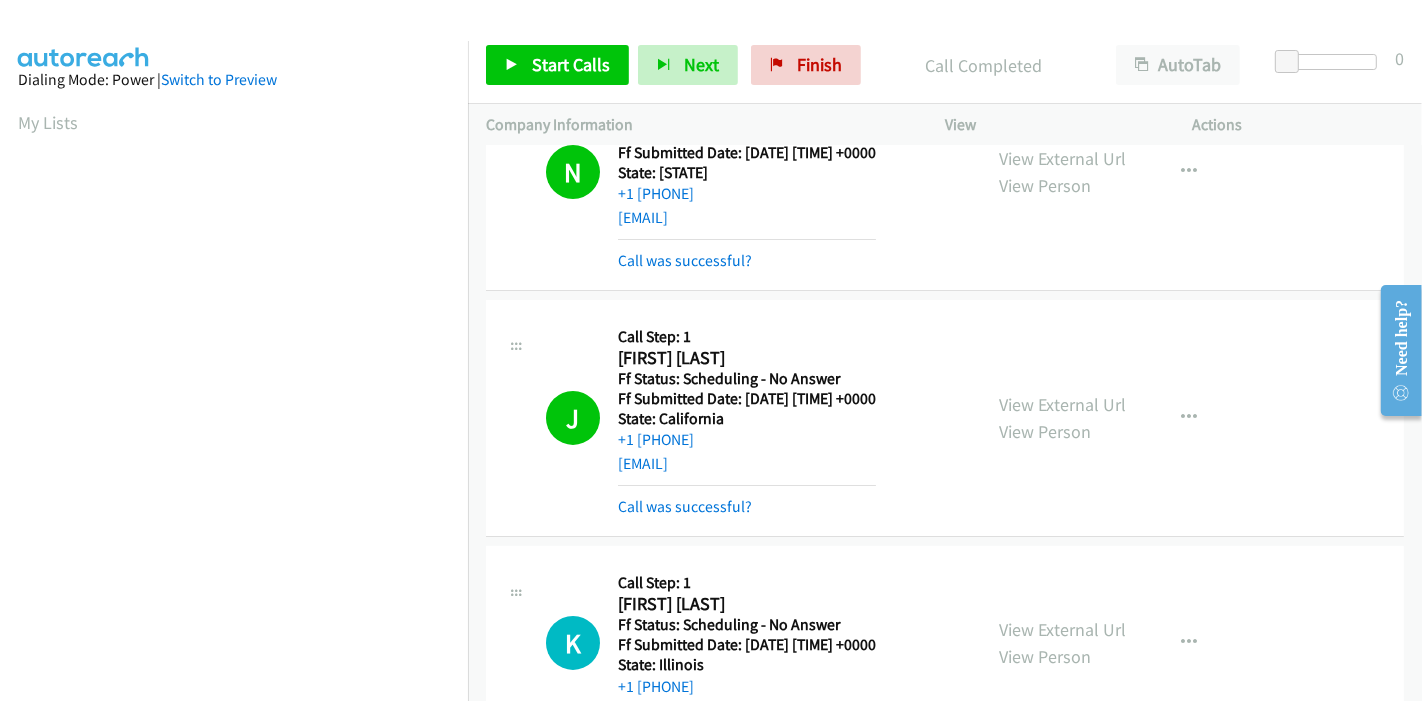 scroll, scrollTop: 6777, scrollLeft: 0, axis: vertical 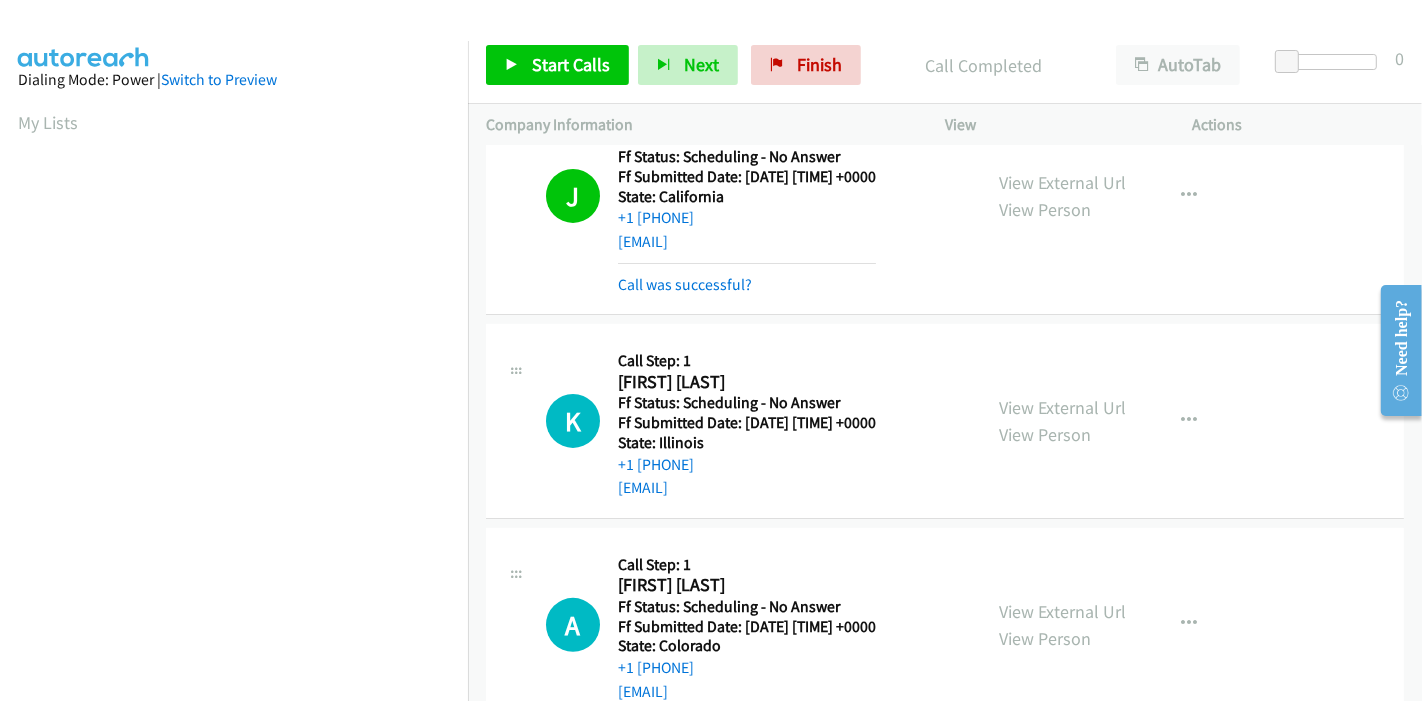 click at bounding box center [702, 38] 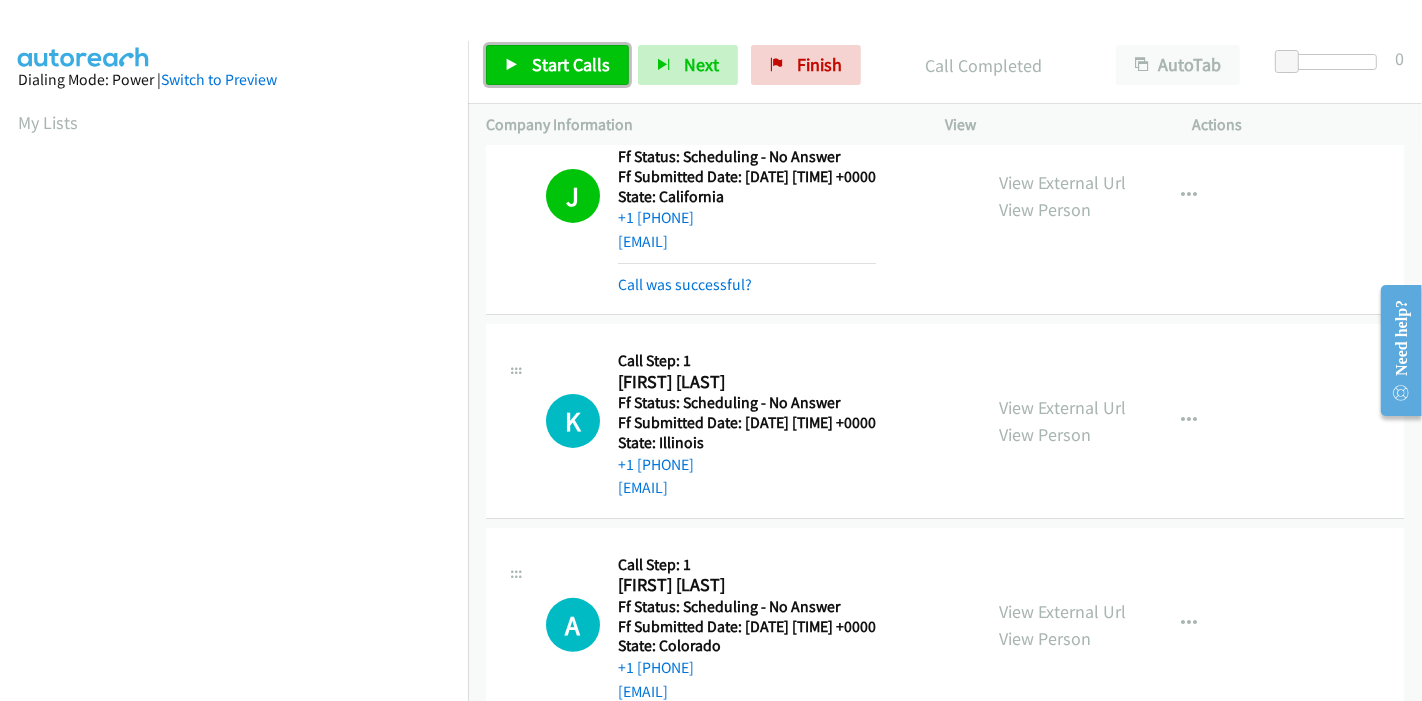 click on "Start Calls" at bounding box center [571, 64] 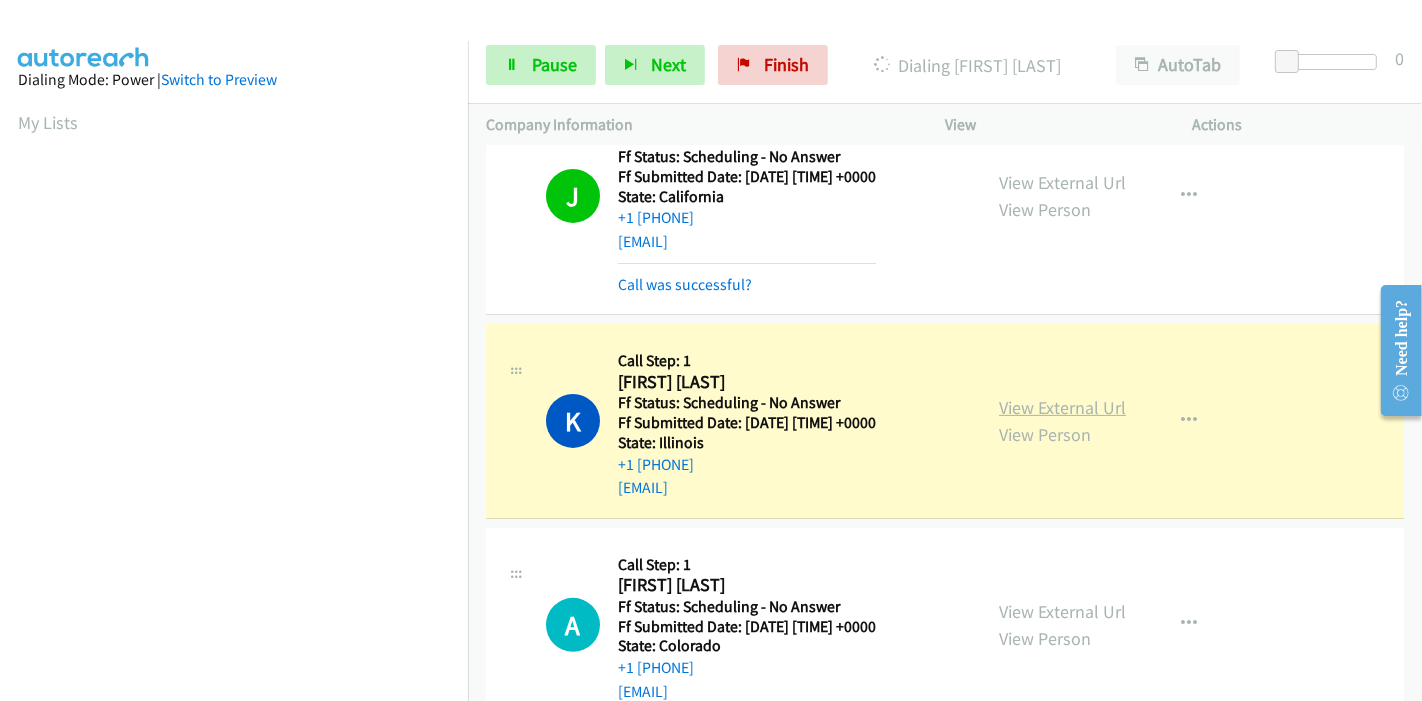 click on "View External Url" at bounding box center [1062, 407] 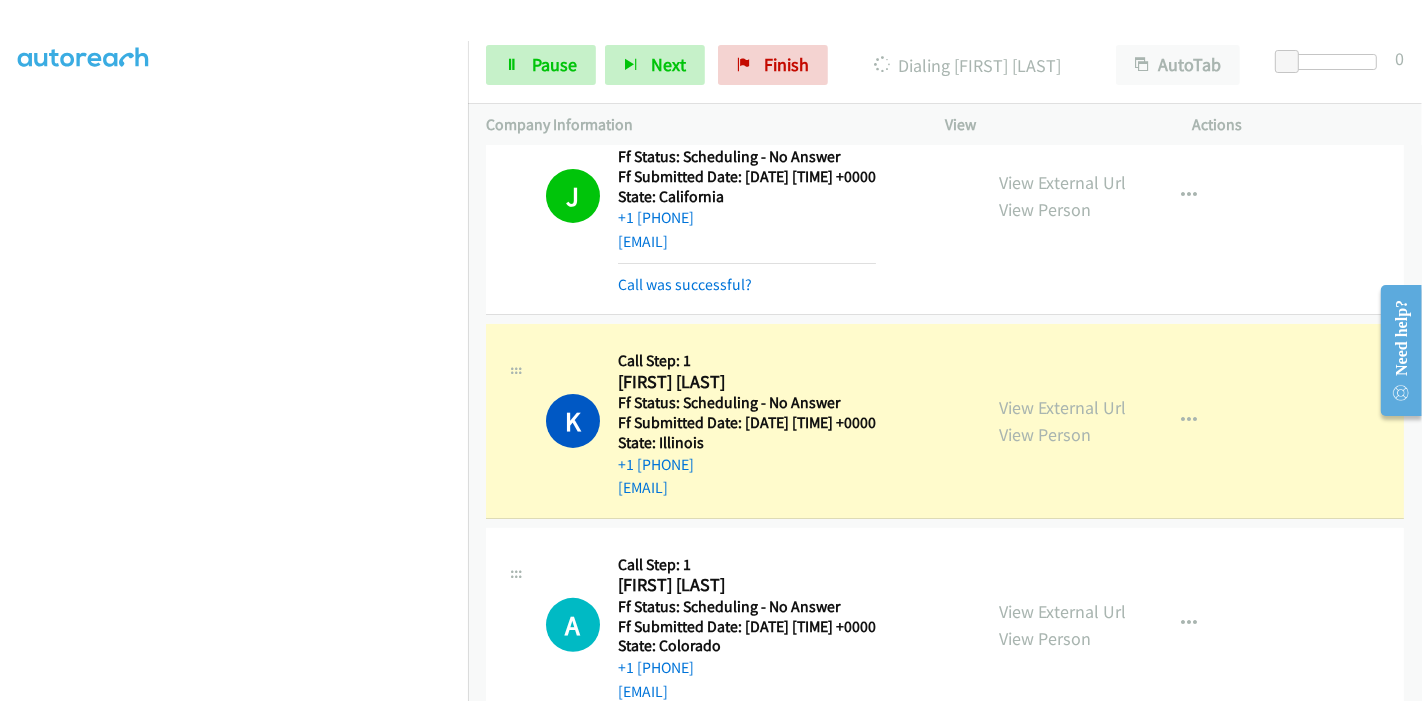 scroll, scrollTop: 422, scrollLeft: 0, axis: vertical 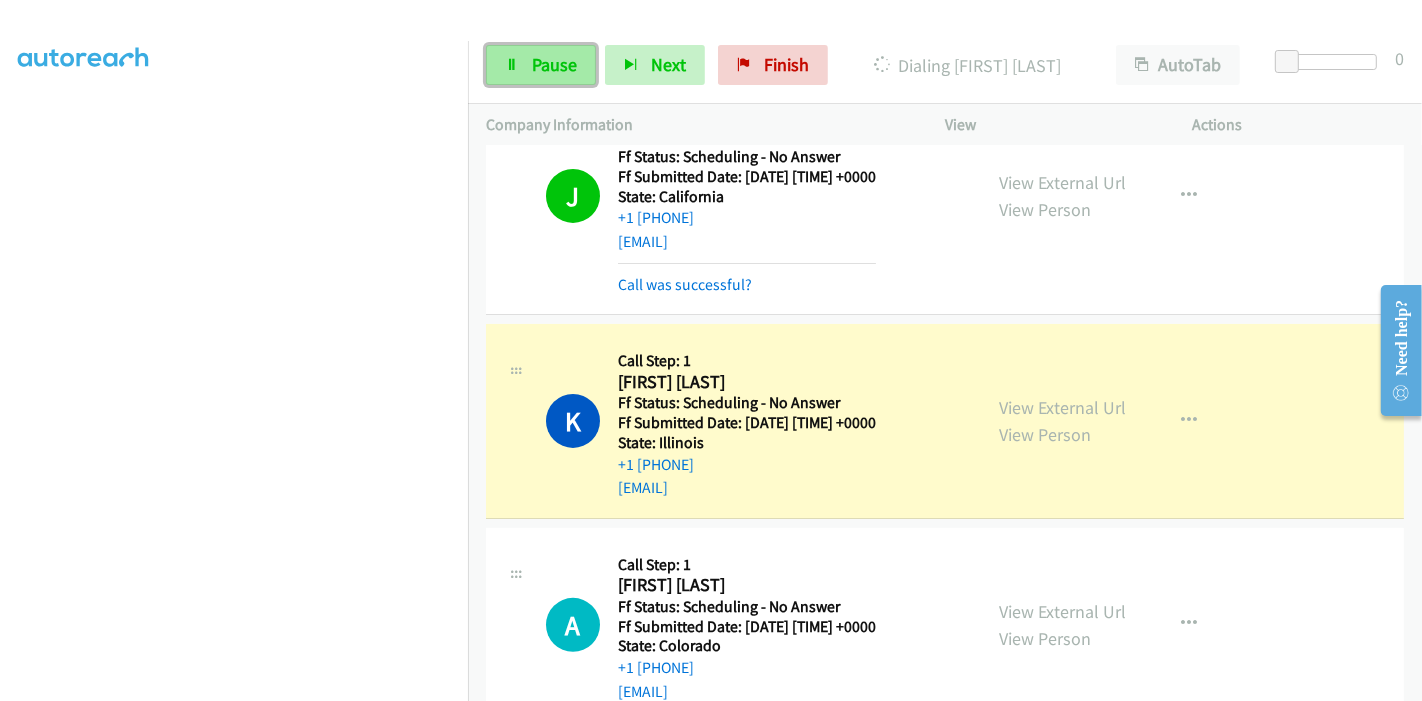 click on "Pause" at bounding box center [541, 65] 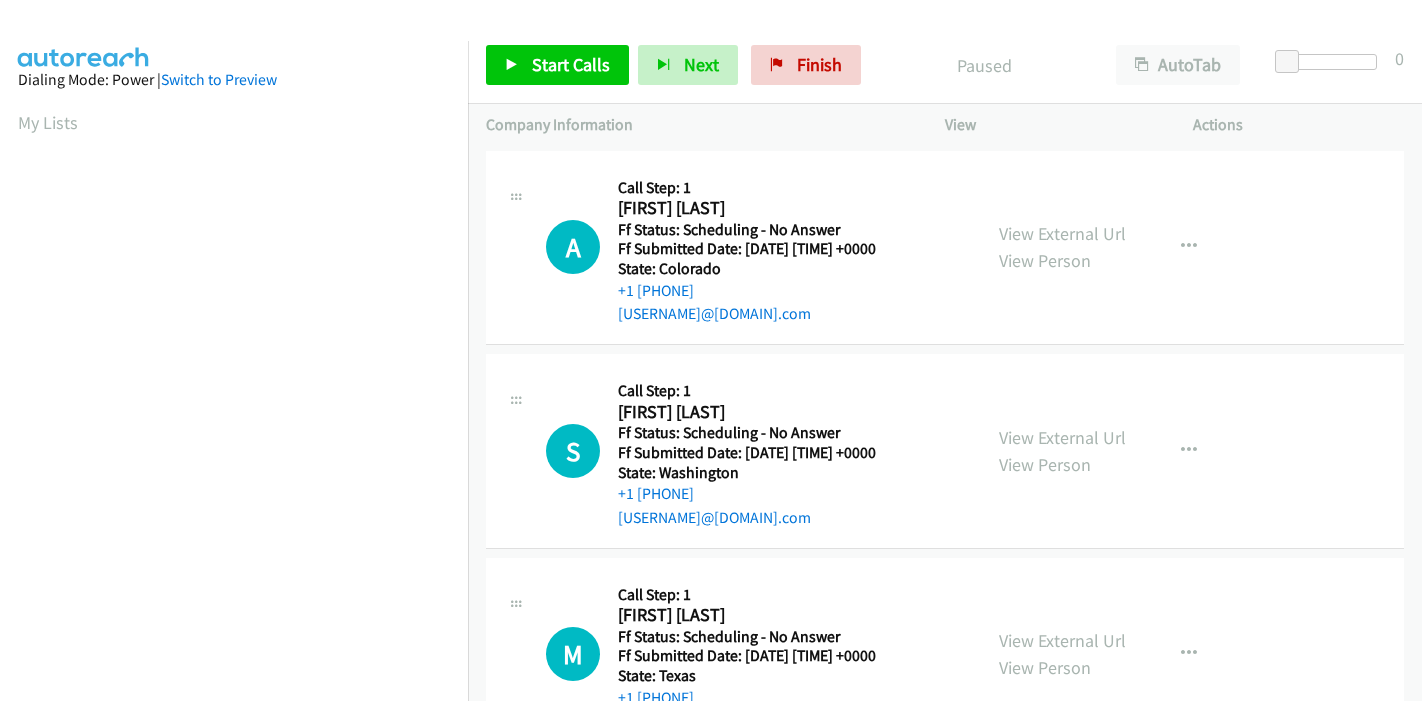 scroll, scrollTop: 0, scrollLeft: 0, axis: both 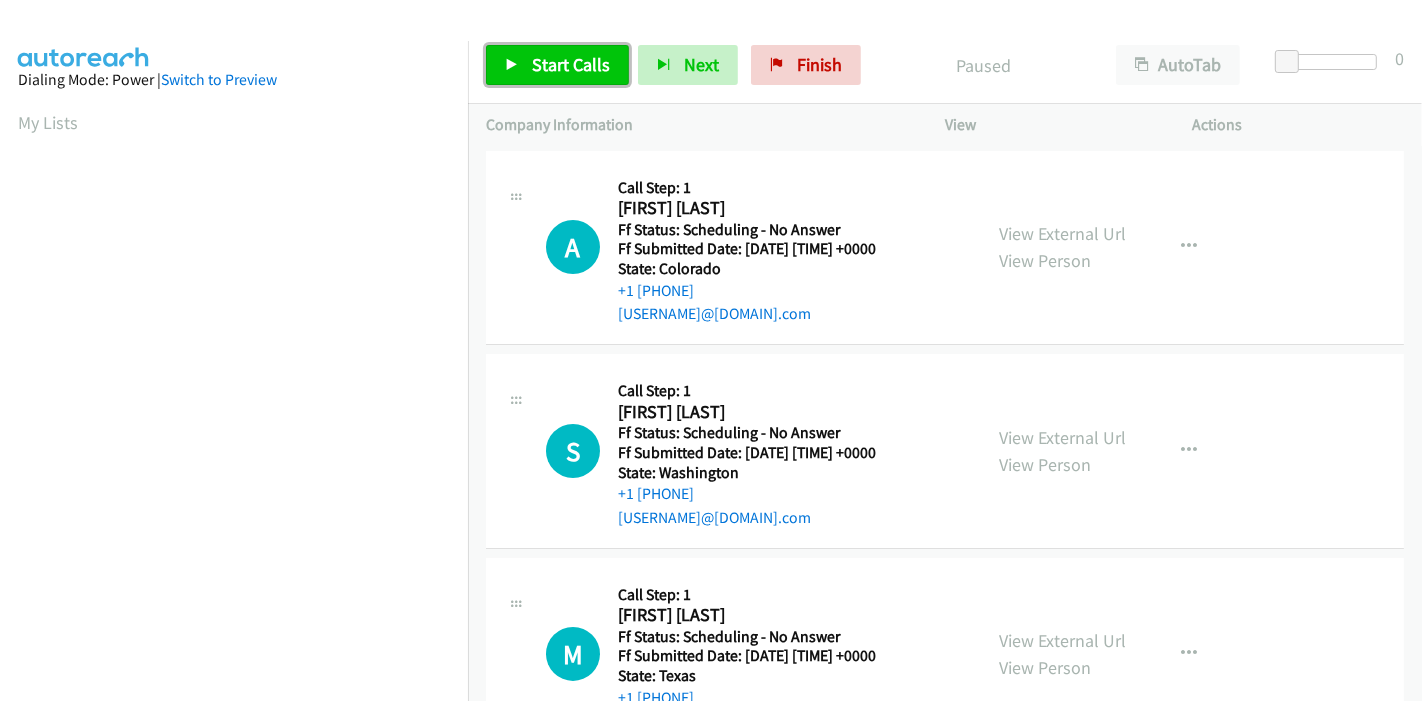 click on "Start Calls" at bounding box center (571, 64) 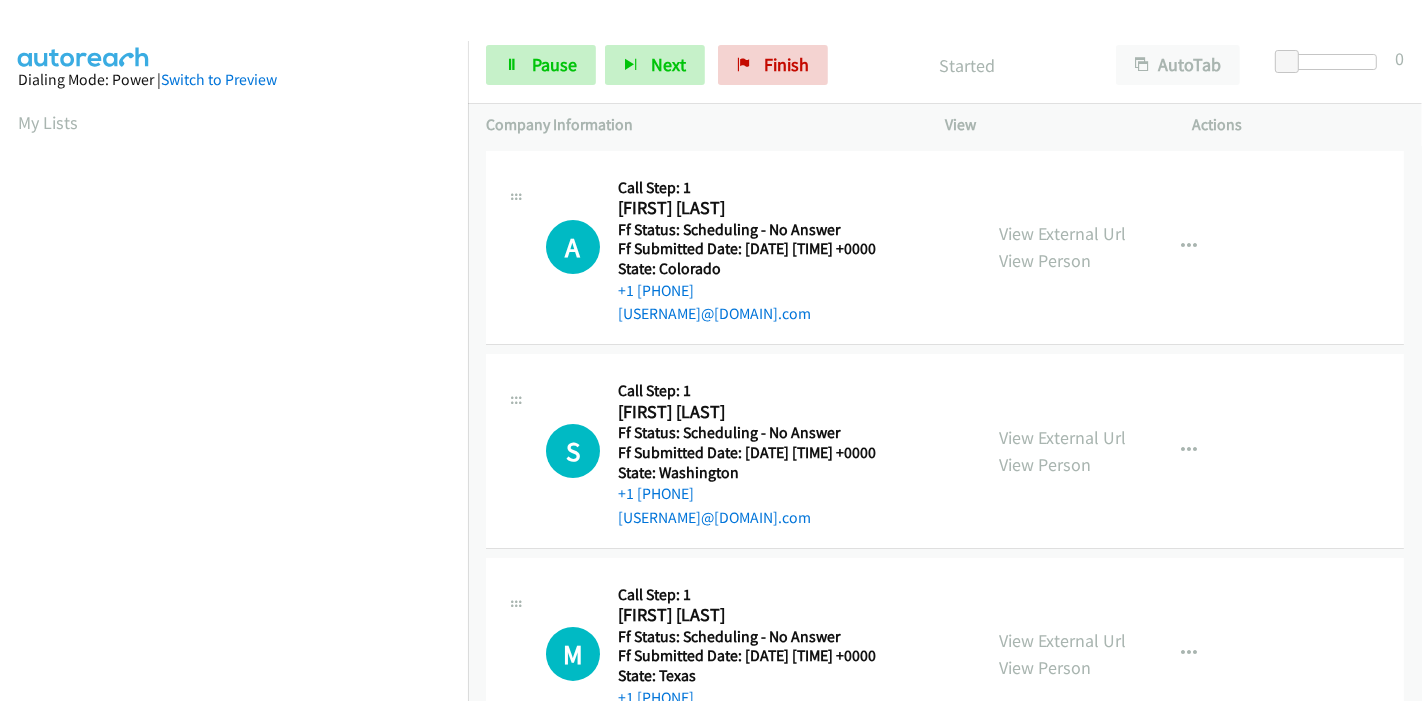 scroll, scrollTop: 0, scrollLeft: 0, axis: both 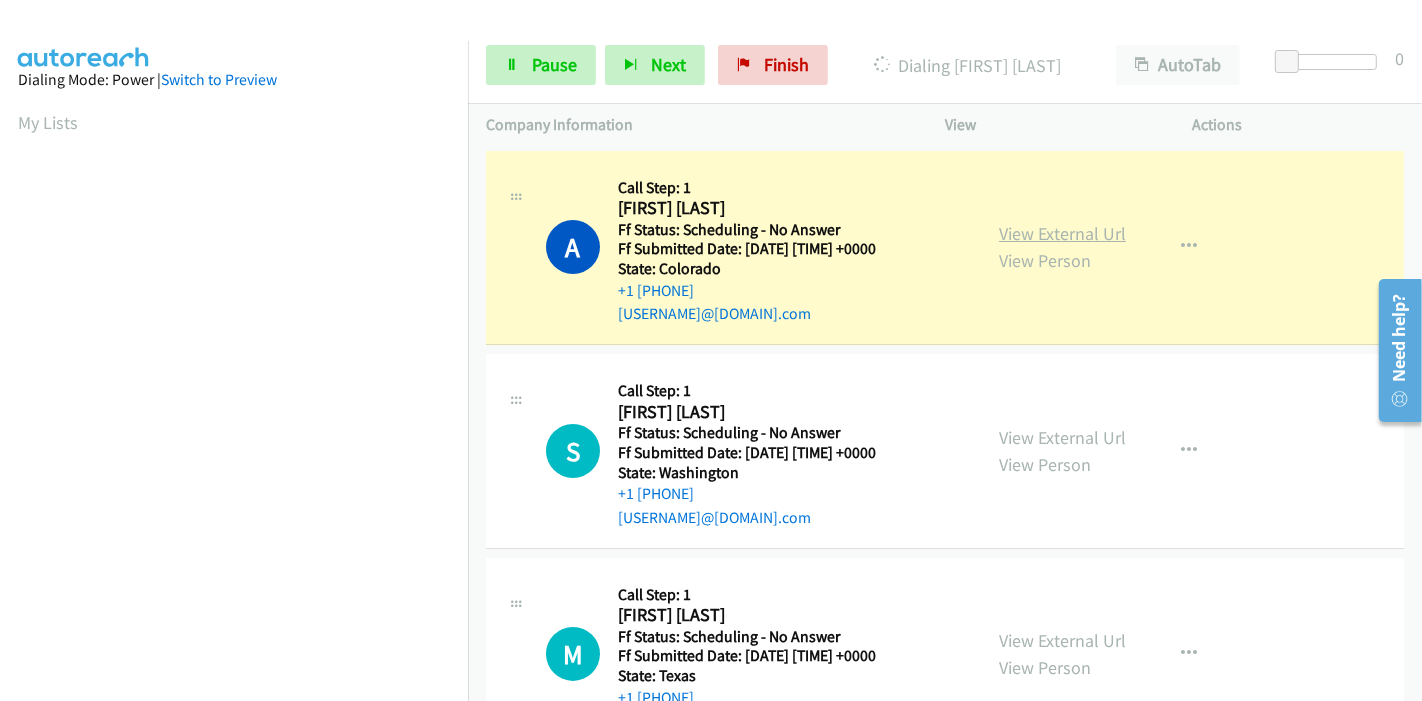 click on "View External Url" at bounding box center [1062, 233] 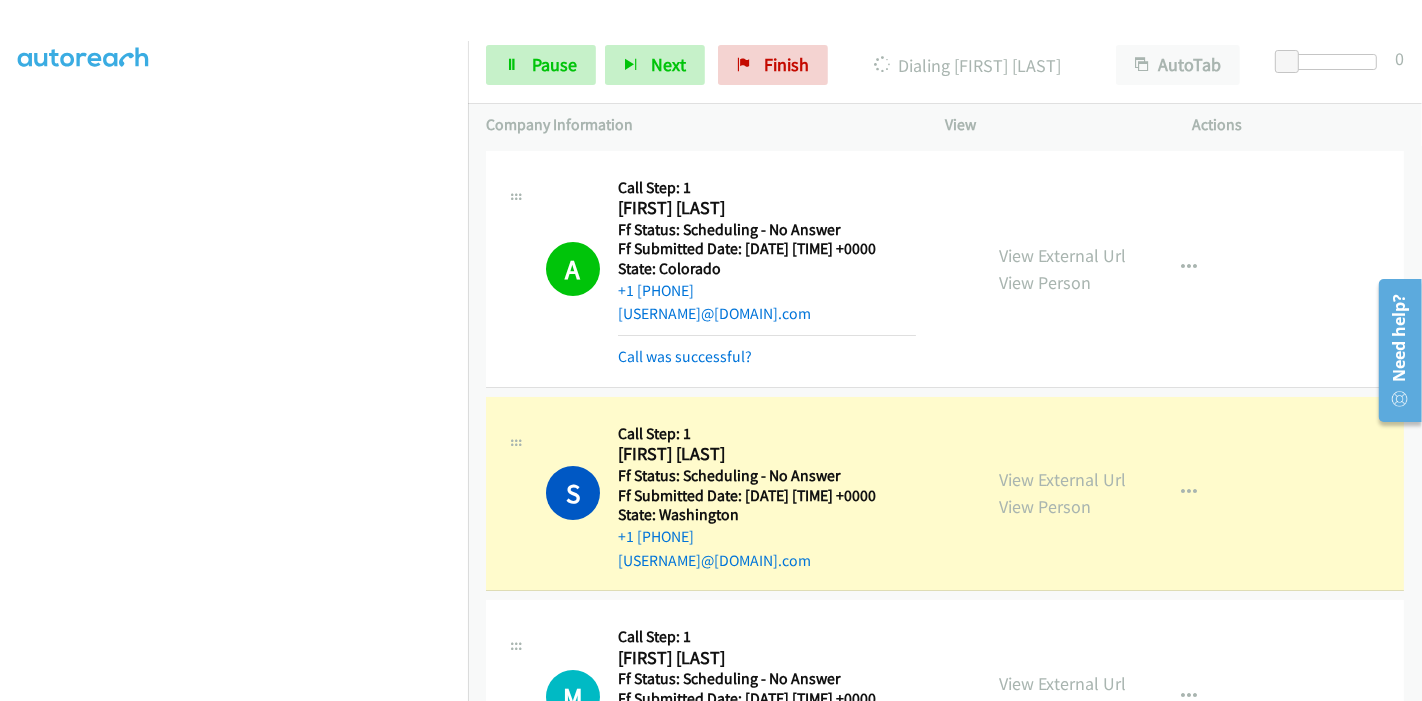 scroll, scrollTop: 0, scrollLeft: 0, axis: both 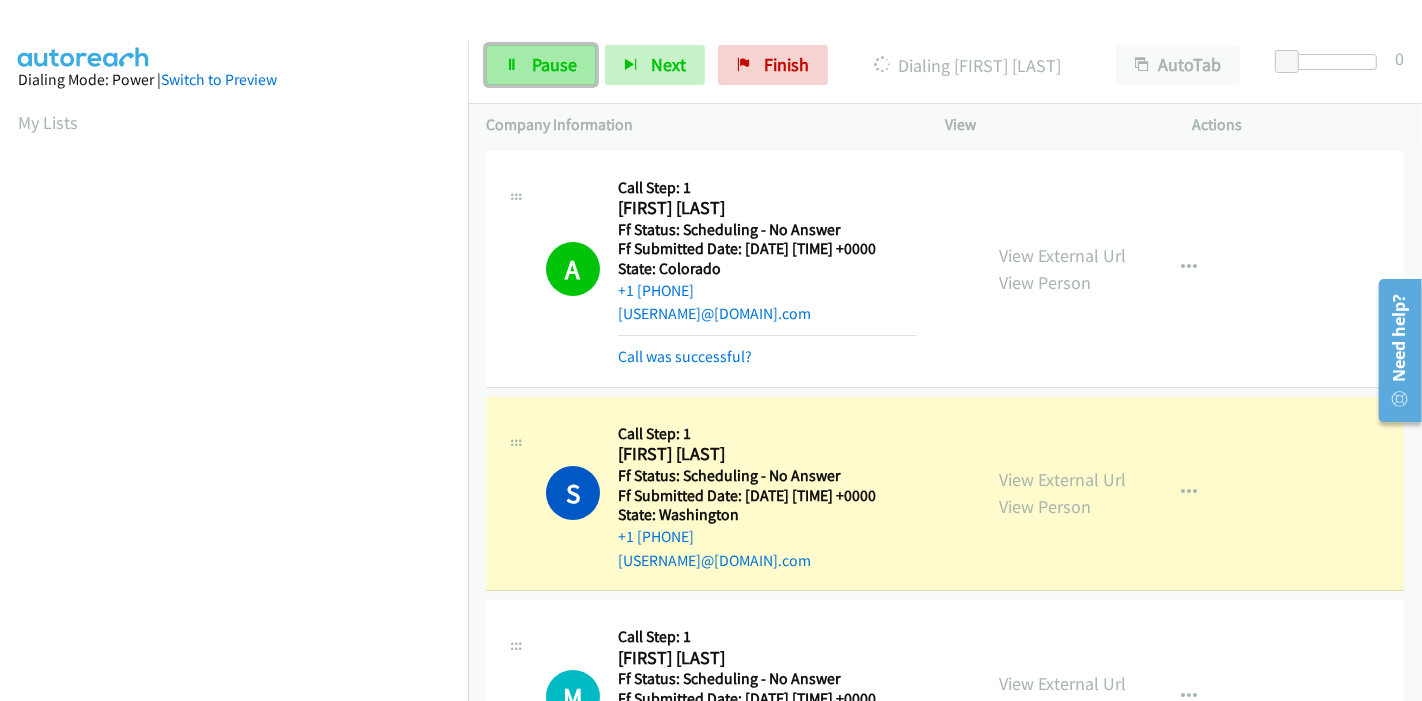click on "Pause" at bounding box center [554, 64] 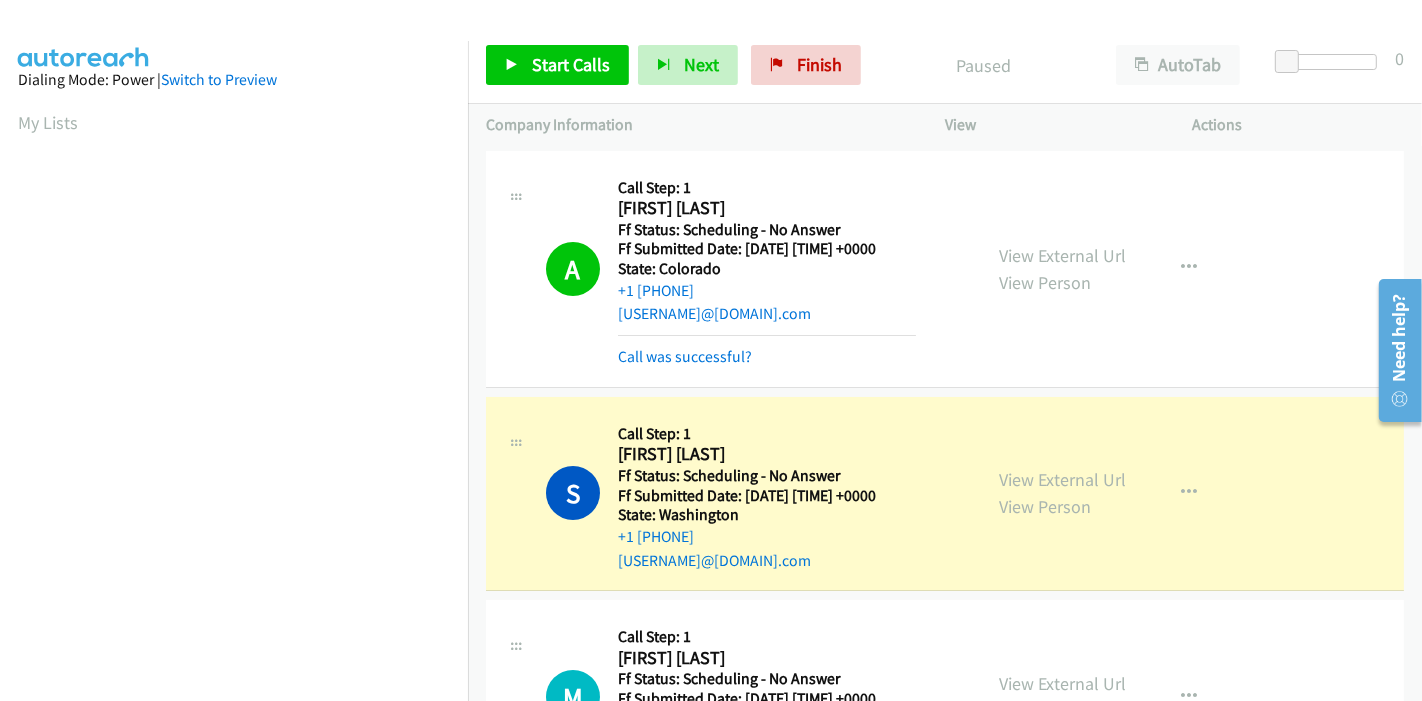 scroll, scrollTop: 422, scrollLeft: 0, axis: vertical 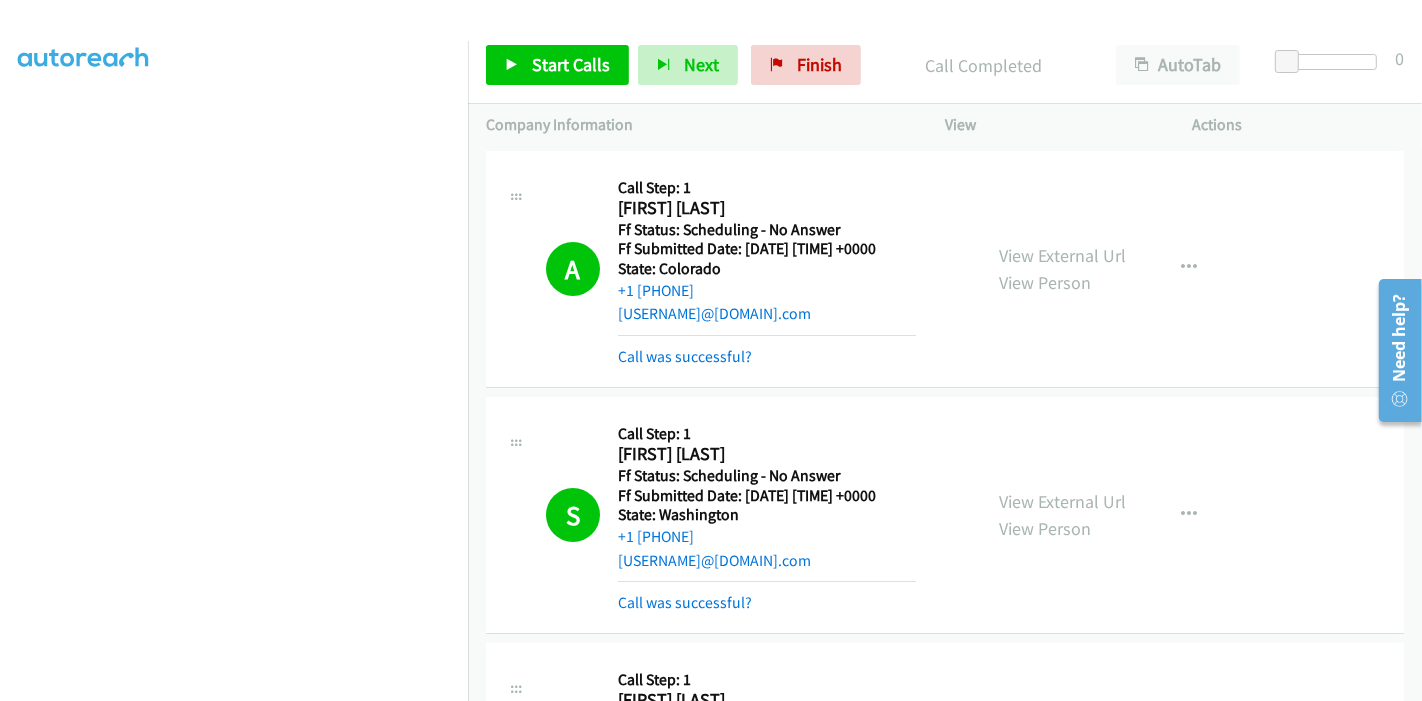 click on "View External Url
View Person
View External Url
Email
Schedule/Manage Callback
Skip Call
Add to do not call list" at bounding box center [1114, 515] 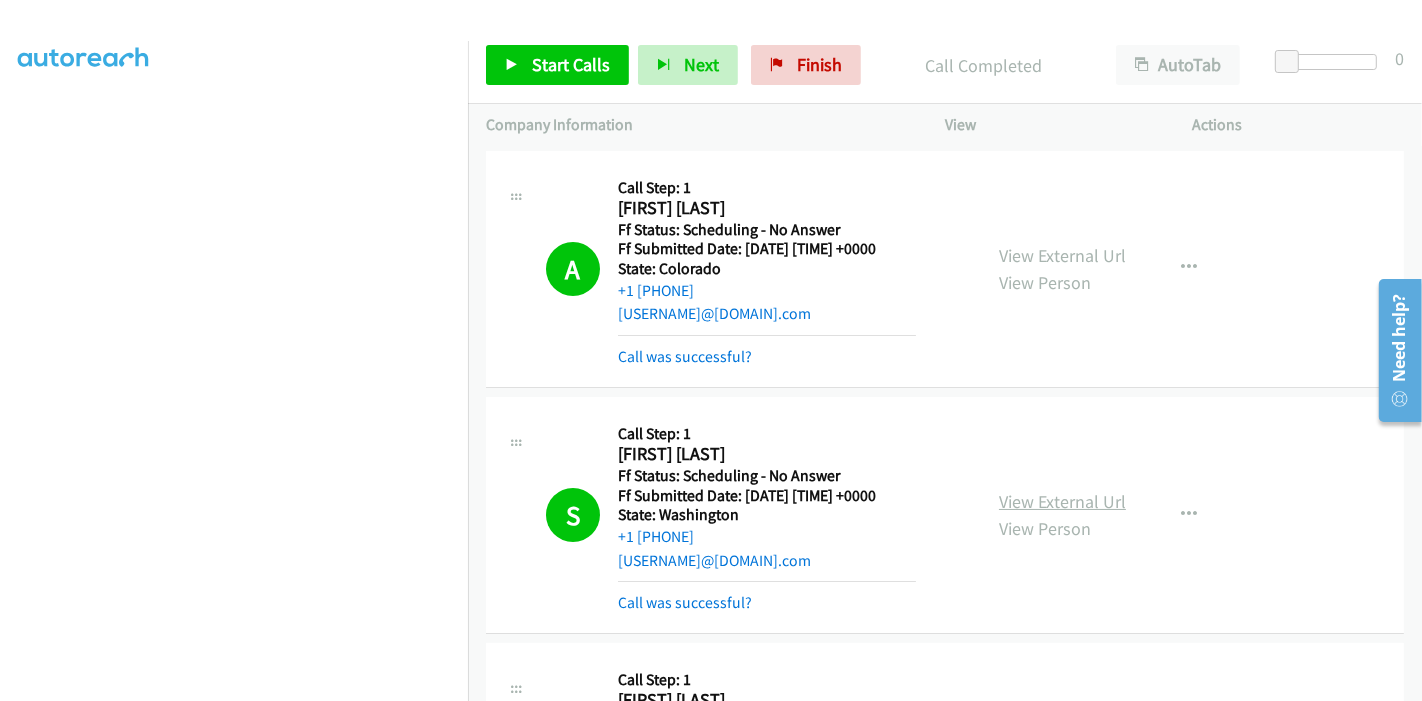 click on "View External Url" at bounding box center (1062, 501) 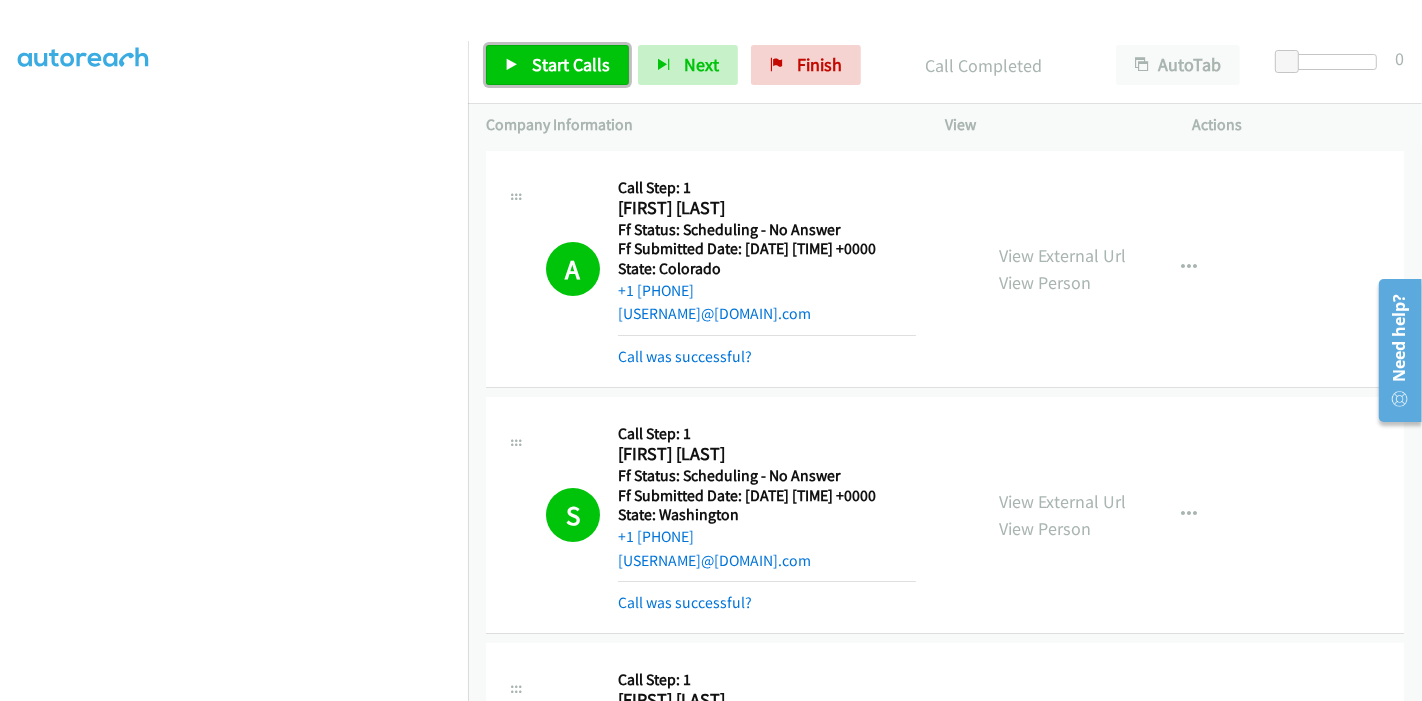 click on "Start Calls" at bounding box center [557, 65] 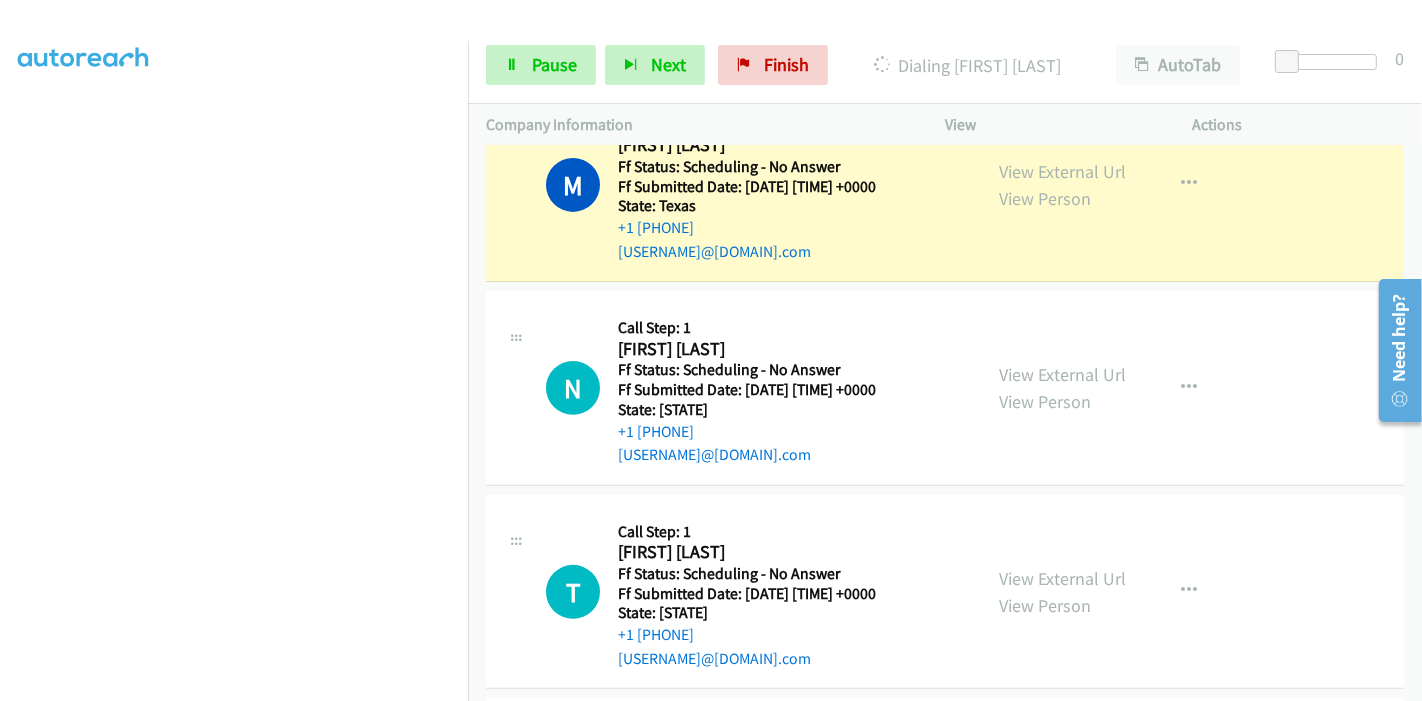scroll, scrollTop: 444, scrollLeft: 0, axis: vertical 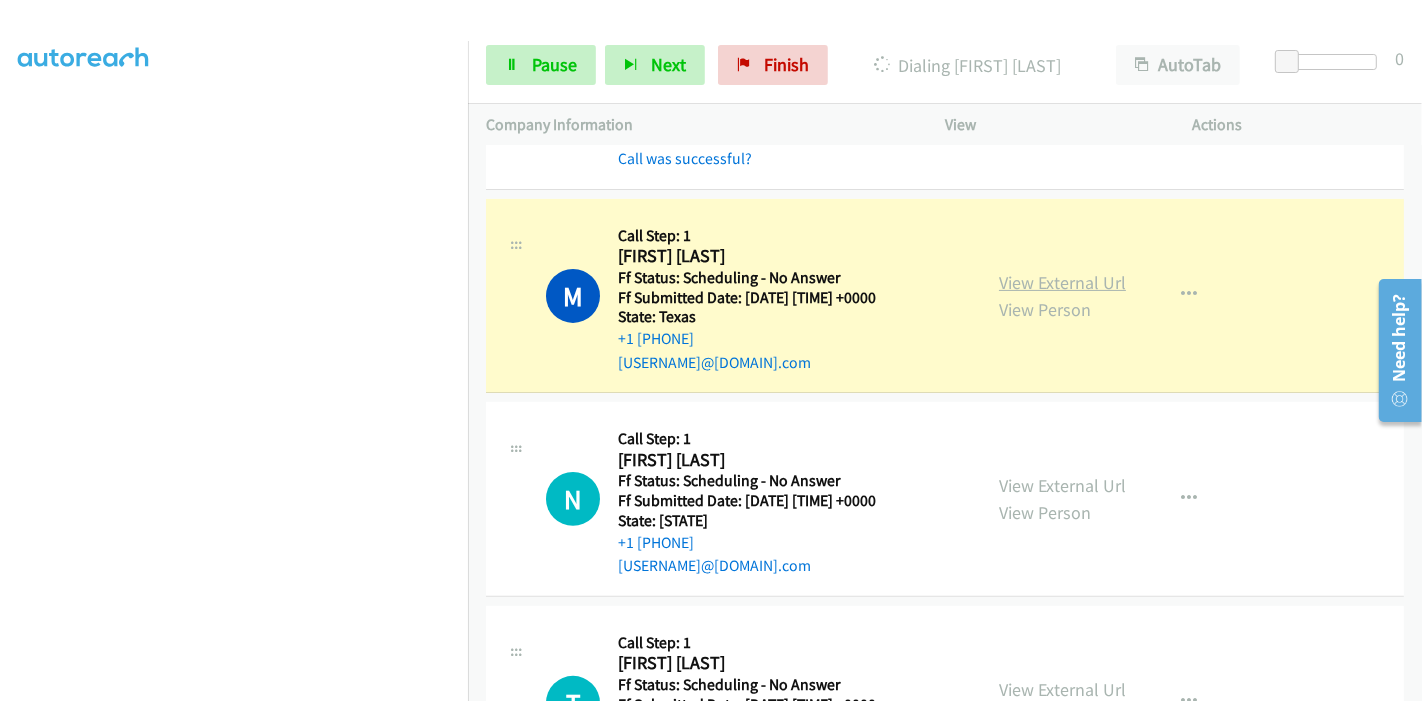 click on "View External Url" at bounding box center (1062, 282) 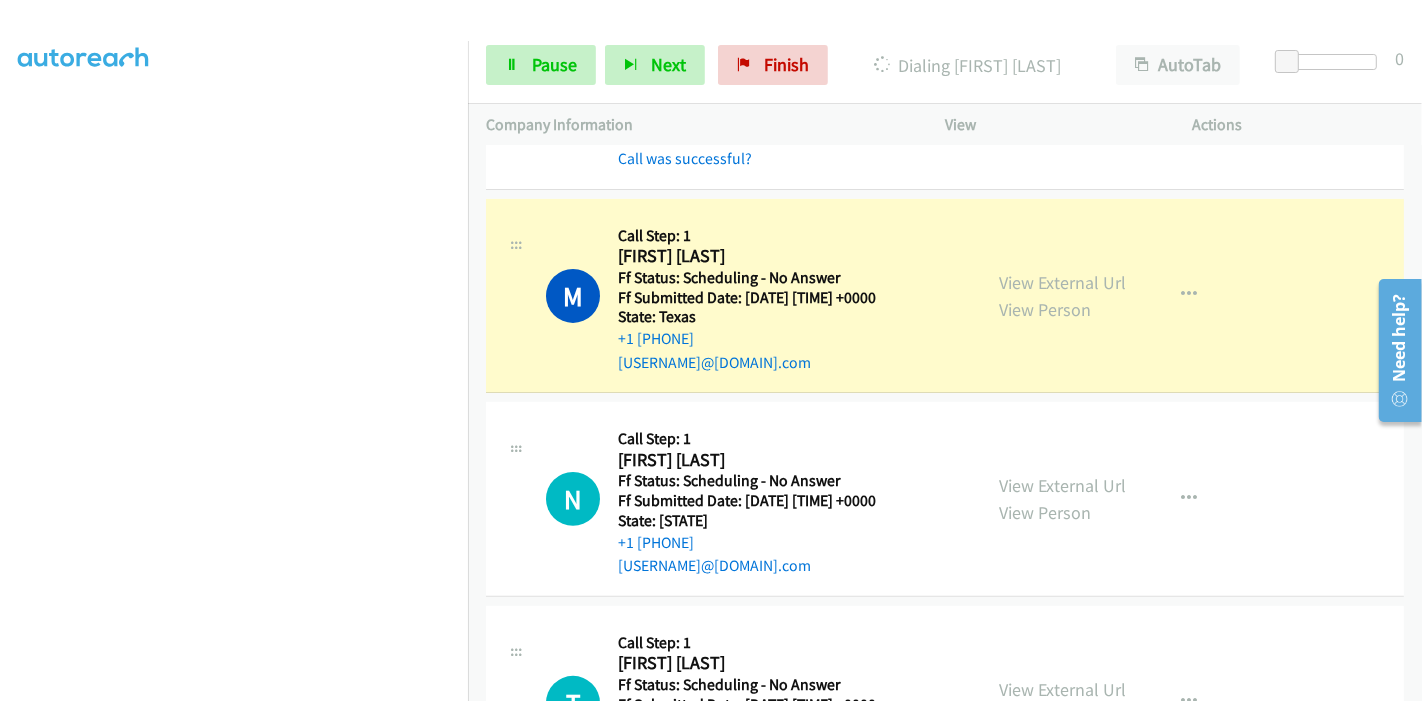 scroll, scrollTop: 0, scrollLeft: 0, axis: both 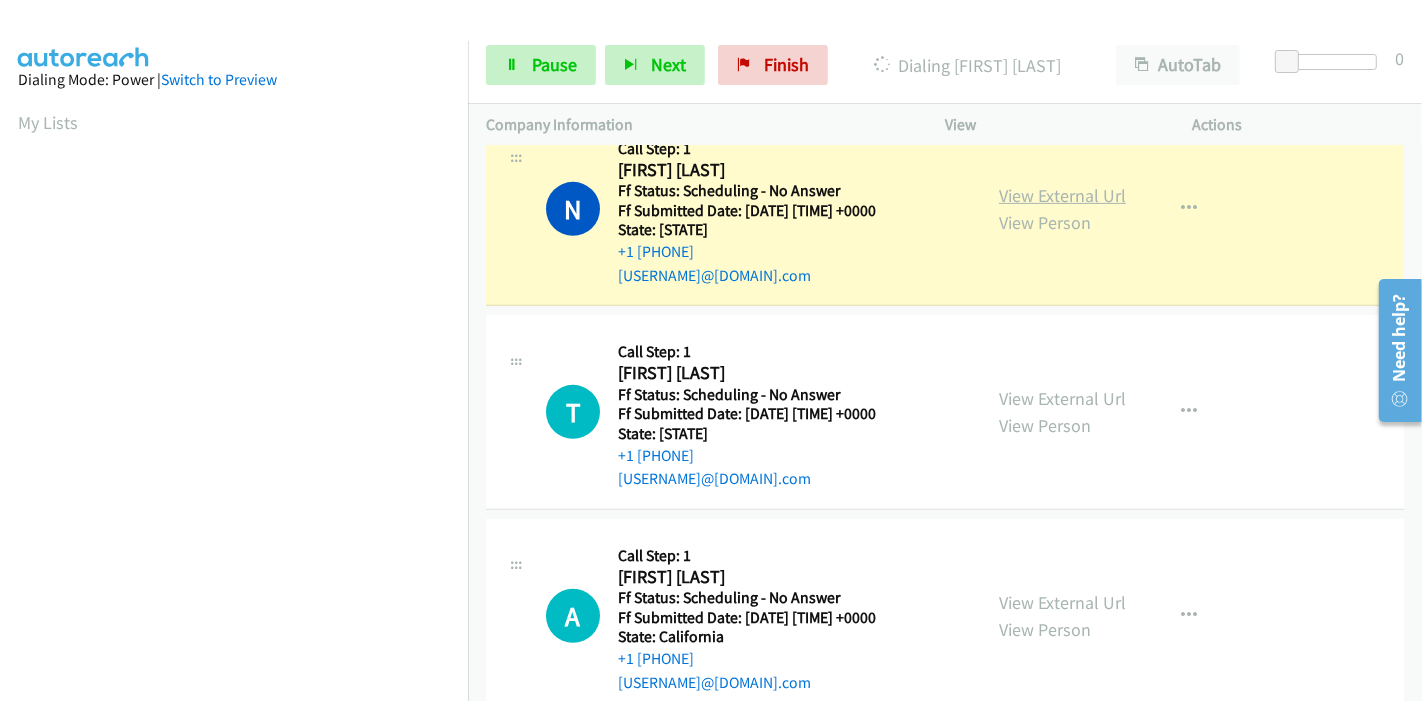 click on "View External Url" at bounding box center (1062, 195) 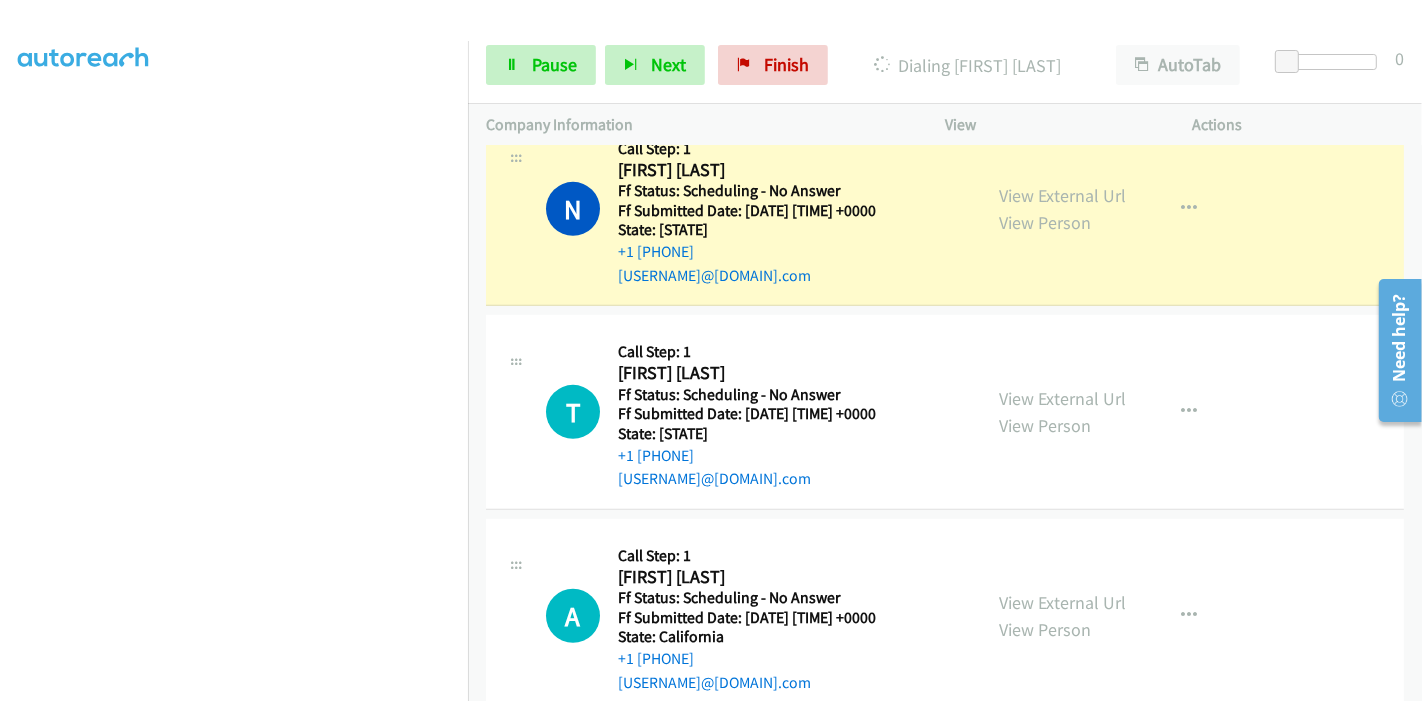 scroll, scrollTop: 0, scrollLeft: 0, axis: both 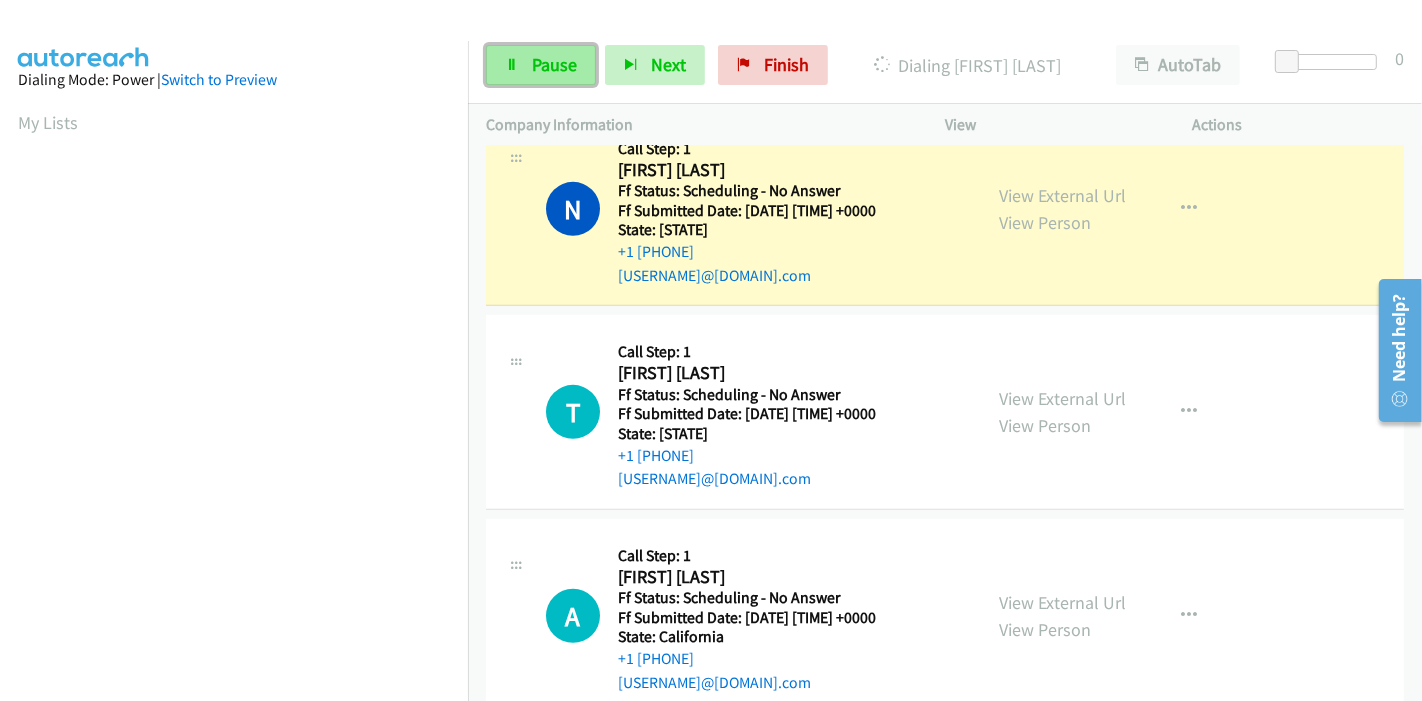 click on "Pause" at bounding box center (541, 65) 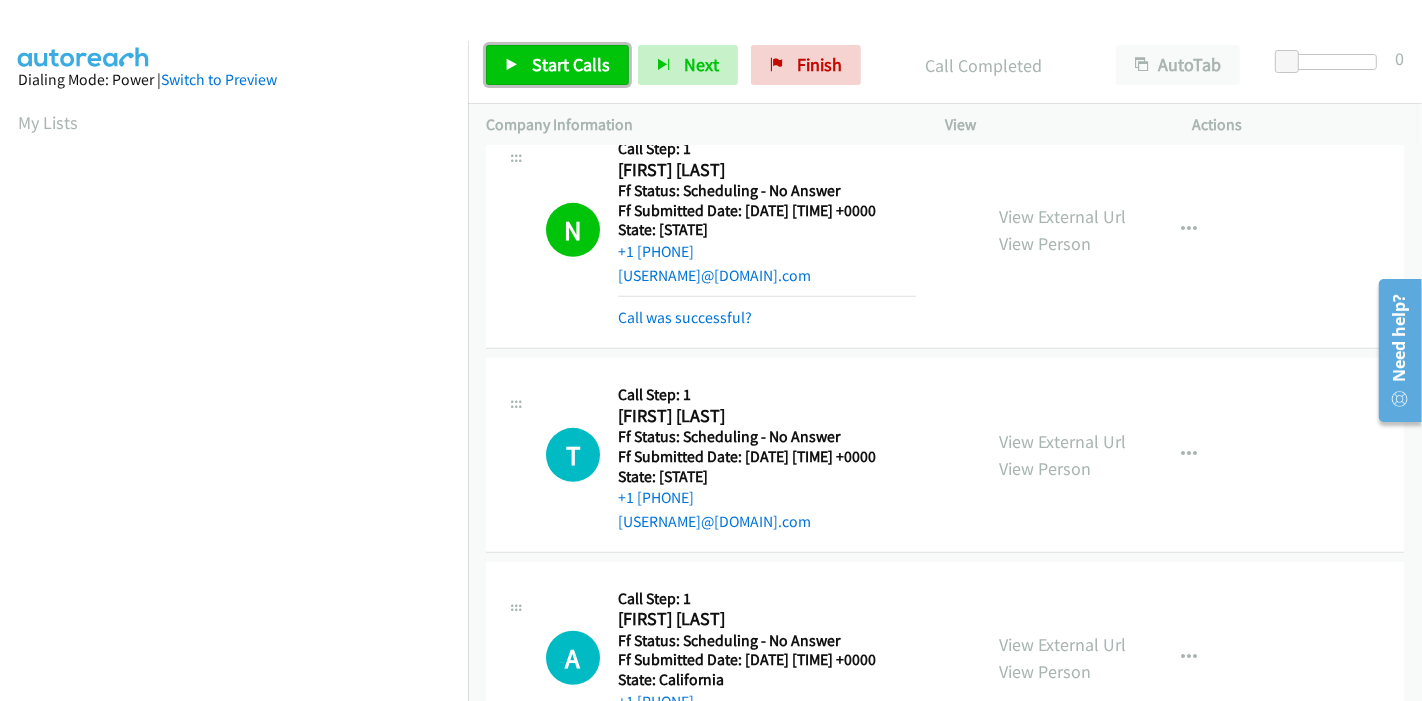 click on "Start Calls" at bounding box center (571, 64) 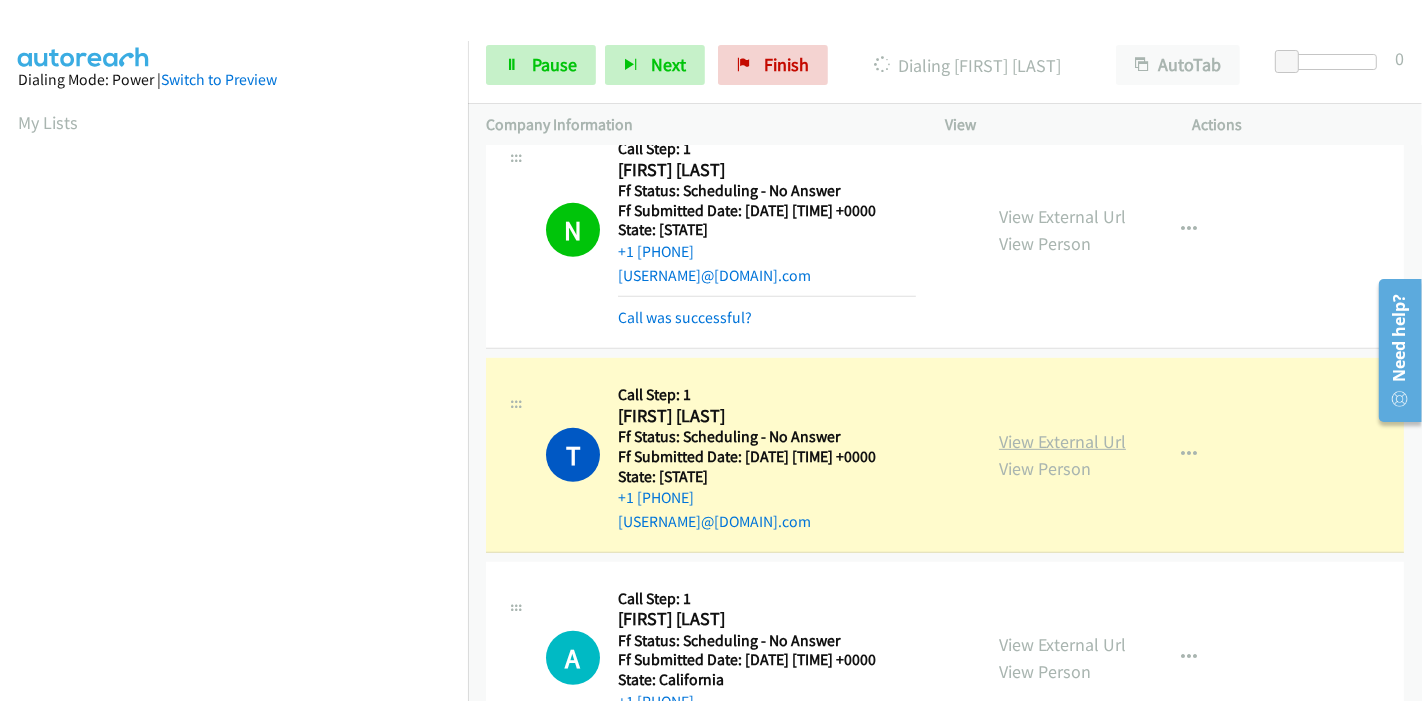 click on "View External Url" at bounding box center [1062, 441] 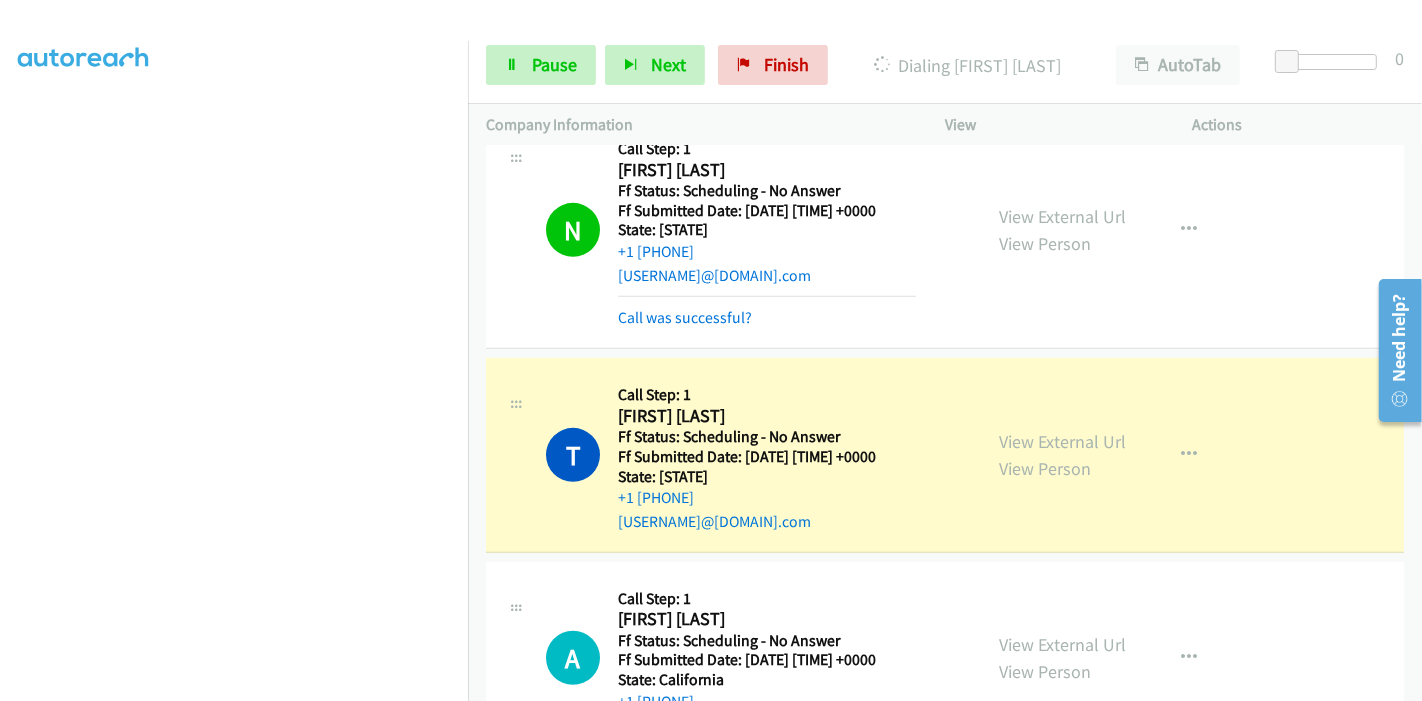 scroll, scrollTop: 422, scrollLeft: 0, axis: vertical 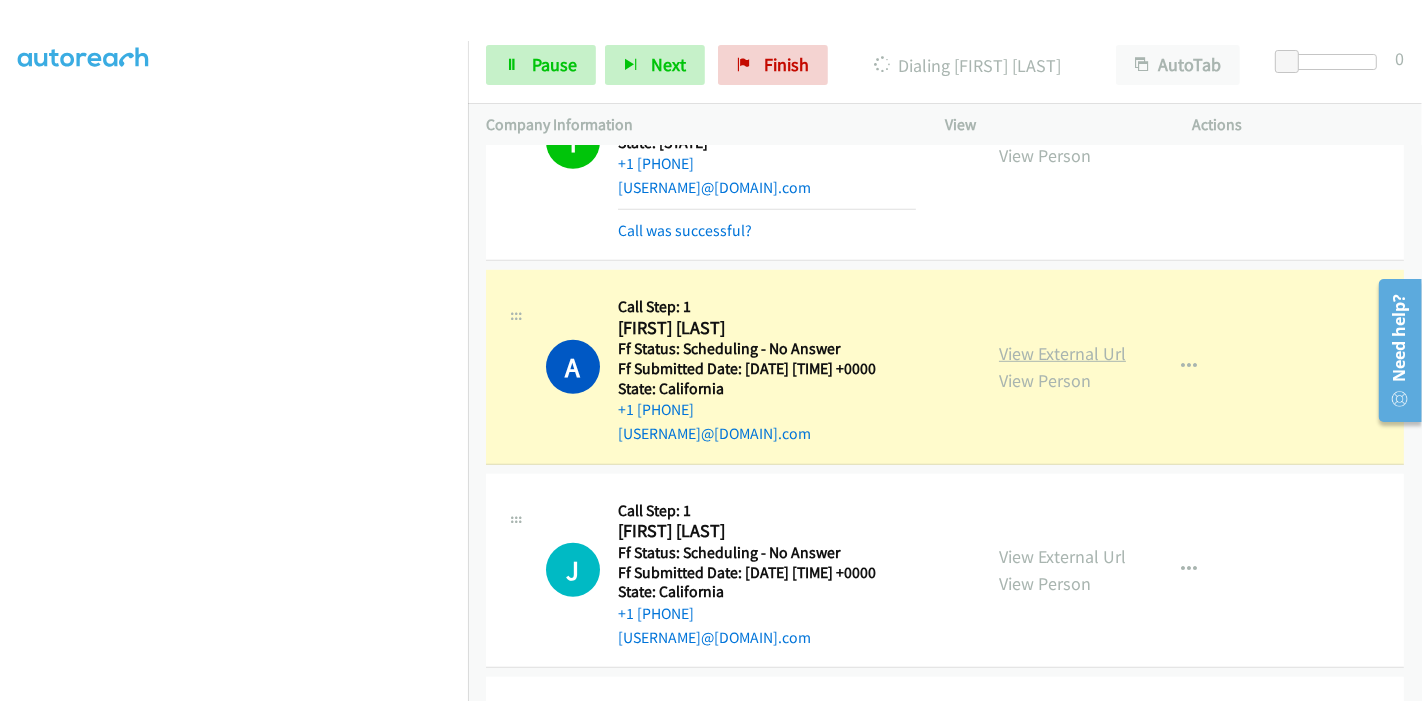 click on "View External Url" at bounding box center (1062, 353) 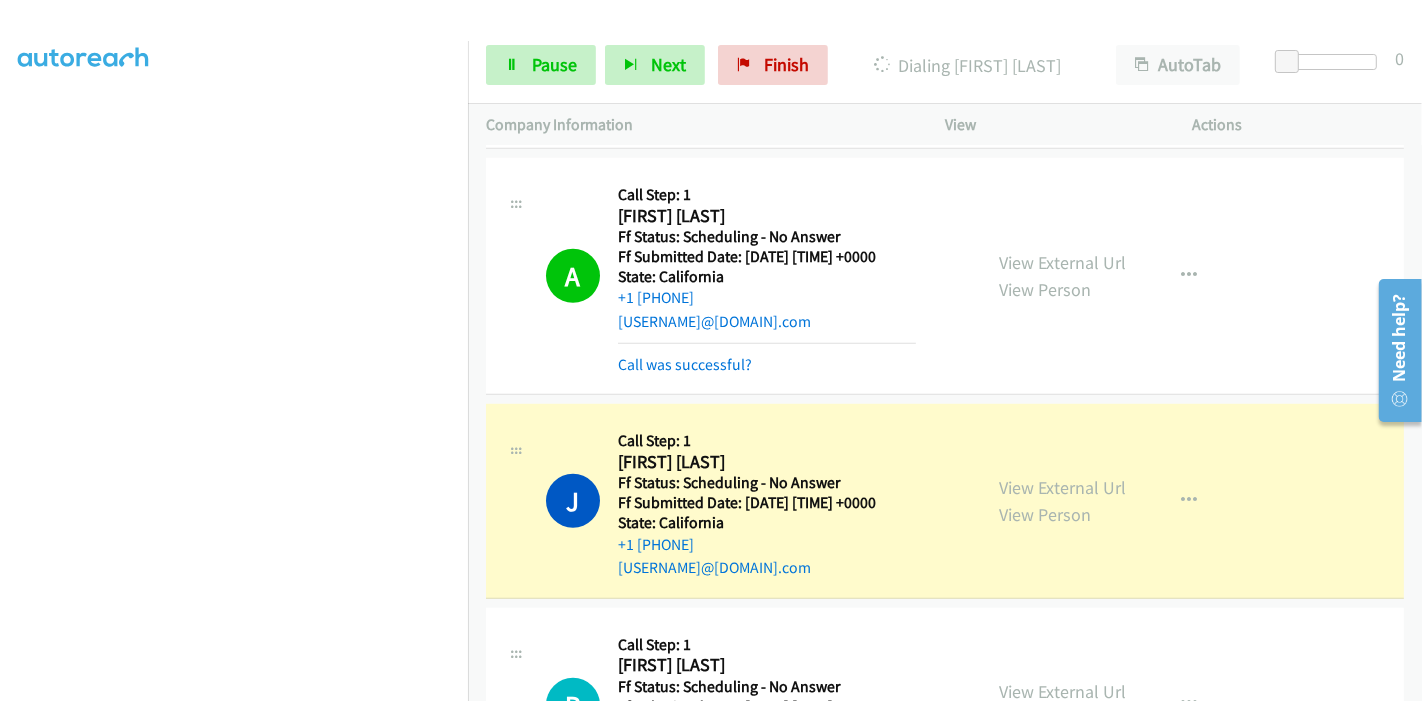 scroll, scrollTop: 1333, scrollLeft: 0, axis: vertical 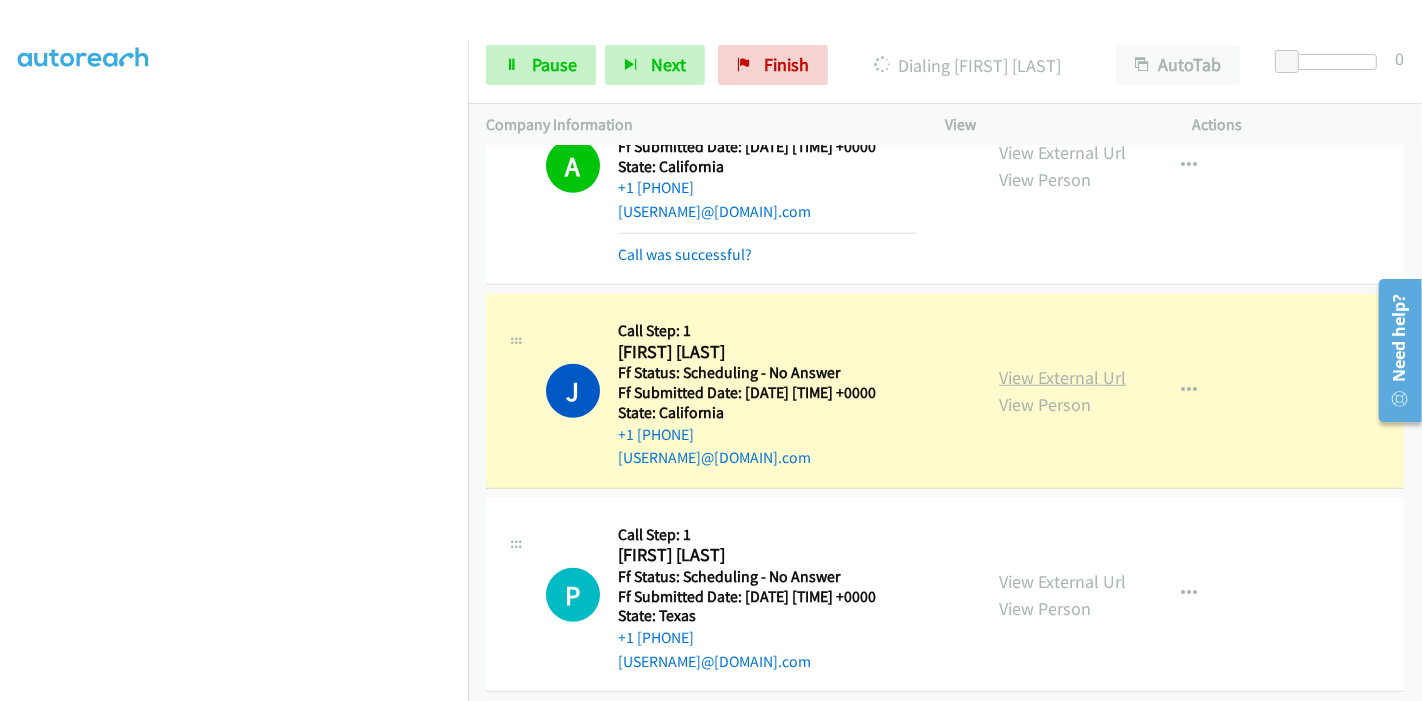 click on "View External Url" at bounding box center (1062, 377) 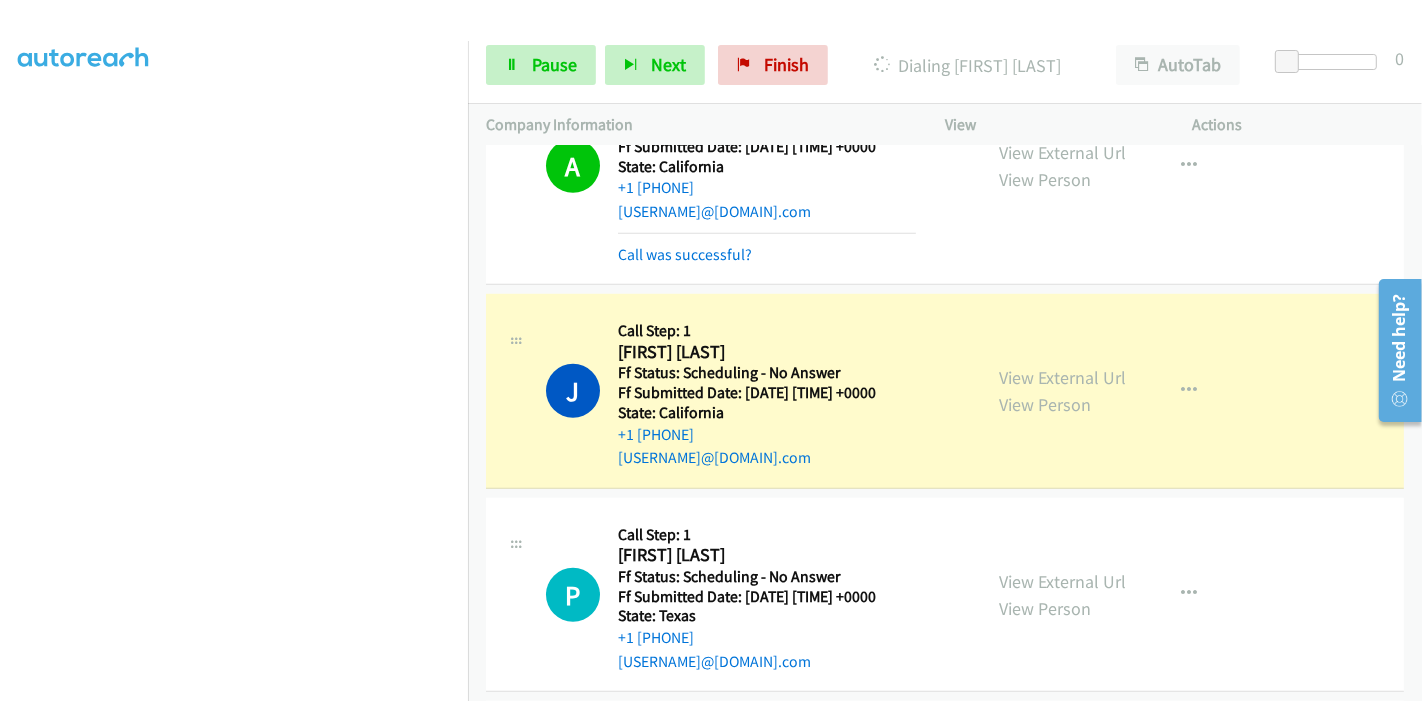 scroll, scrollTop: 0, scrollLeft: 0, axis: both 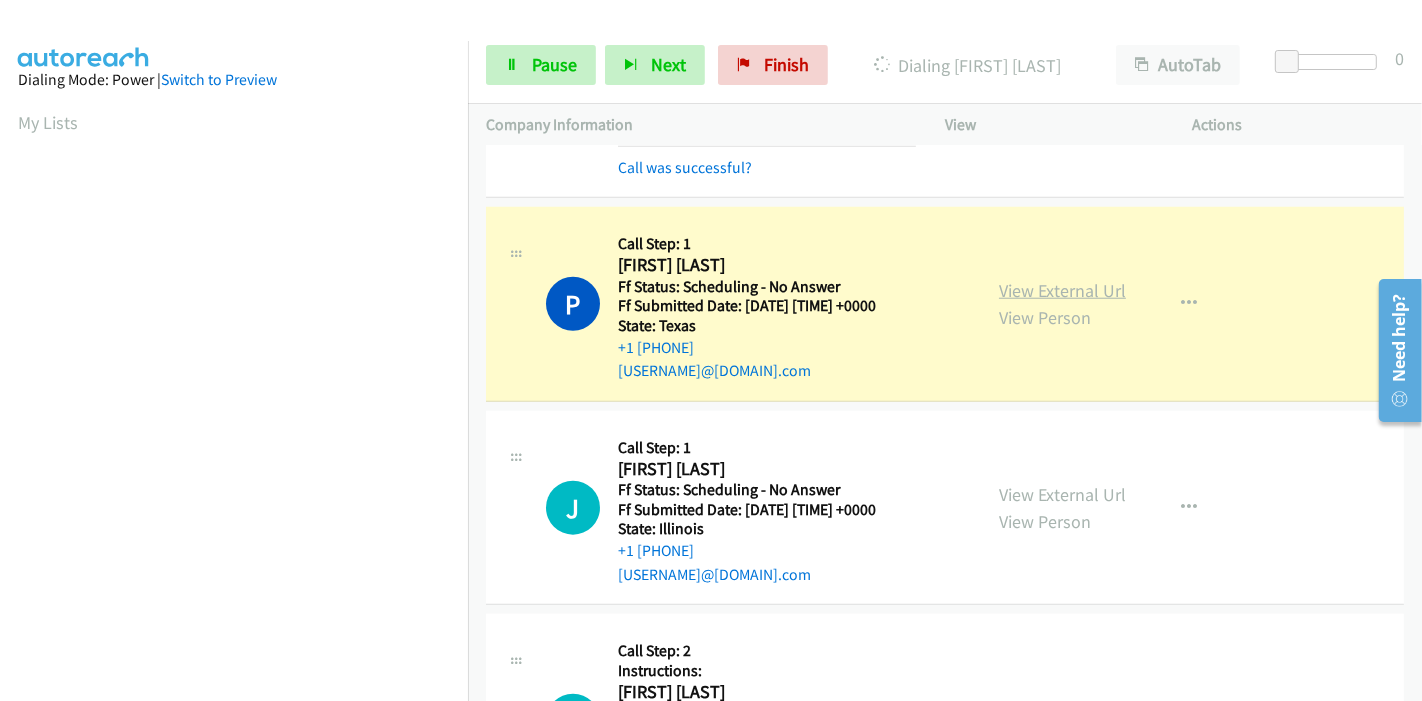 click on "View External Url" at bounding box center (1062, 290) 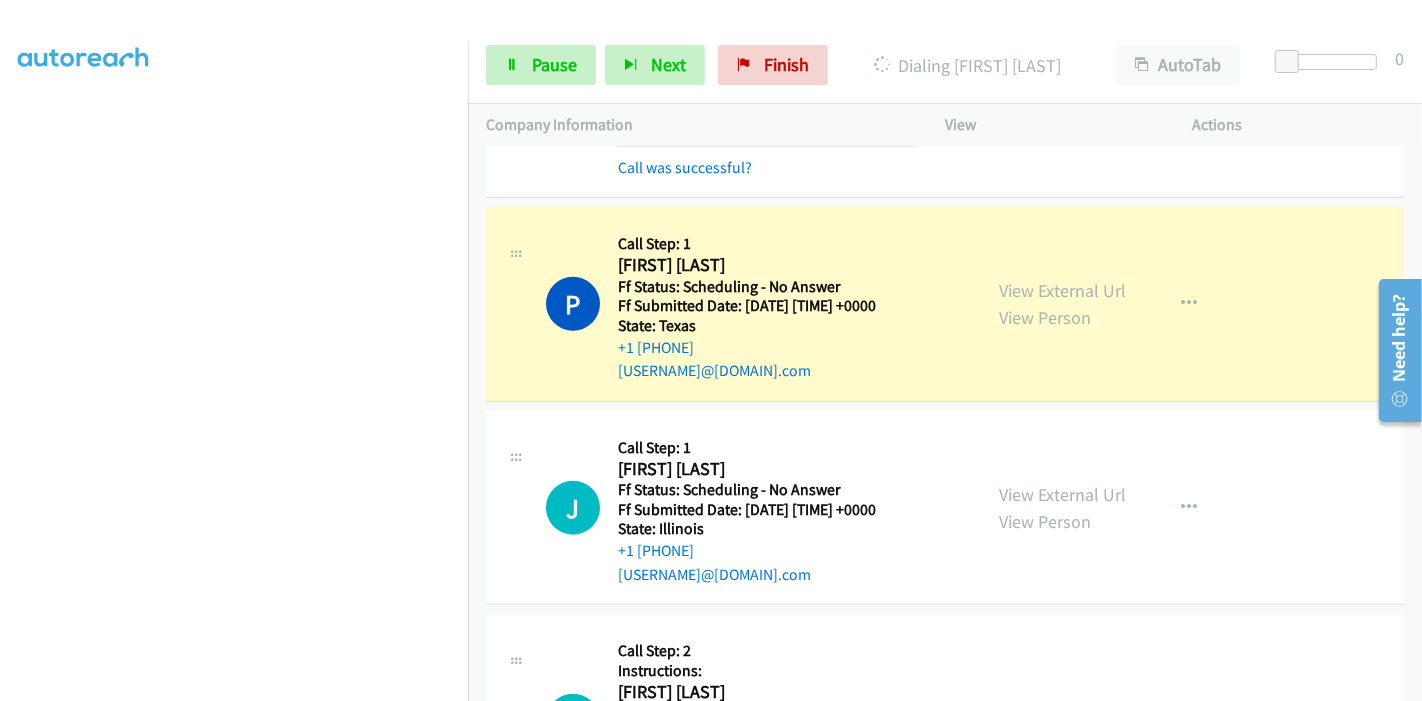 scroll, scrollTop: 0, scrollLeft: 0, axis: both 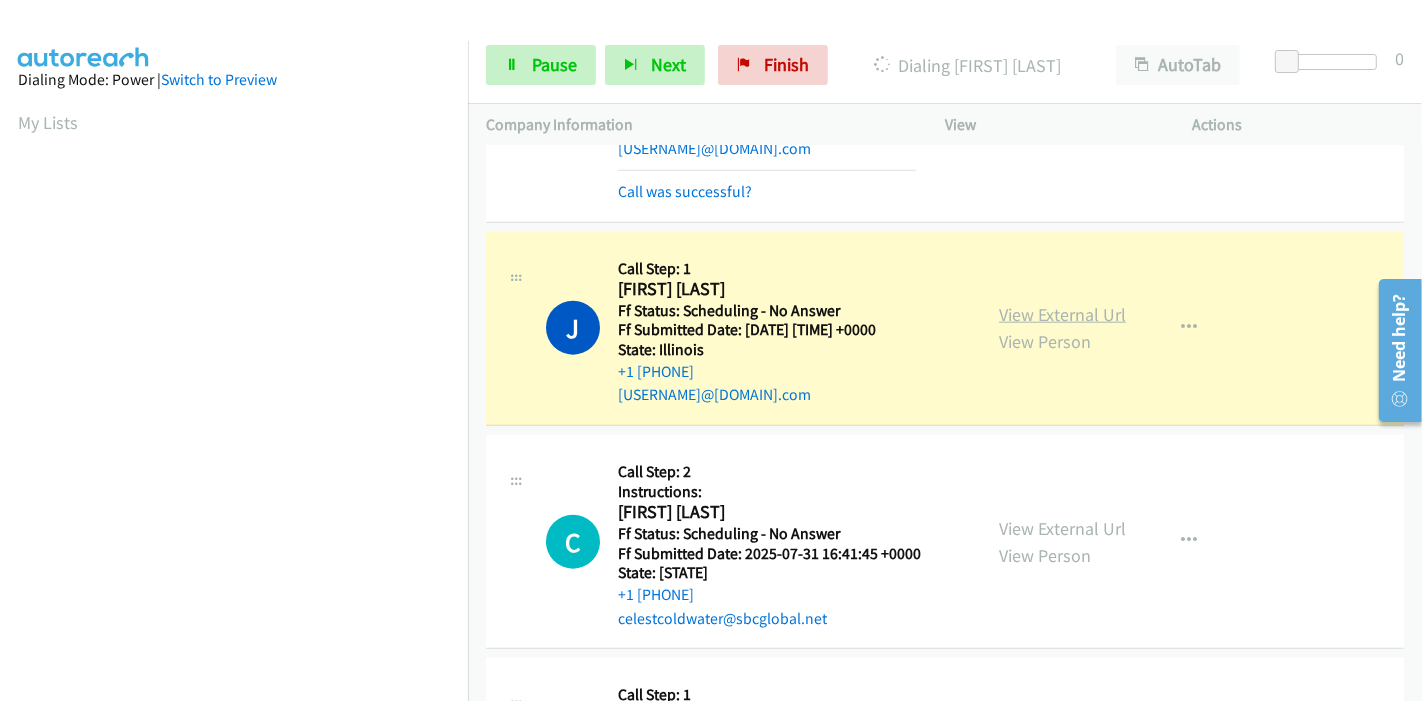 click on "View External Url" at bounding box center (1062, 314) 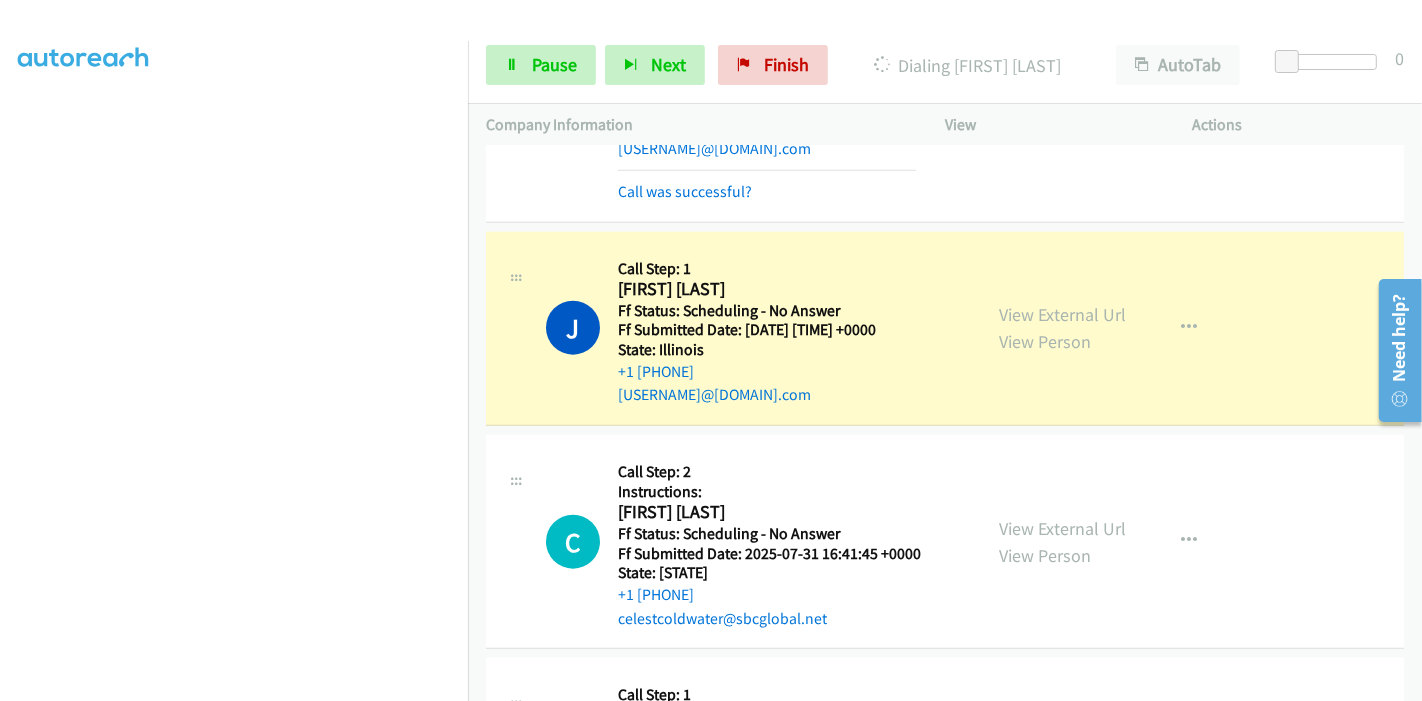 scroll, scrollTop: 0, scrollLeft: 0, axis: both 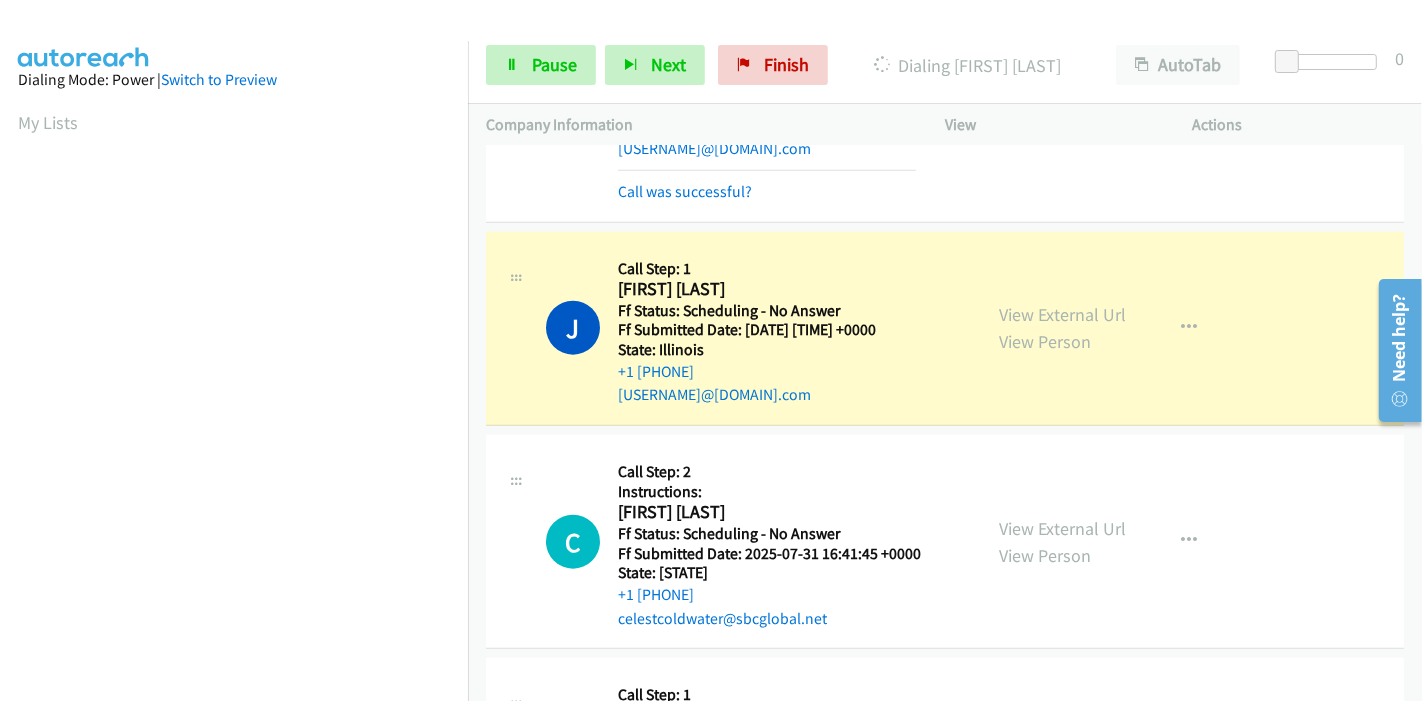 click on "Start Calls
Pause
Next
Finish
Dialing [FIRST] [LAST]
AutoTab
AutoTab
0" at bounding box center (945, 65) 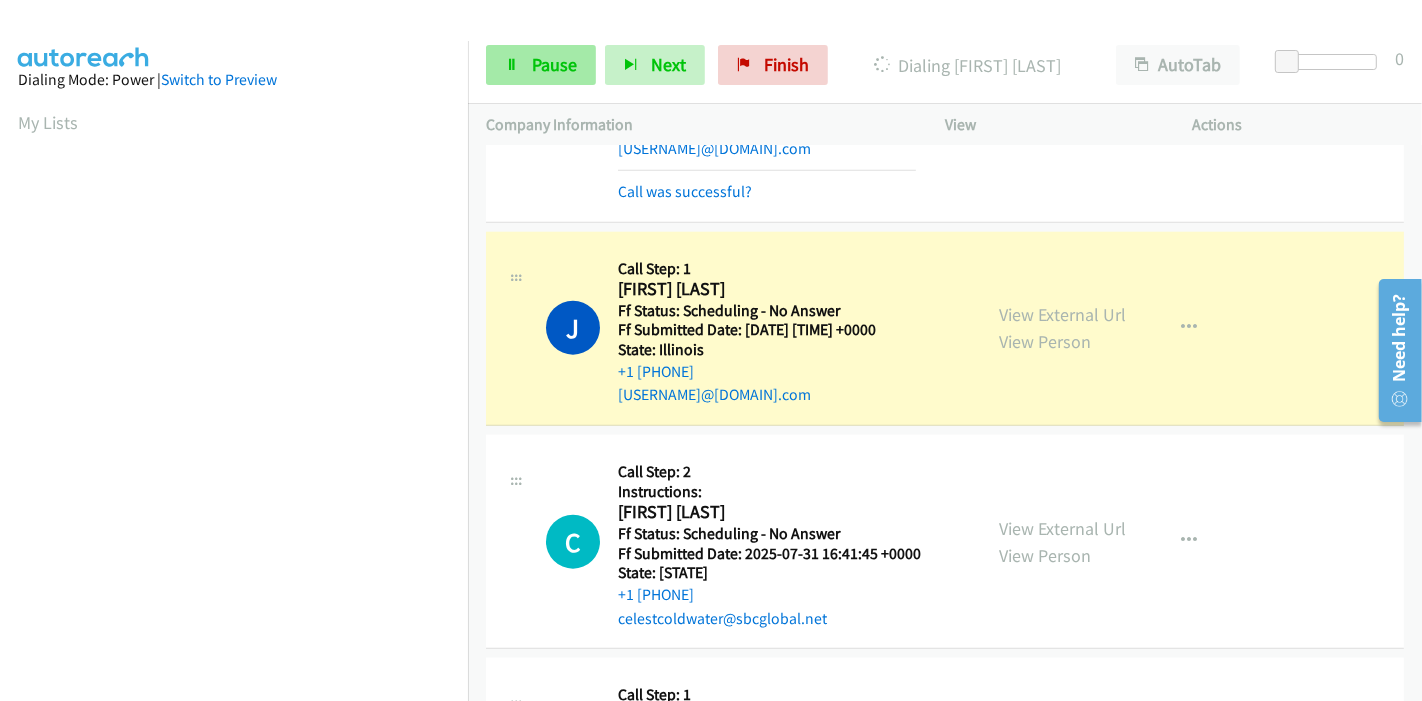 click on "Pause" at bounding box center (554, 64) 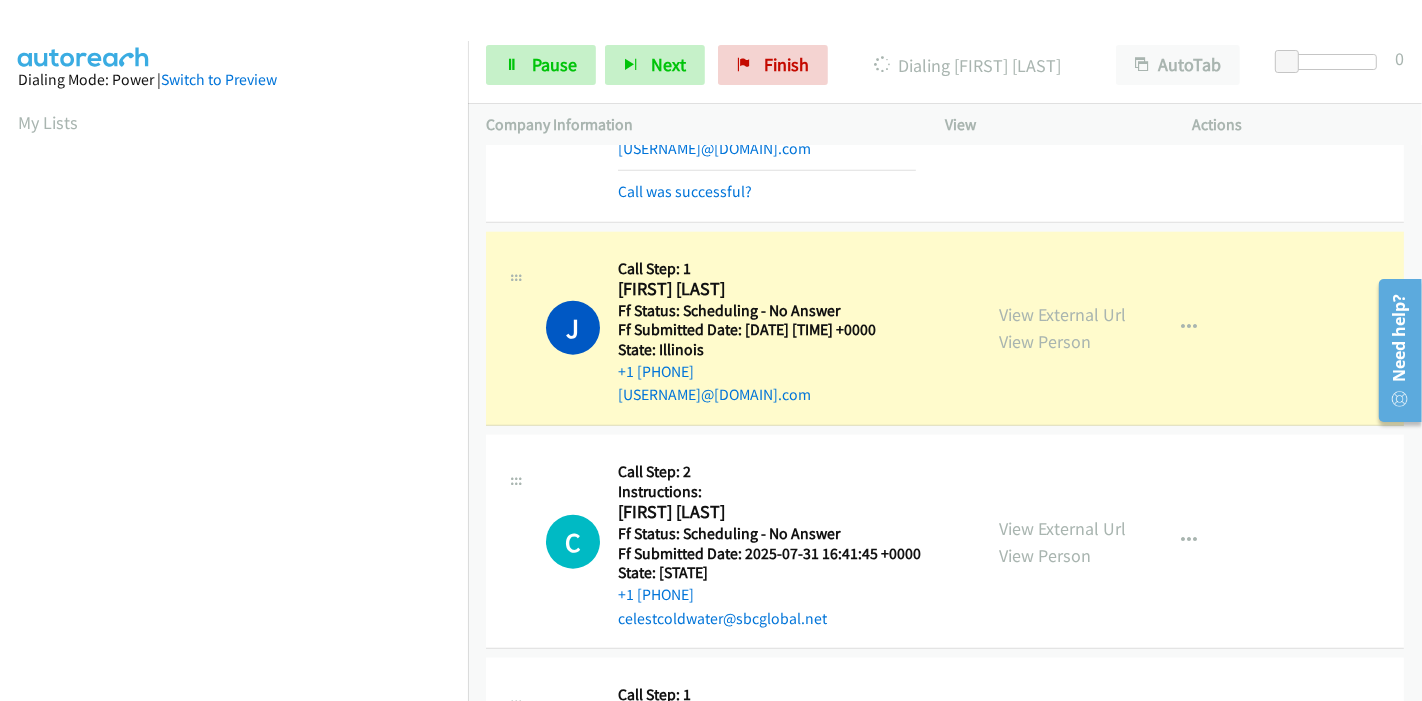 scroll, scrollTop: 422, scrollLeft: 0, axis: vertical 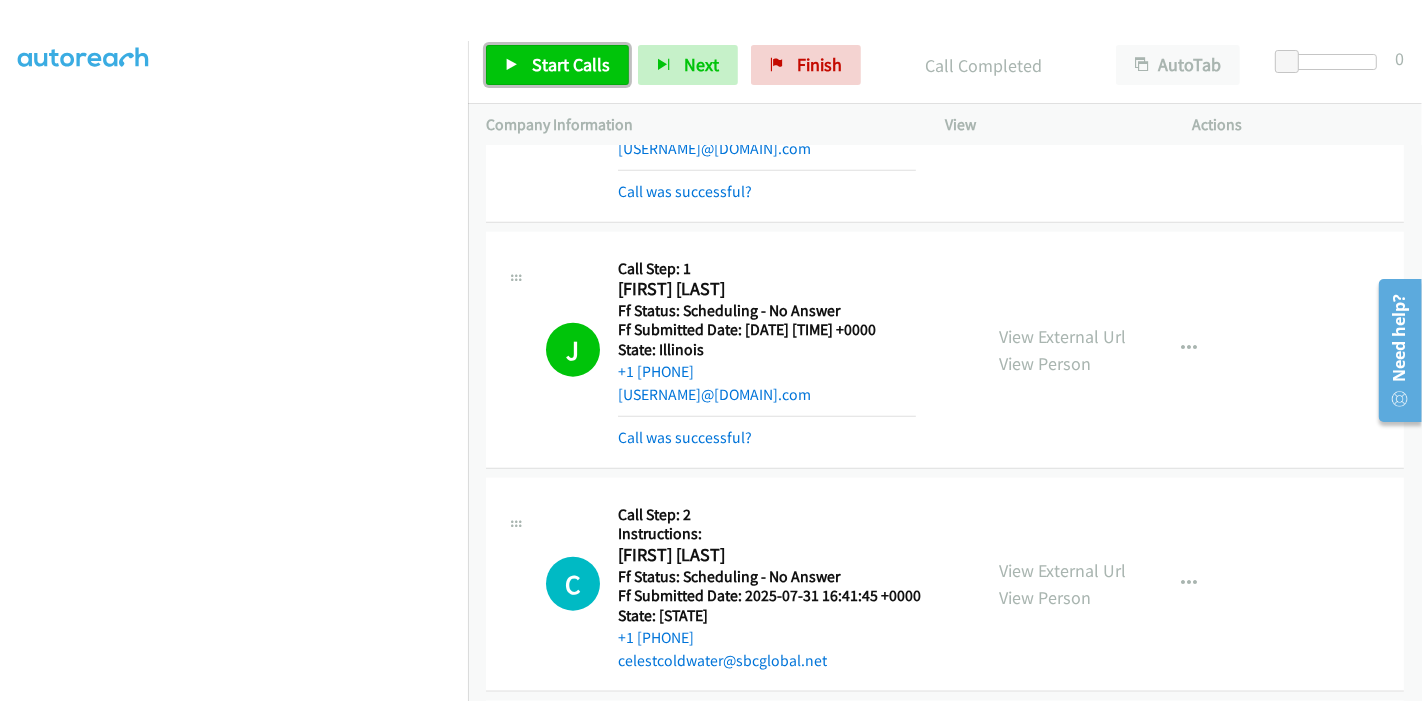 click on "Start Calls" at bounding box center [571, 64] 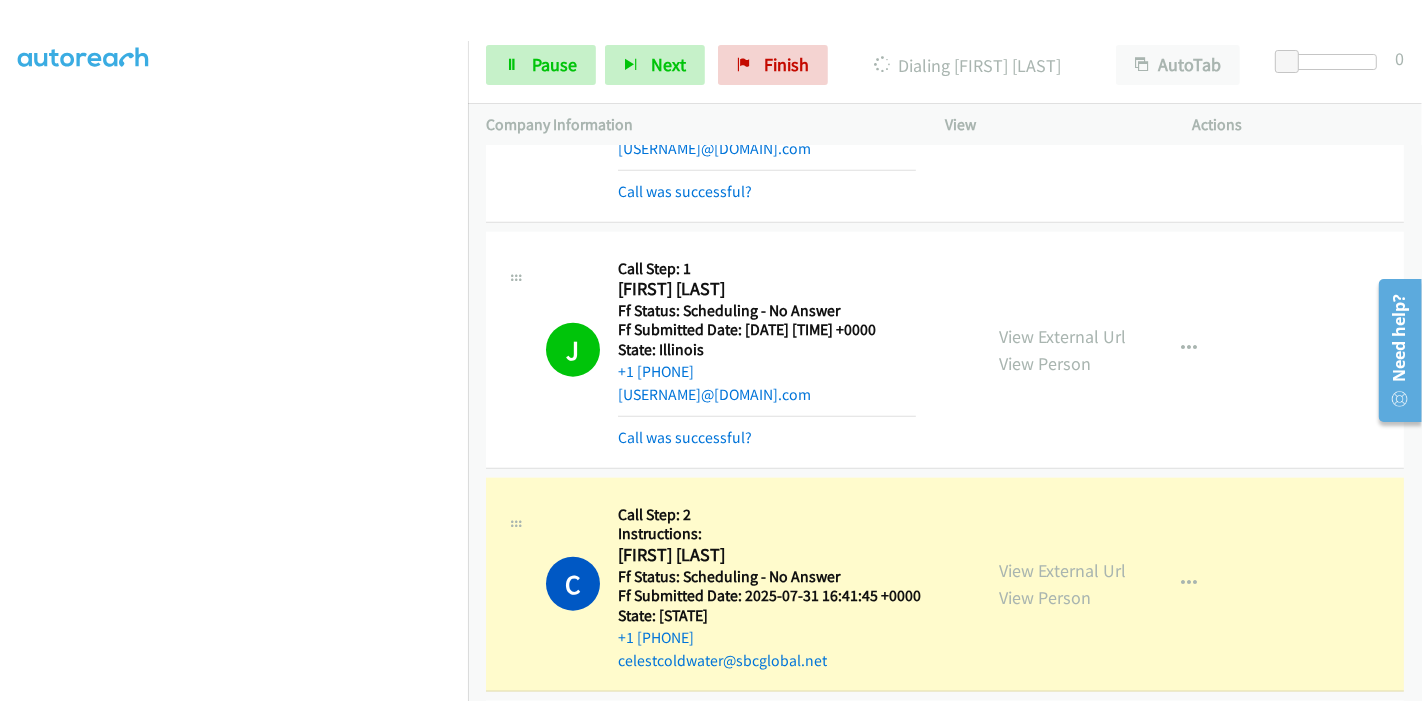 scroll, scrollTop: 311, scrollLeft: 0, axis: vertical 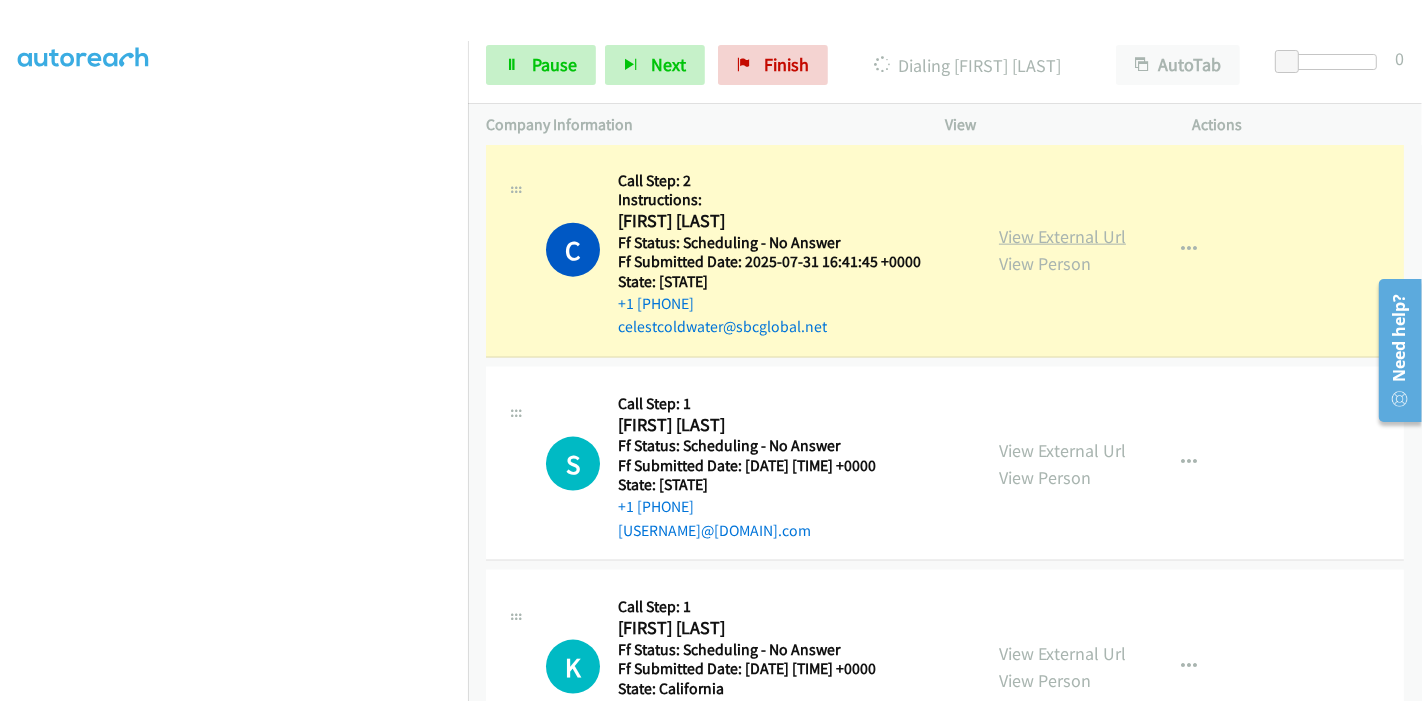 click on "View External Url" at bounding box center [1062, 236] 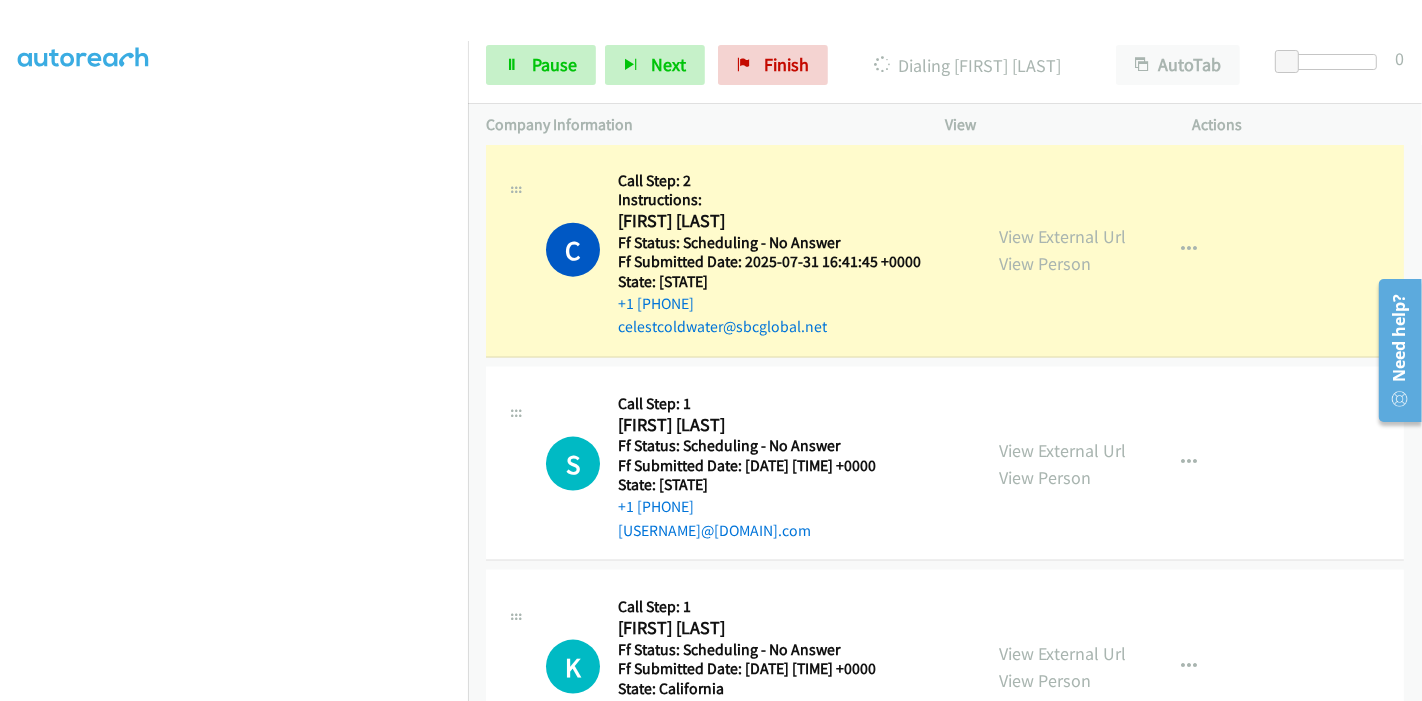 scroll, scrollTop: 0, scrollLeft: 0, axis: both 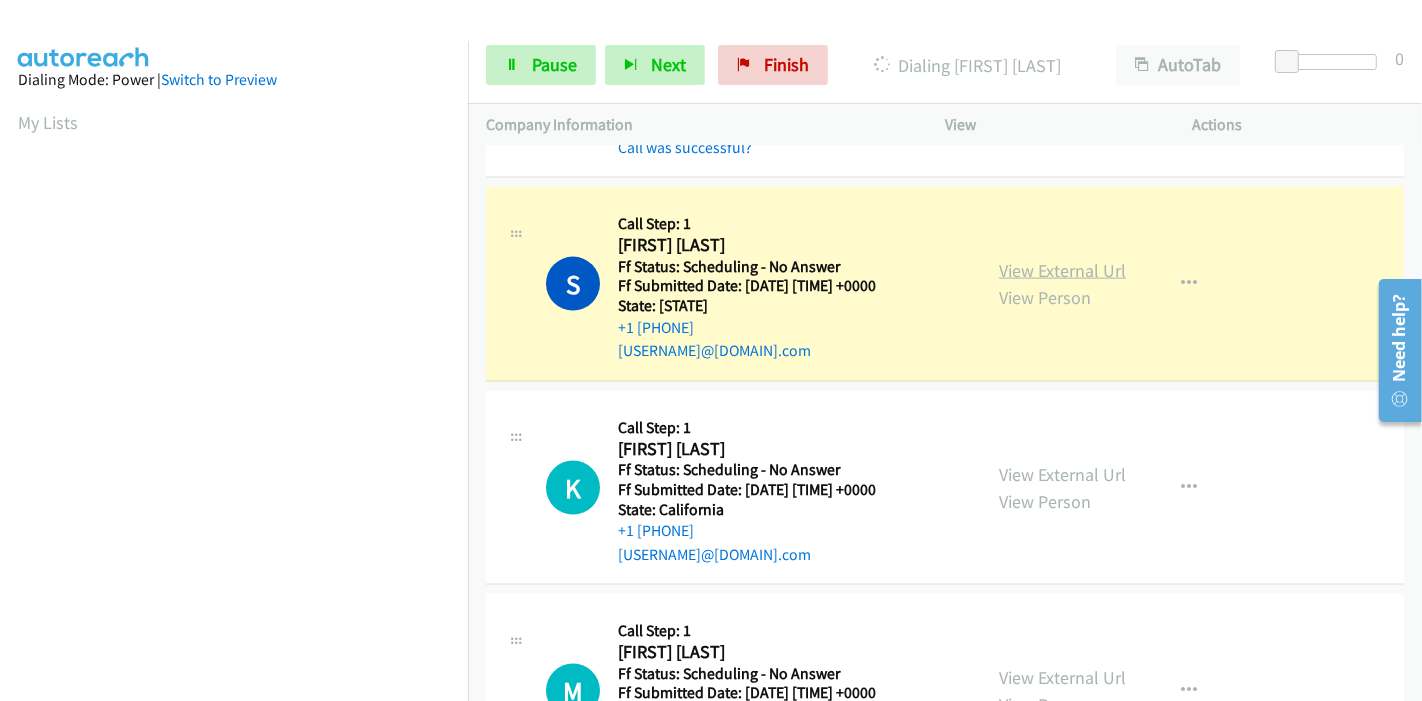 click on "View External Url" at bounding box center [1062, 270] 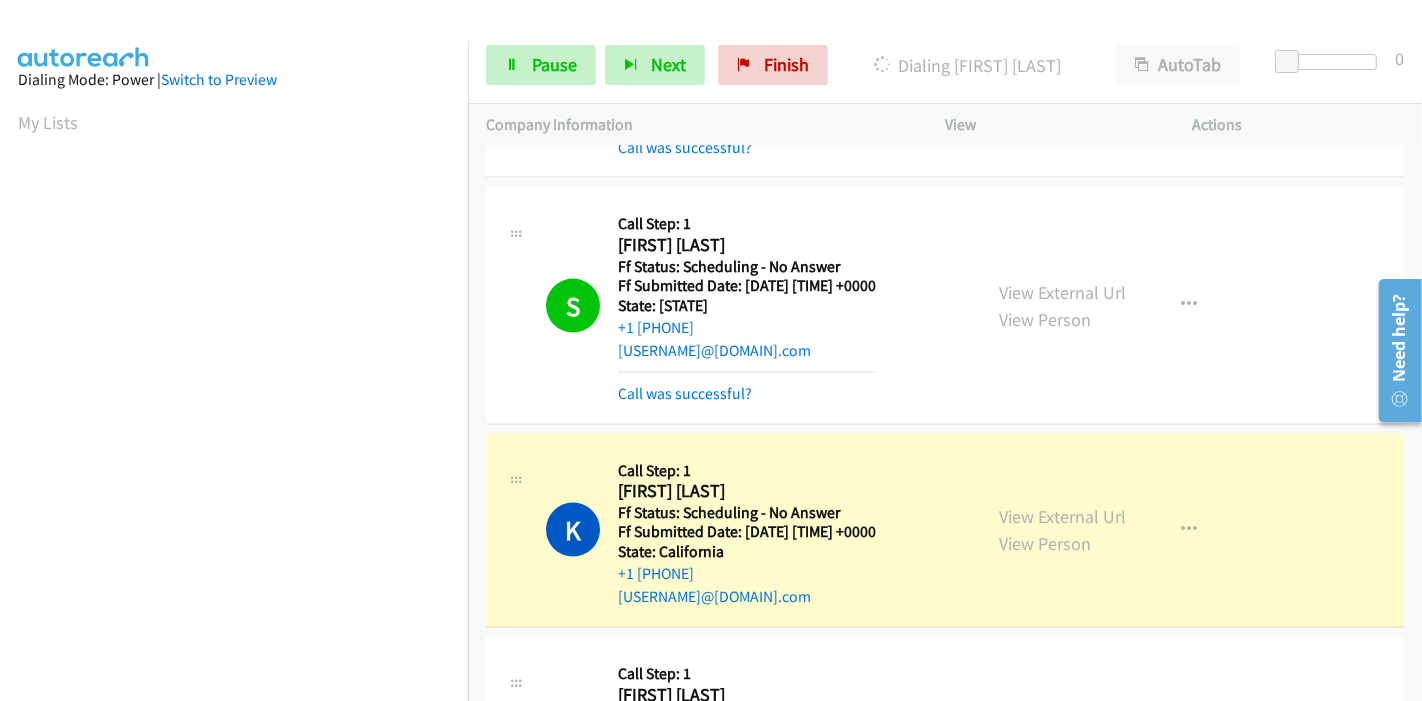 scroll, scrollTop: 422, scrollLeft: 0, axis: vertical 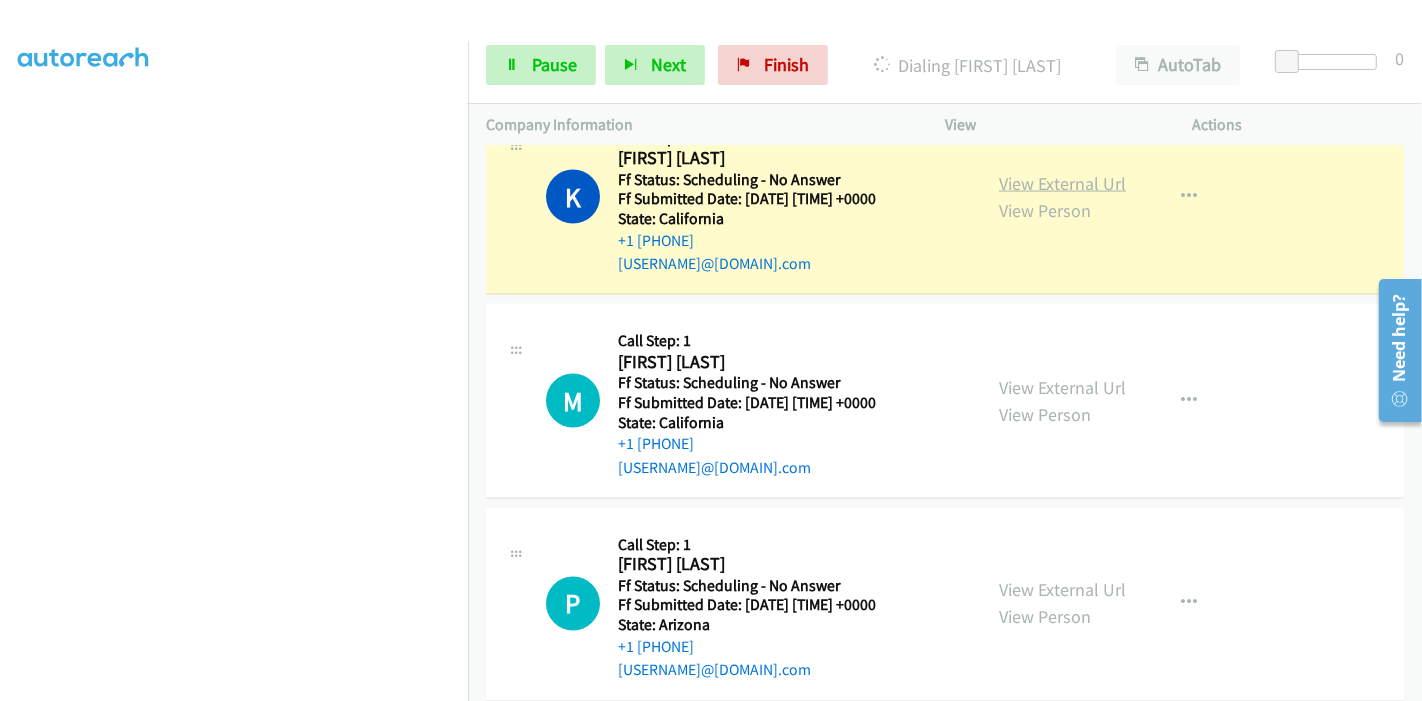 click on "View External Url" at bounding box center [1062, 183] 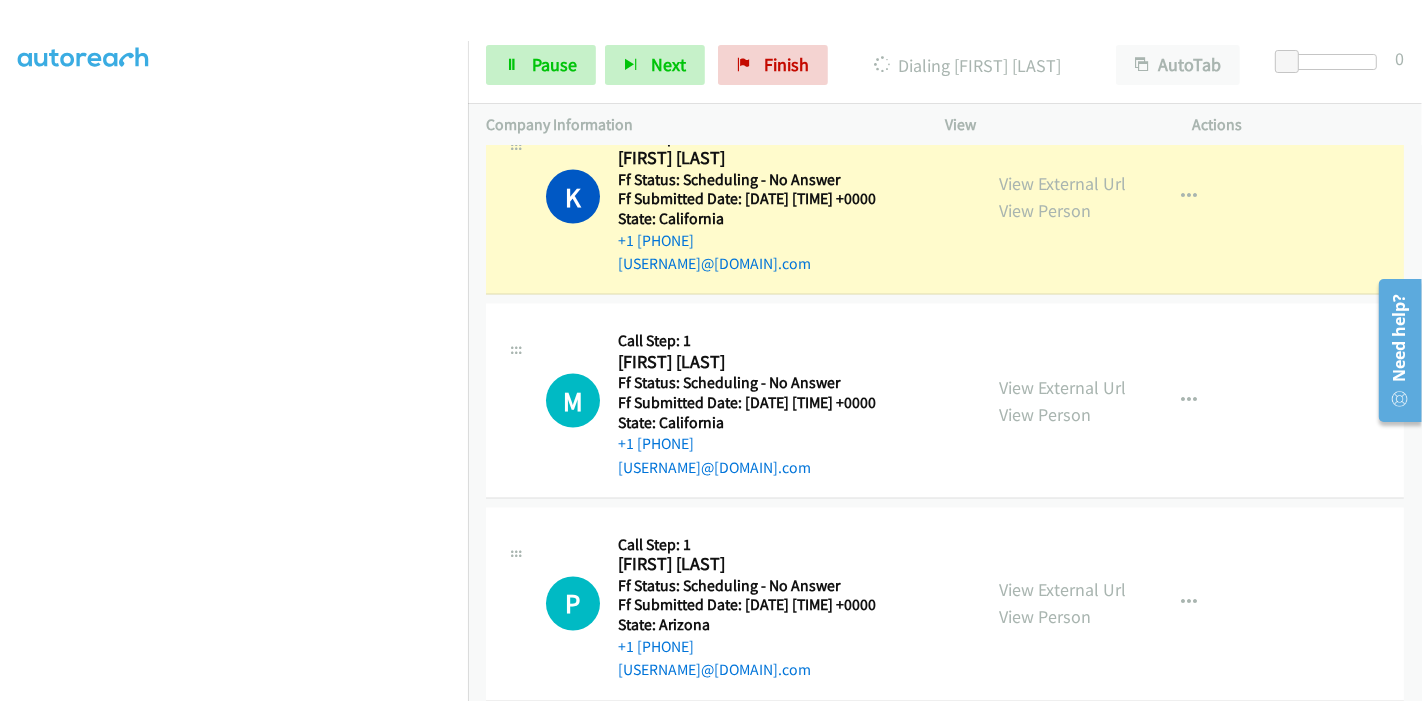 scroll, scrollTop: 0, scrollLeft: 0, axis: both 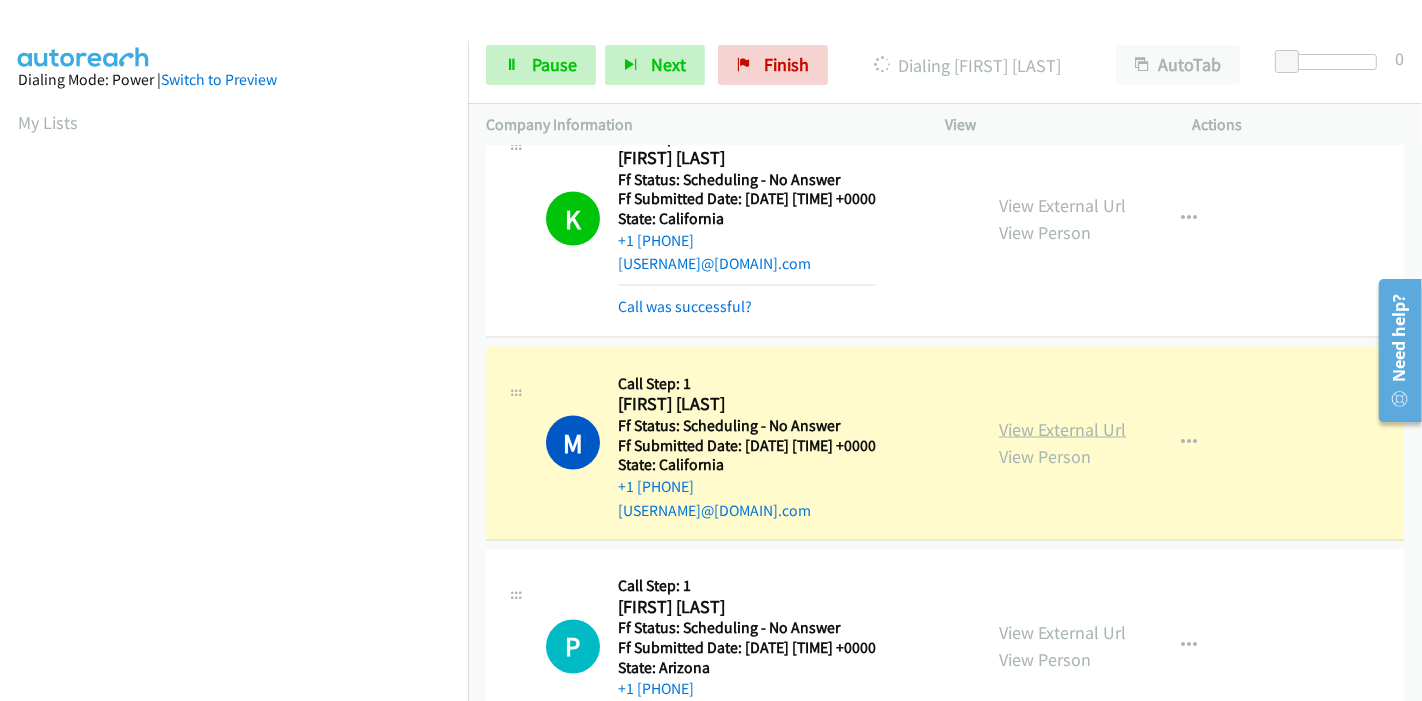 click on "View External Url" at bounding box center (1062, 429) 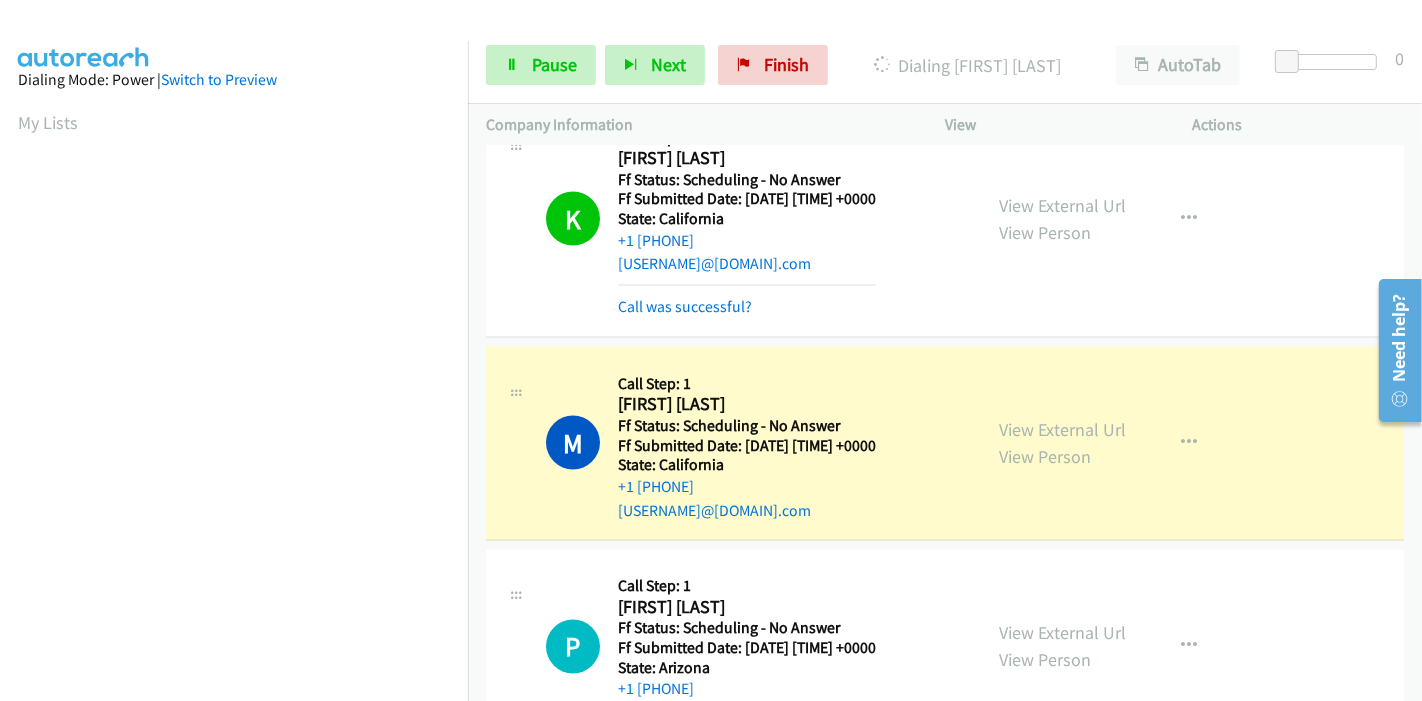 scroll, scrollTop: 422, scrollLeft: 0, axis: vertical 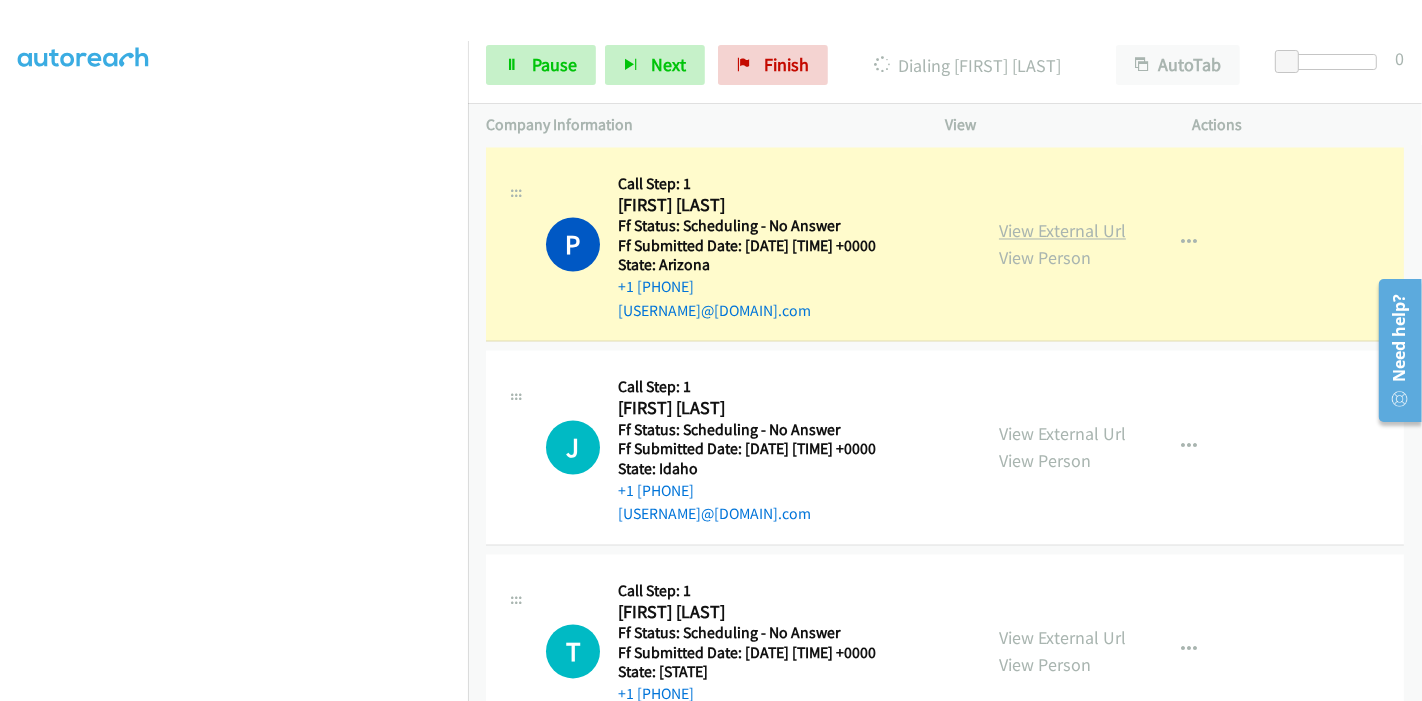 click on "View External Url" at bounding box center [1062, 231] 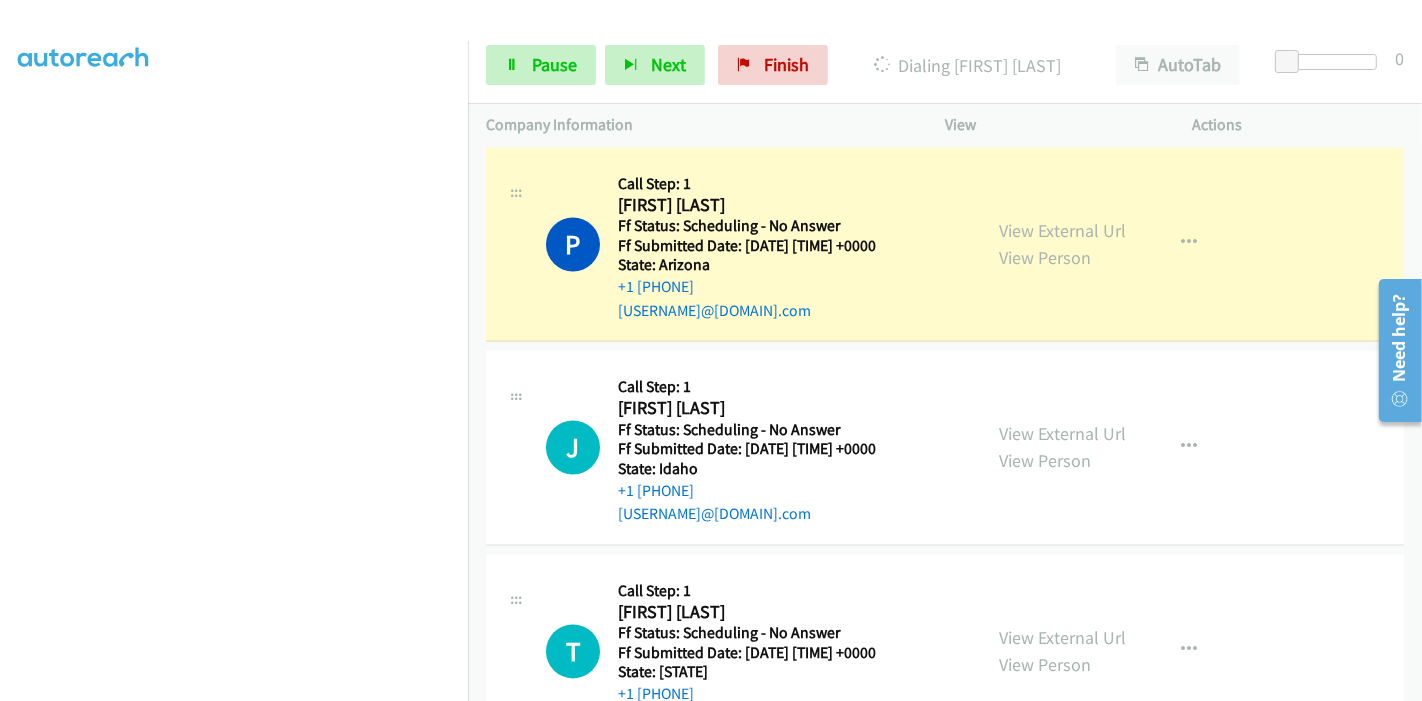 scroll, scrollTop: 0, scrollLeft: 0, axis: both 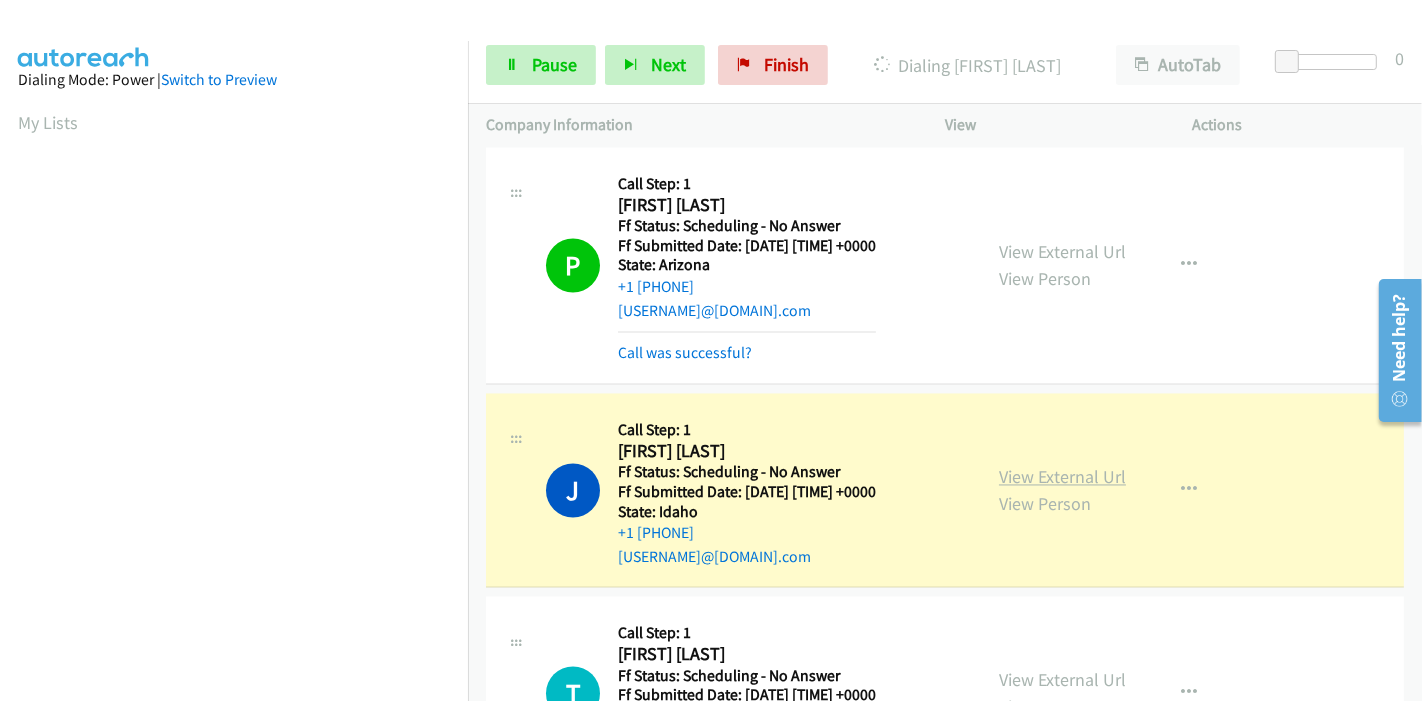 click on "View External Url" at bounding box center (1062, 477) 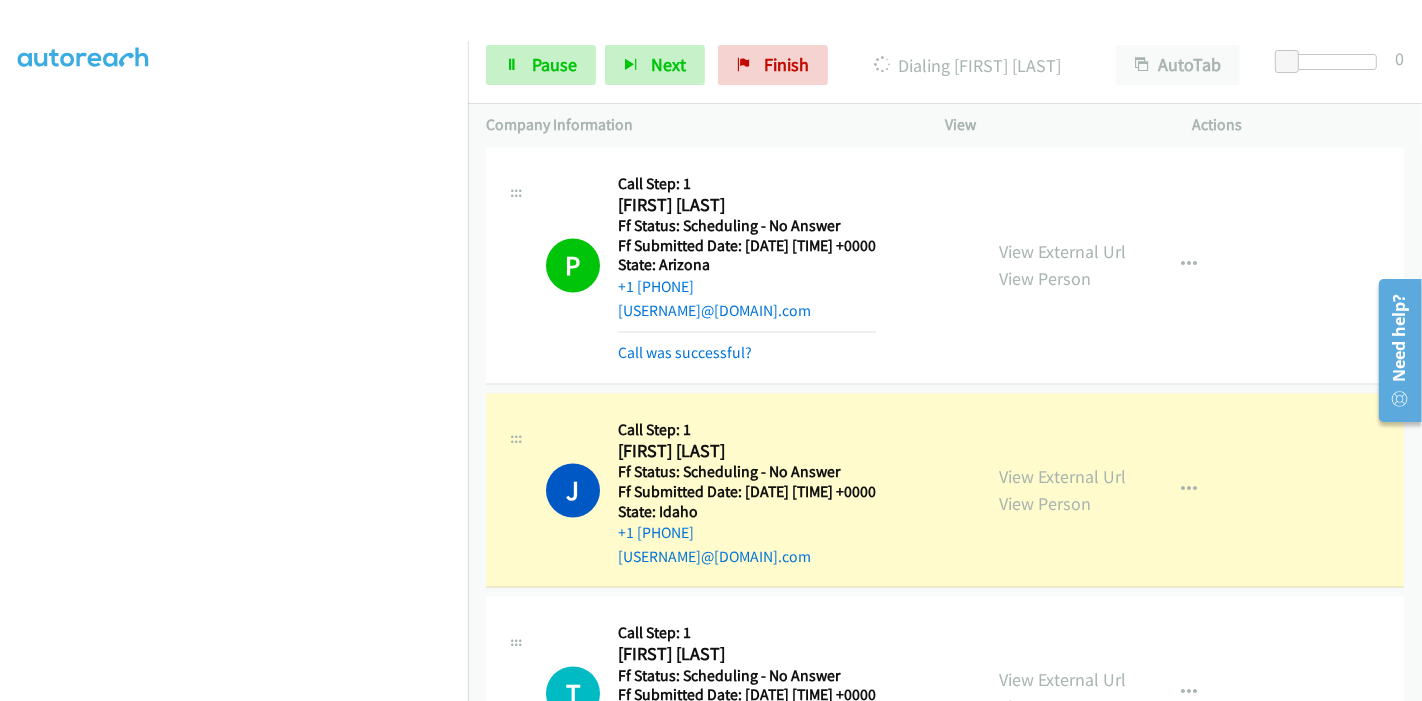 scroll, scrollTop: 0, scrollLeft: 0, axis: both 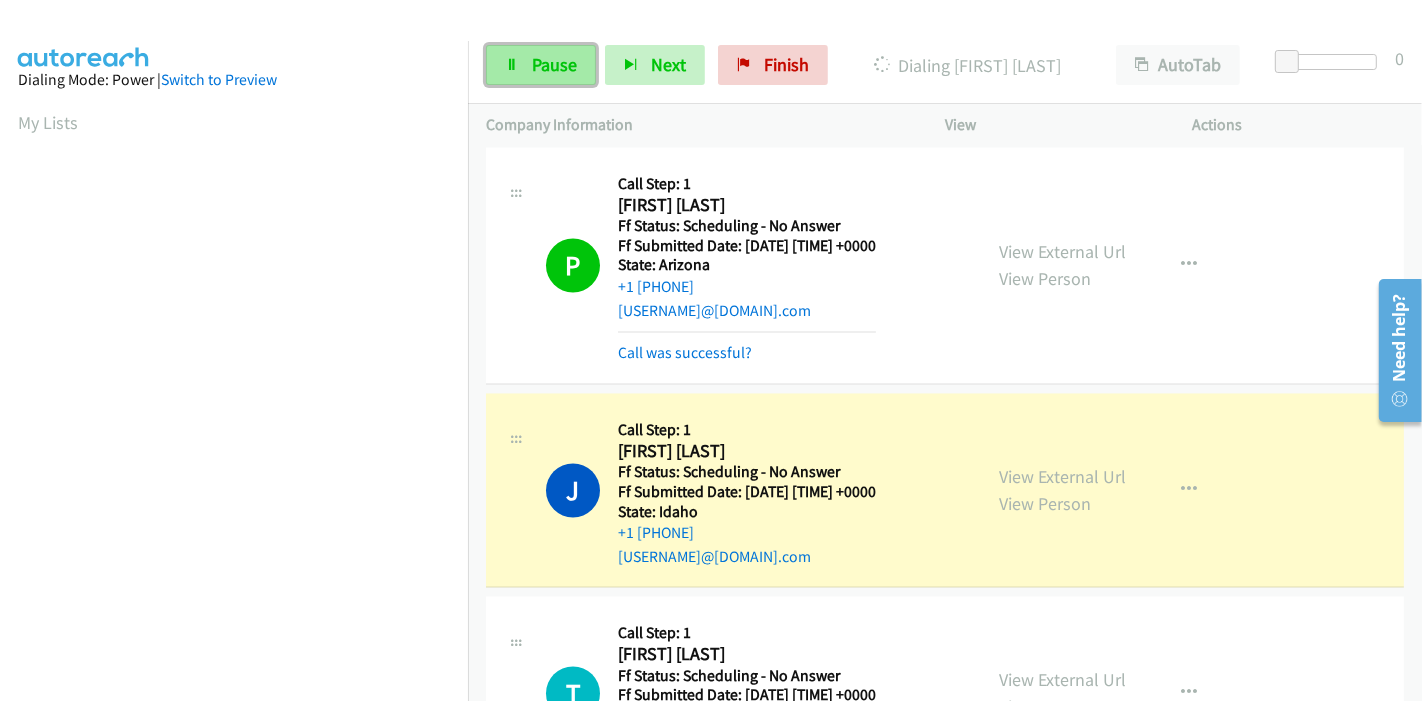 click on "Pause" at bounding box center (541, 65) 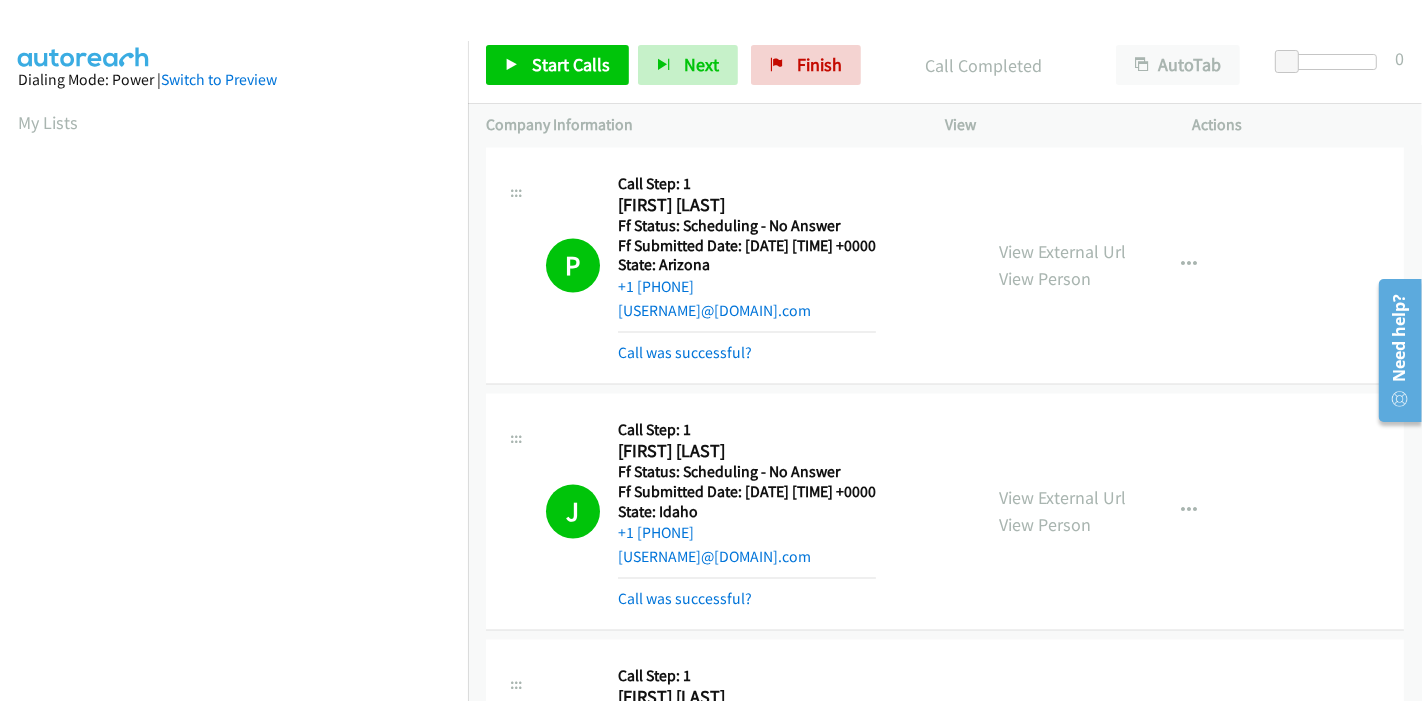 scroll, scrollTop: 3333, scrollLeft: 0, axis: vertical 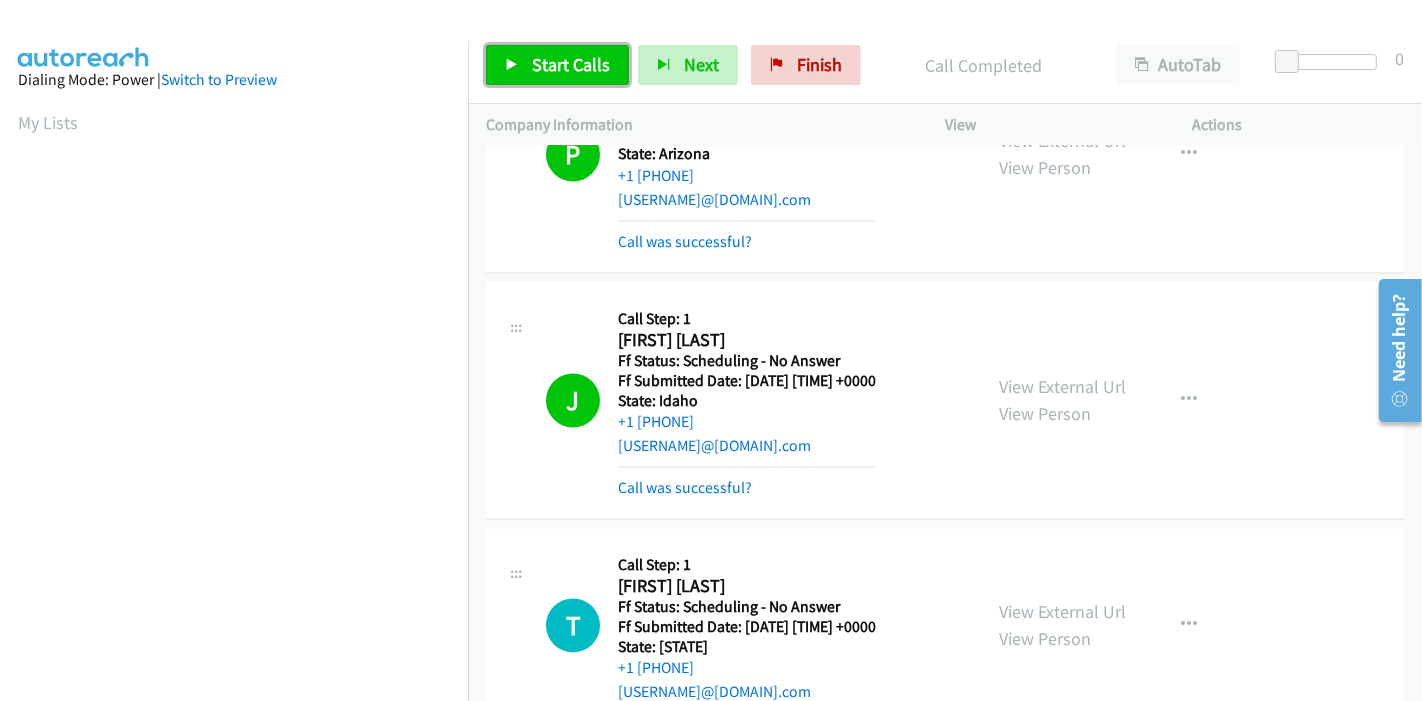 click on "Start Calls" at bounding box center (571, 64) 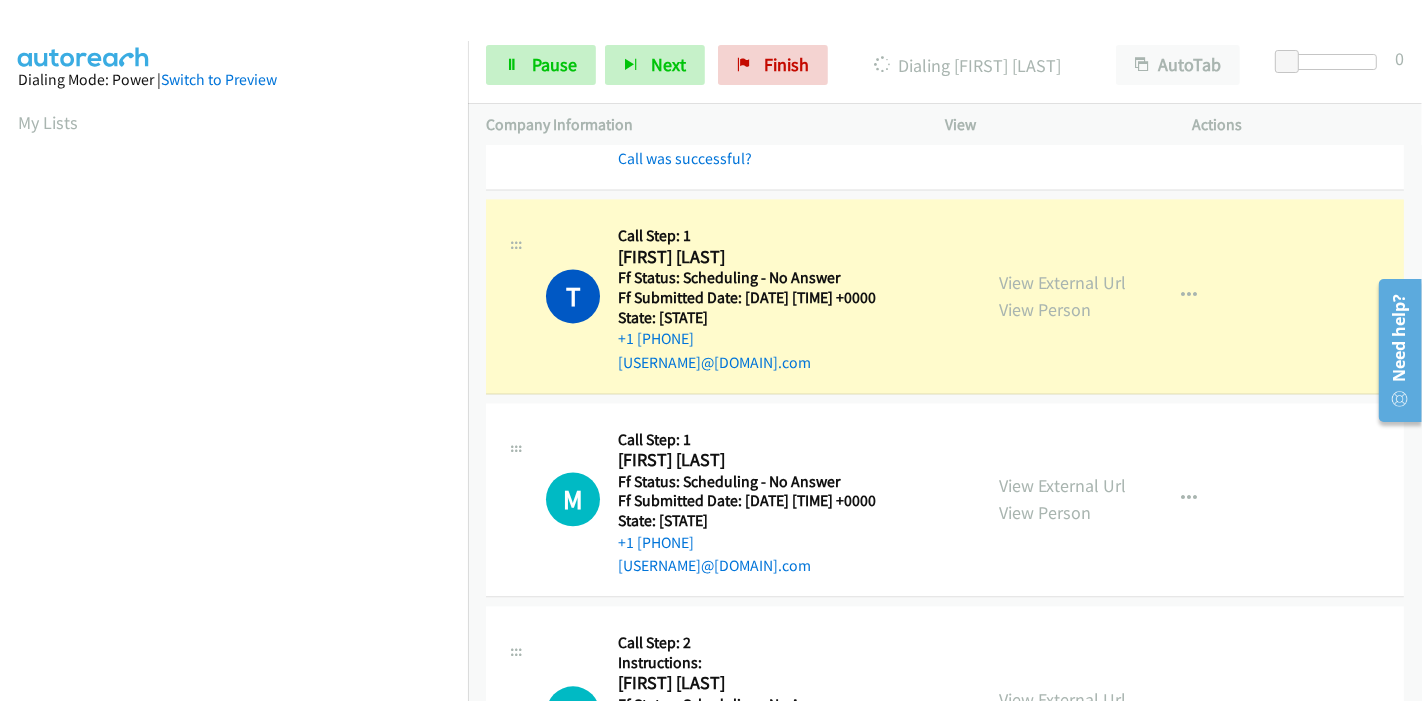 scroll, scrollTop: 3666, scrollLeft: 0, axis: vertical 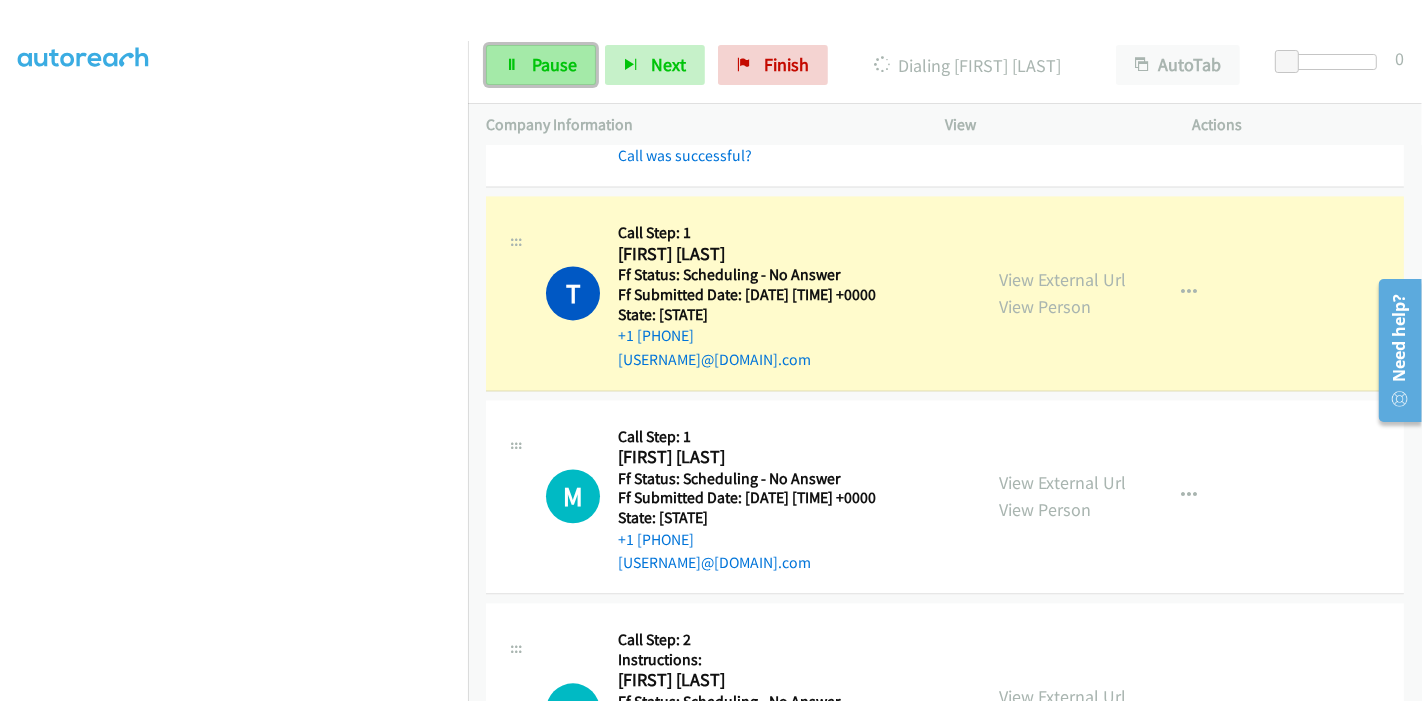 click on "Pause" at bounding box center [541, 65] 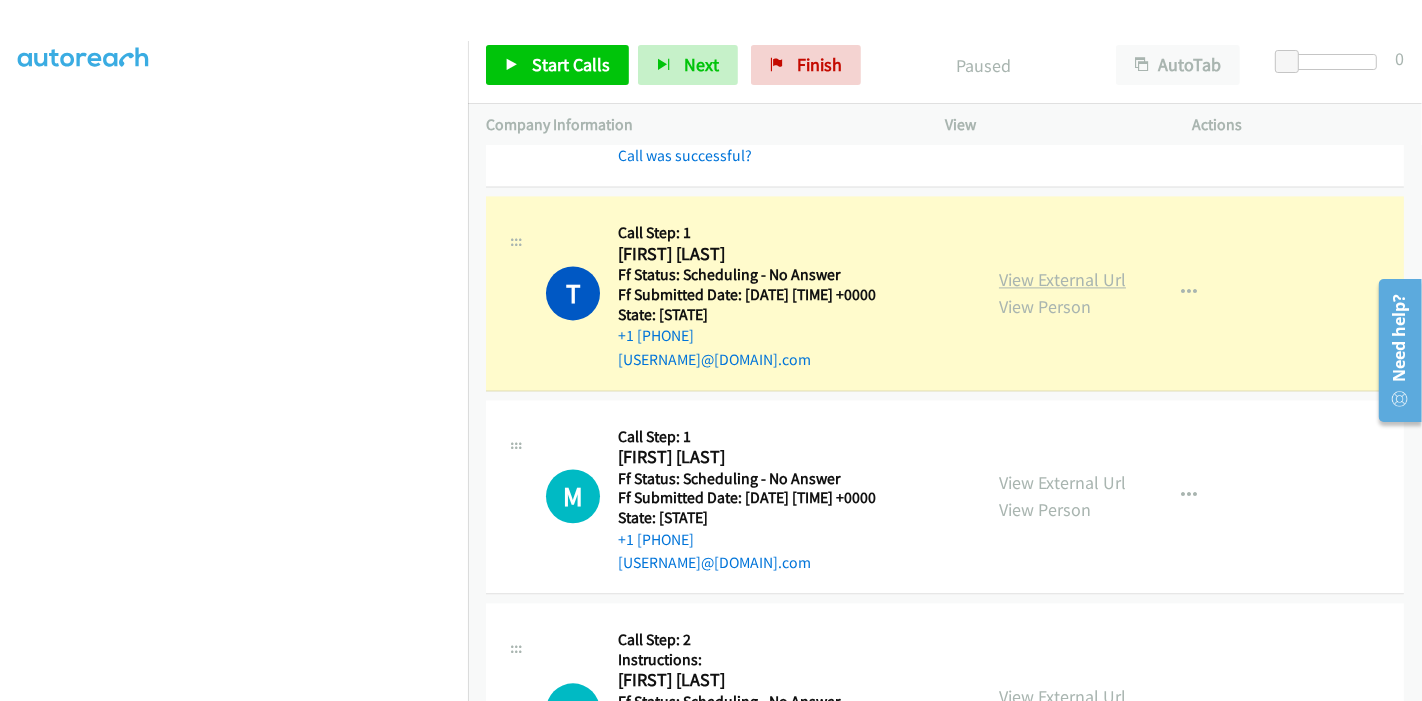 click on "View External Url" at bounding box center (1062, 279) 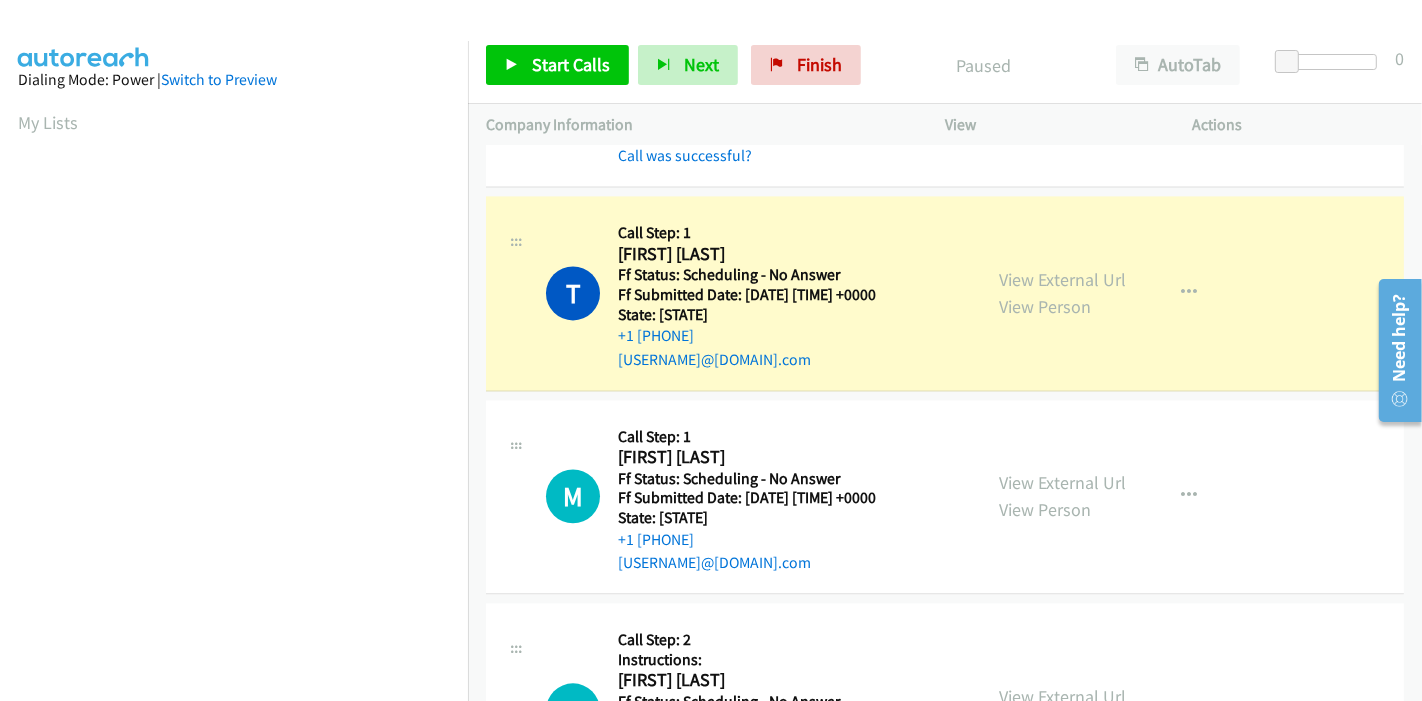 scroll, scrollTop: 422, scrollLeft: 0, axis: vertical 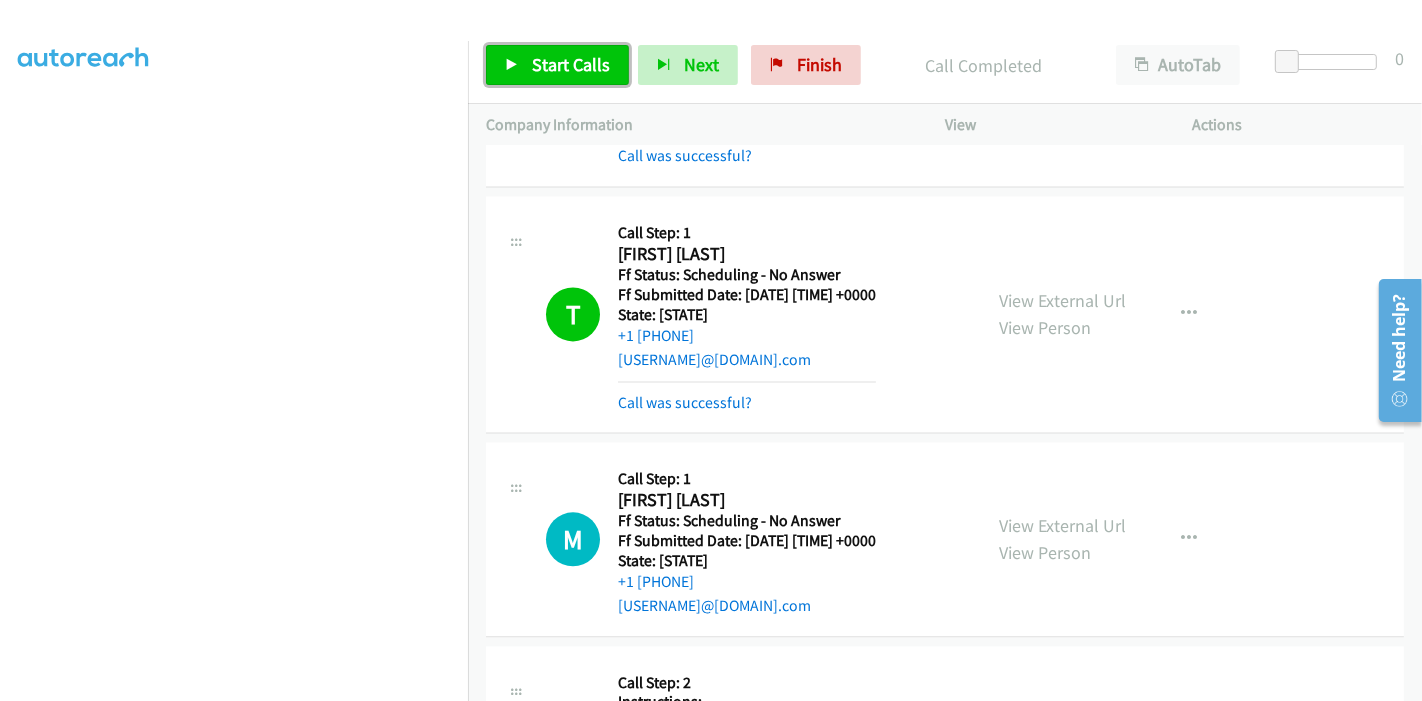 click on "Start Calls" at bounding box center [571, 64] 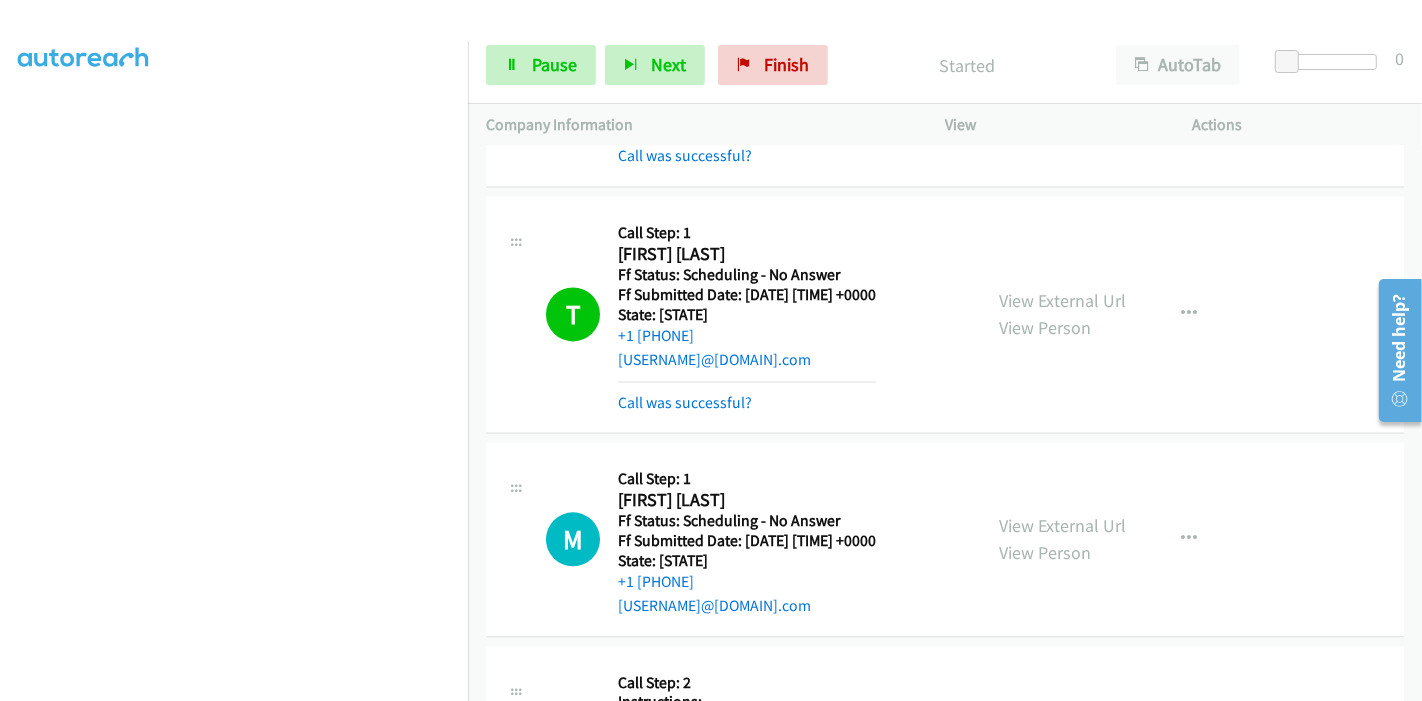 scroll, scrollTop: 200, scrollLeft: 0, axis: vertical 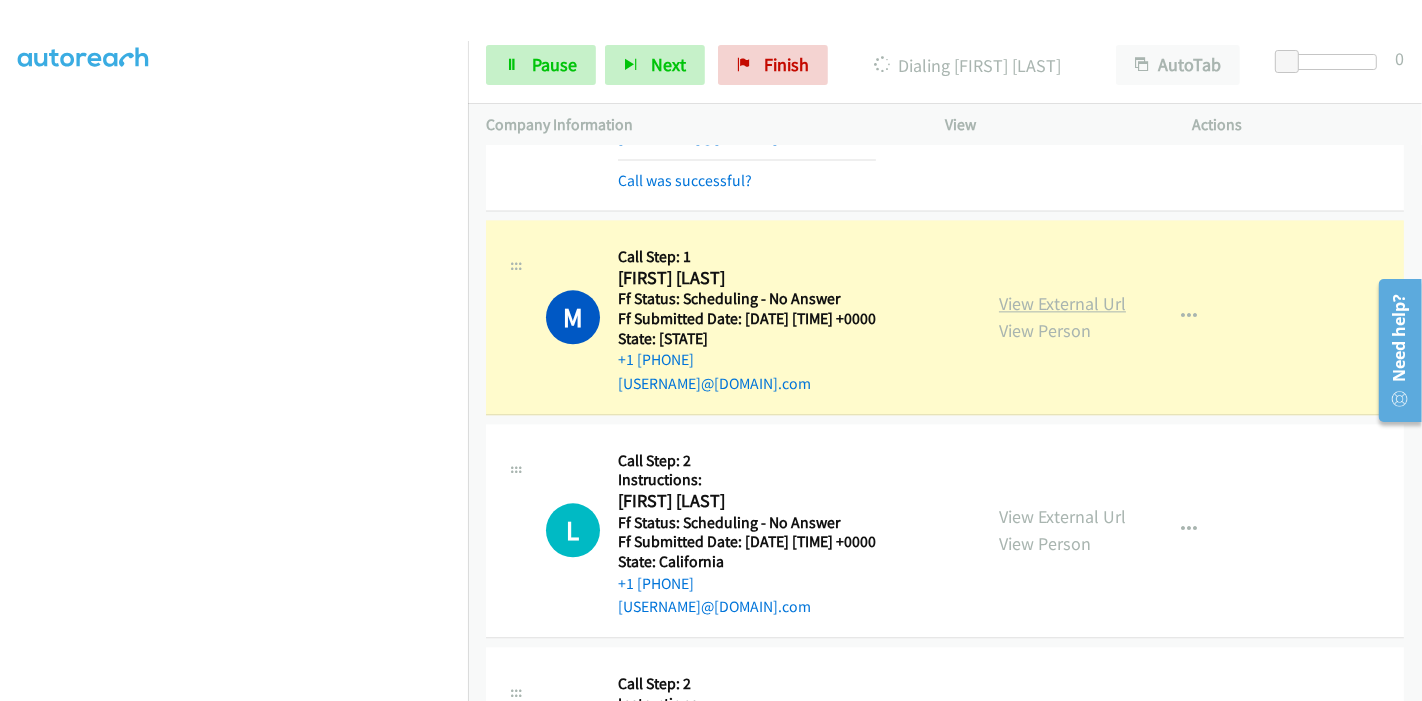 click on "View External Url" at bounding box center (1062, 303) 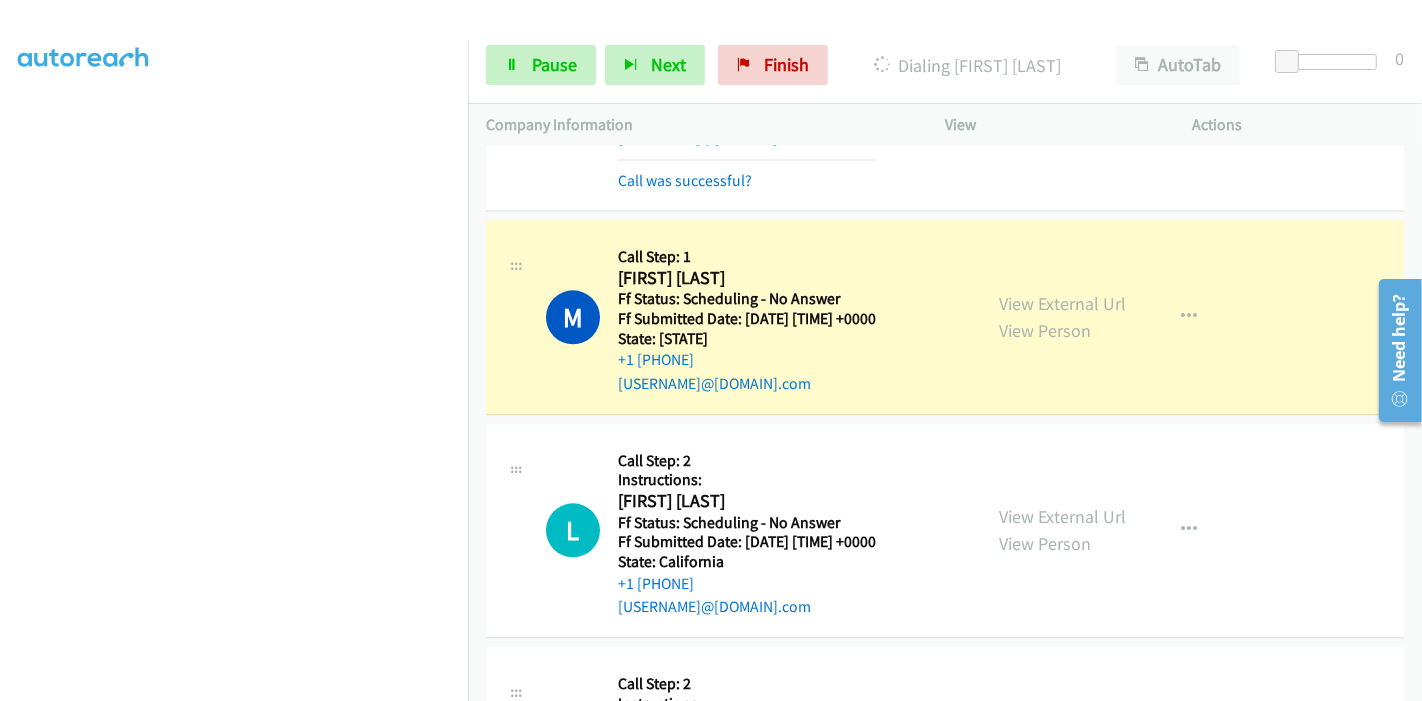 scroll, scrollTop: 0, scrollLeft: 0, axis: both 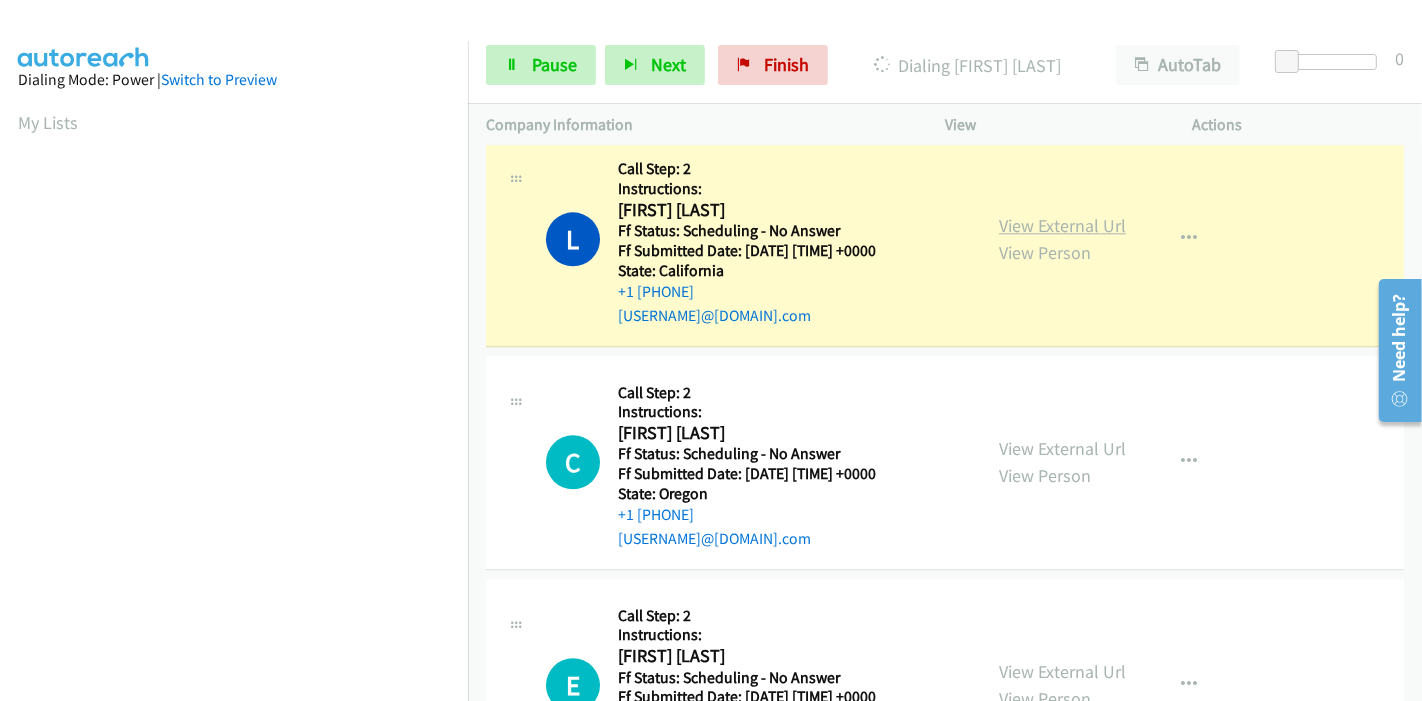 click on "View External Url" at bounding box center [1062, 225] 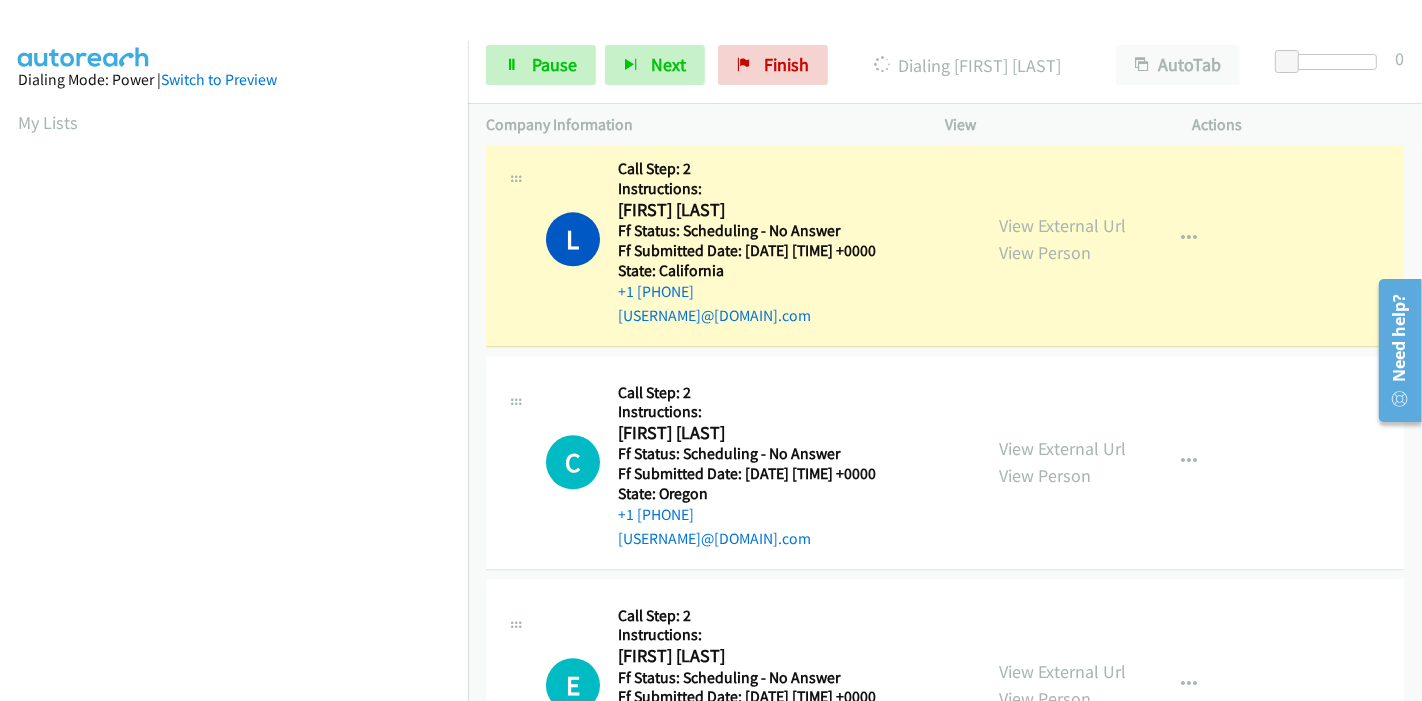 scroll, scrollTop: 422, scrollLeft: 0, axis: vertical 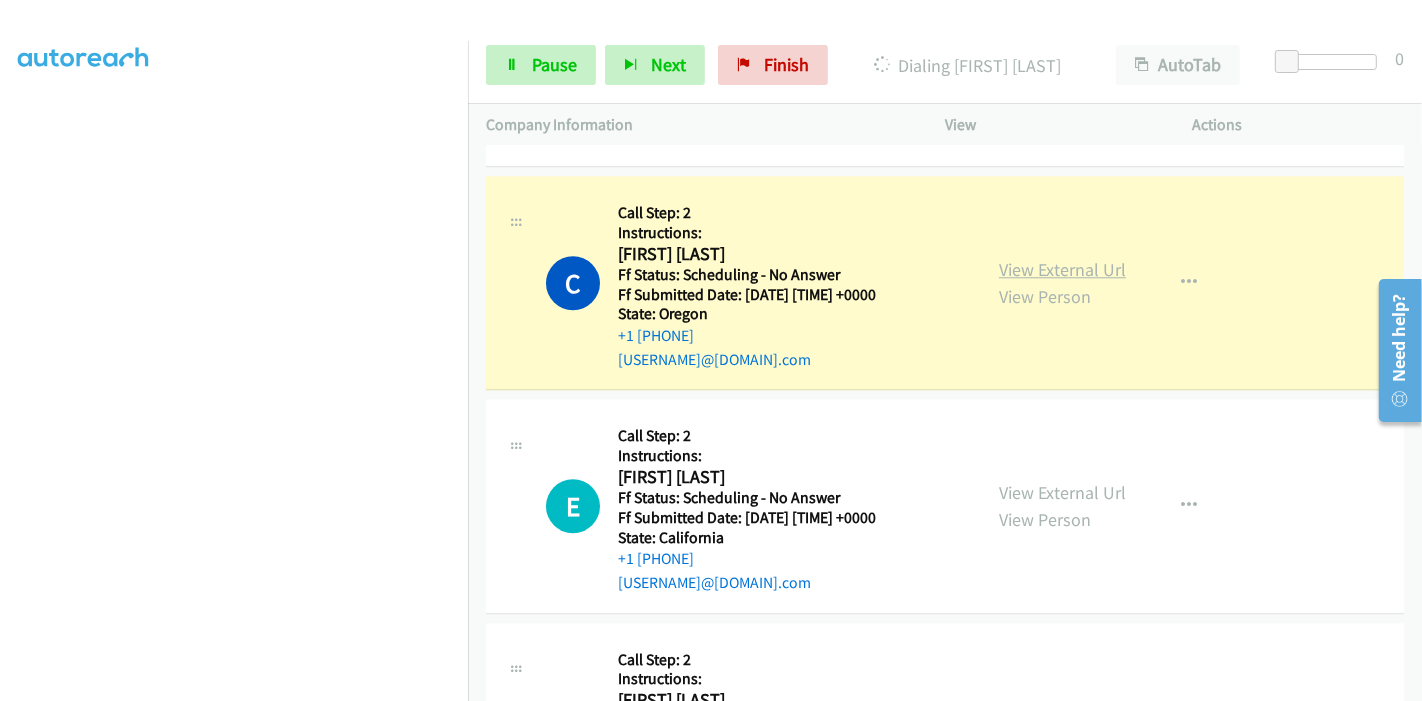 click on "View External Url" at bounding box center [1062, 269] 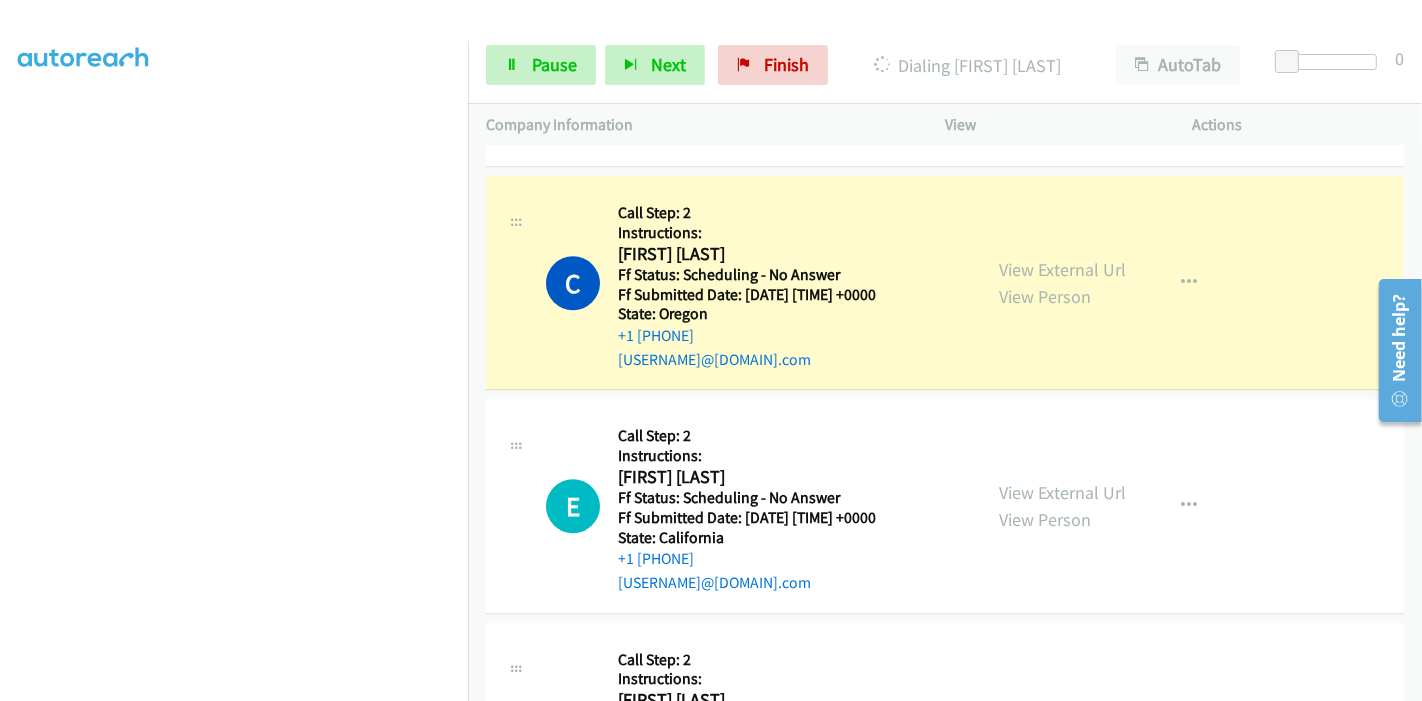 scroll, scrollTop: 0, scrollLeft: 0, axis: both 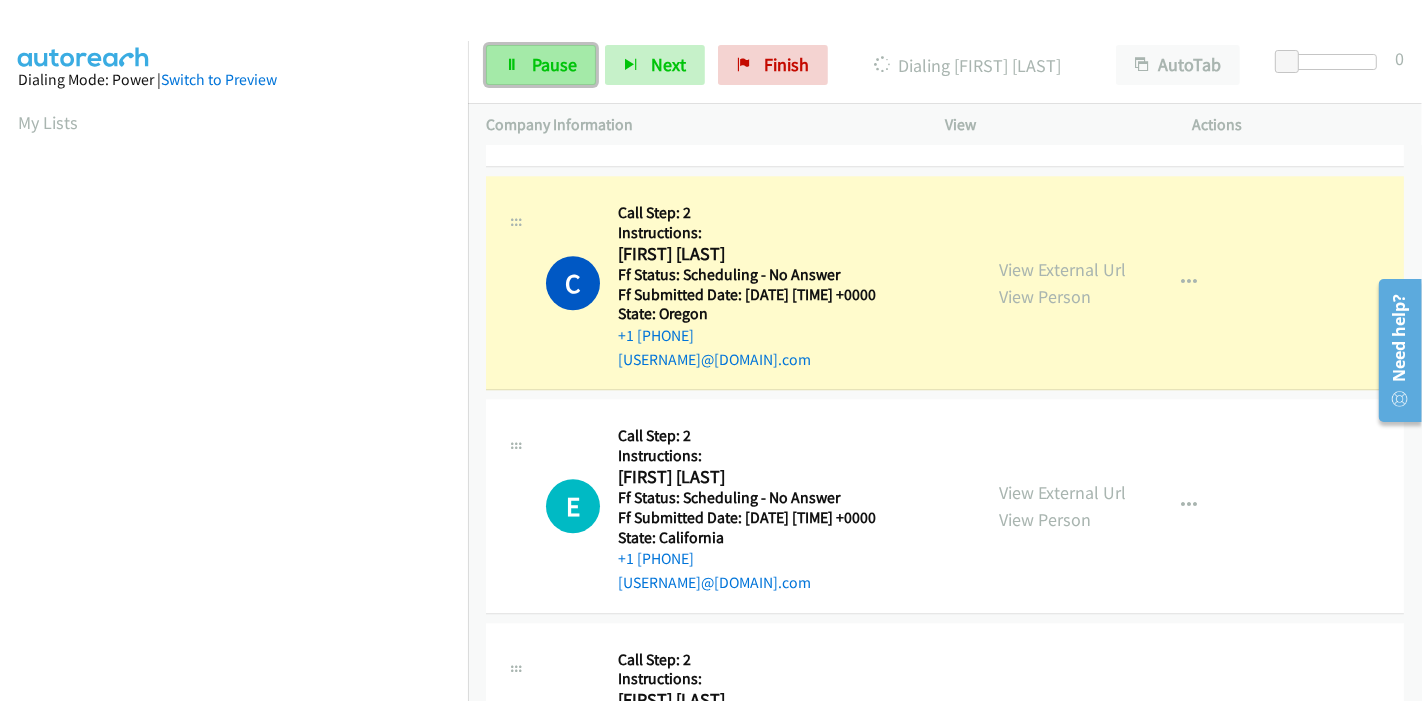click on "Pause" at bounding box center (541, 65) 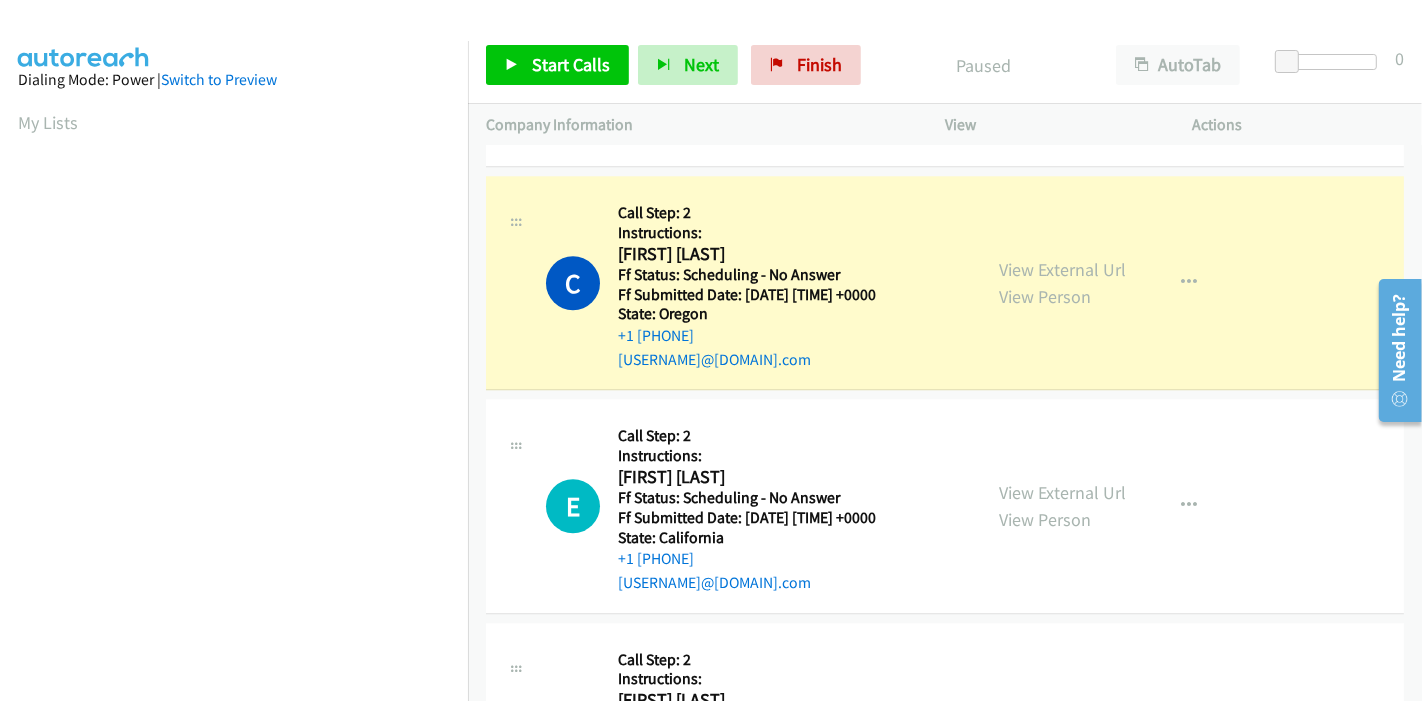 scroll, scrollTop: 422, scrollLeft: 0, axis: vertical 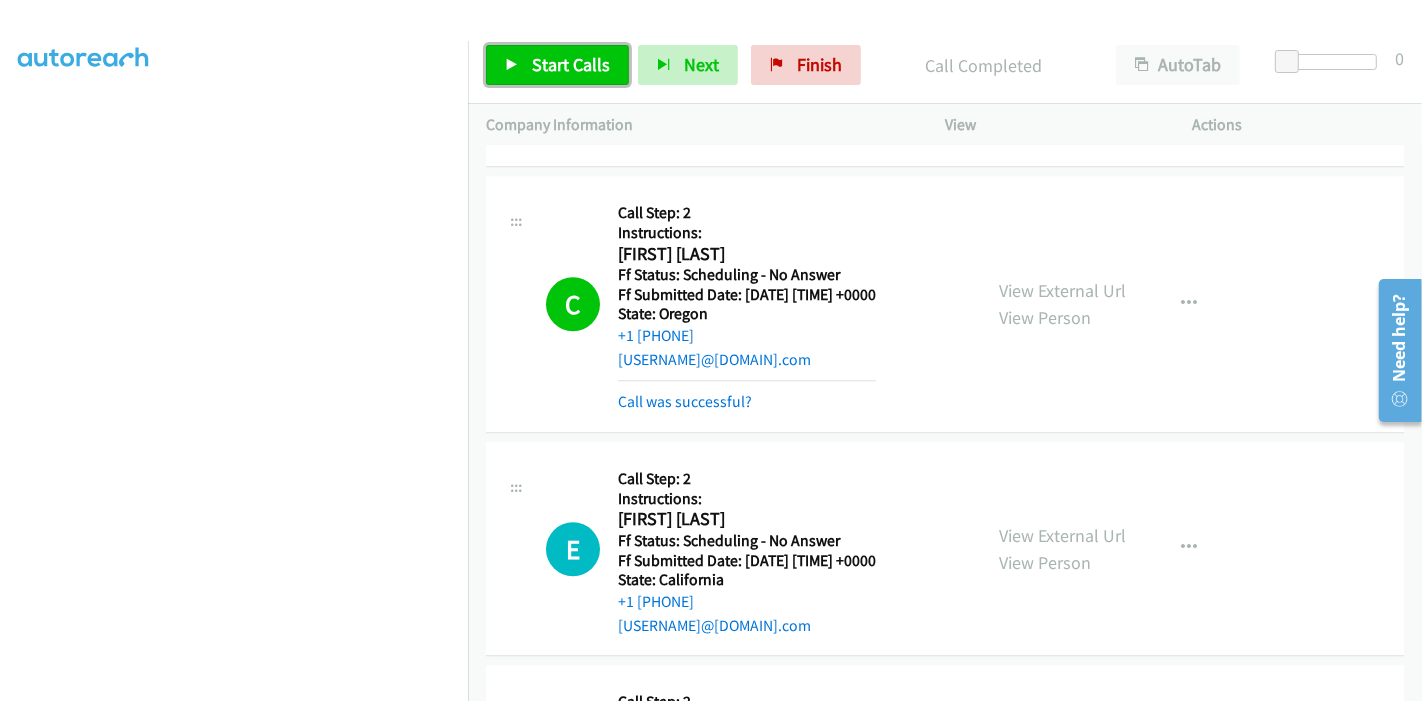 click on "Start Calls" at bounding box center (557, 65) 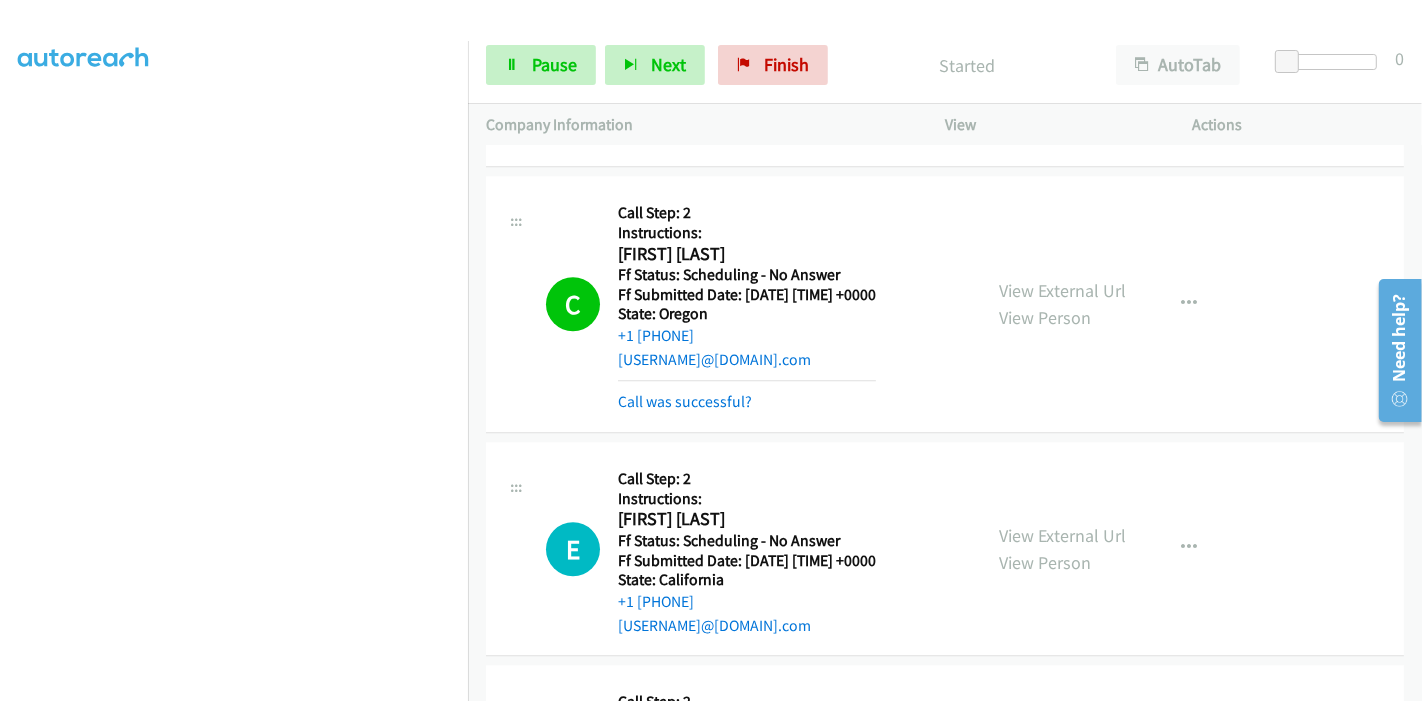 scroll, scrollTop: 200, scrollLeft: 0, axis: vertical 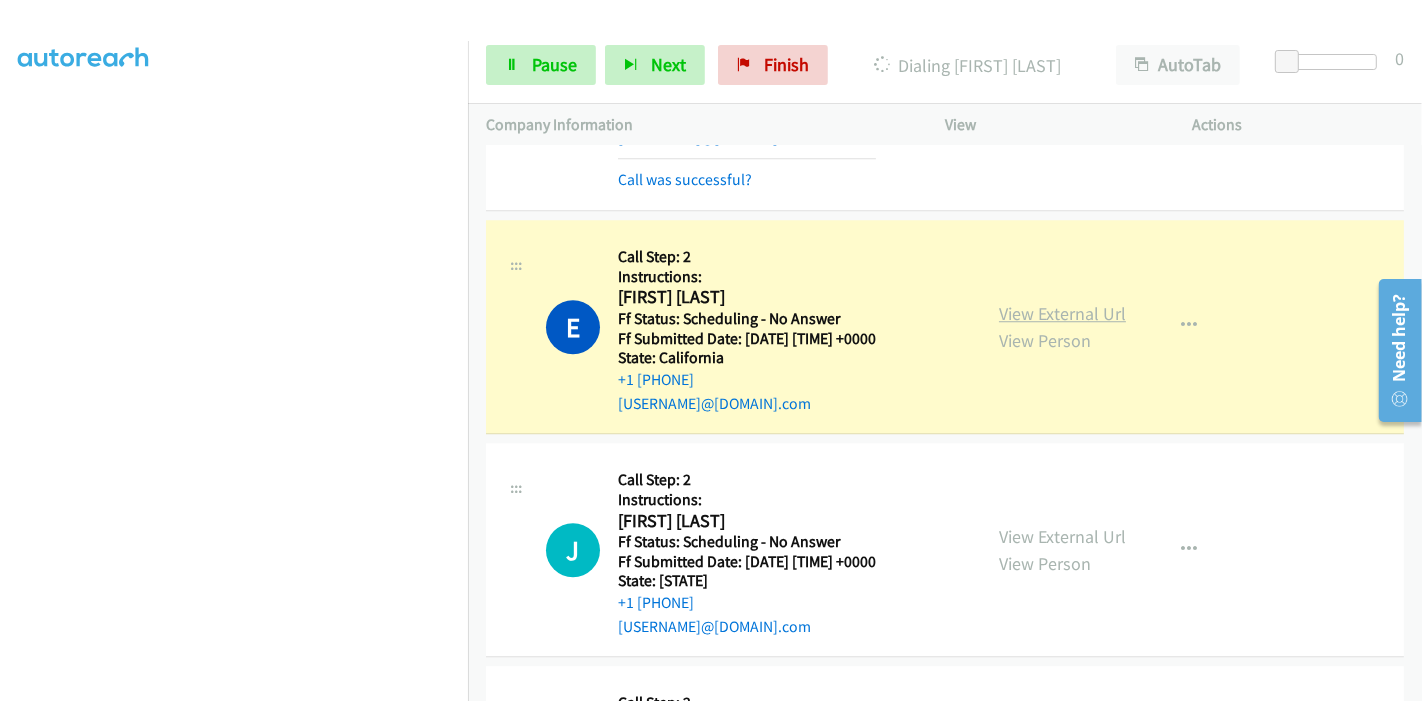 click on "View External Url" at bounding box center (1062, 313) 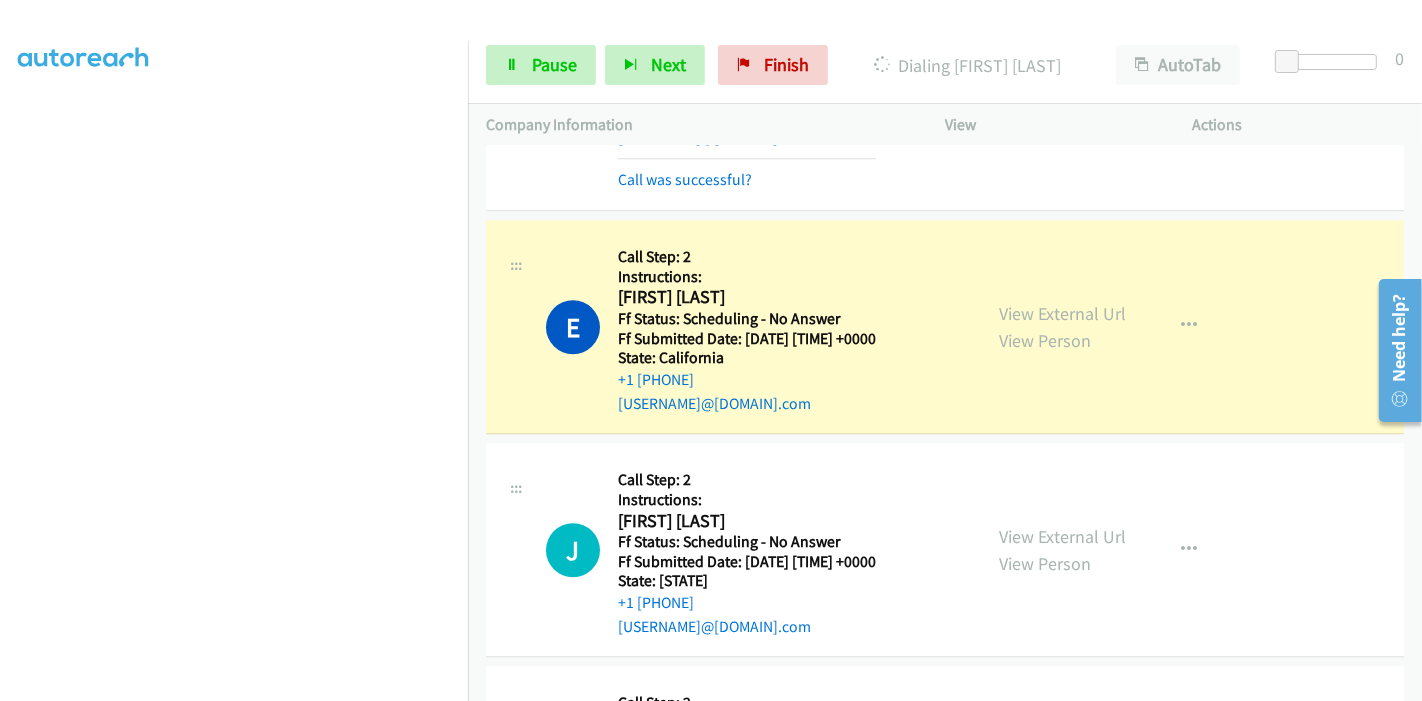 scroll, scrollTop: 0, scrollLeft: 0, axis: both 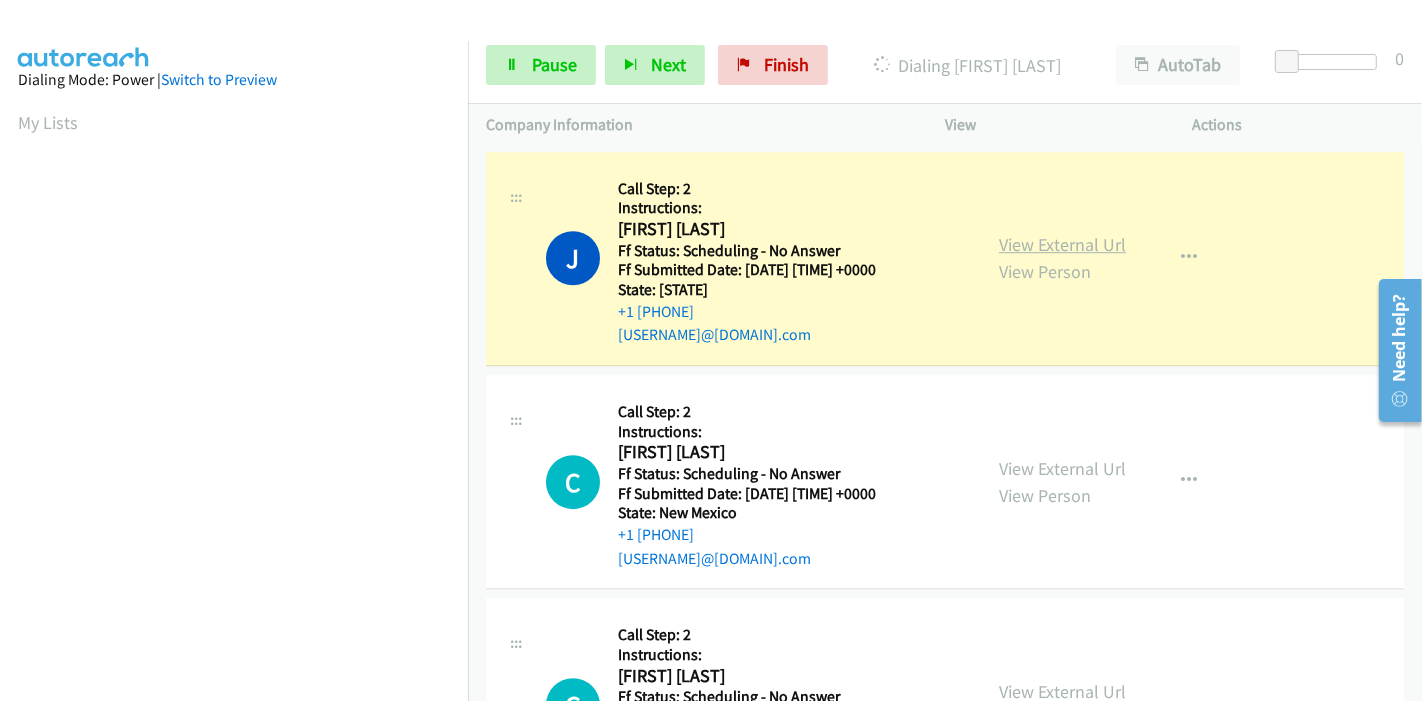 click on "View External Url" at bounding box center [1062, 244] 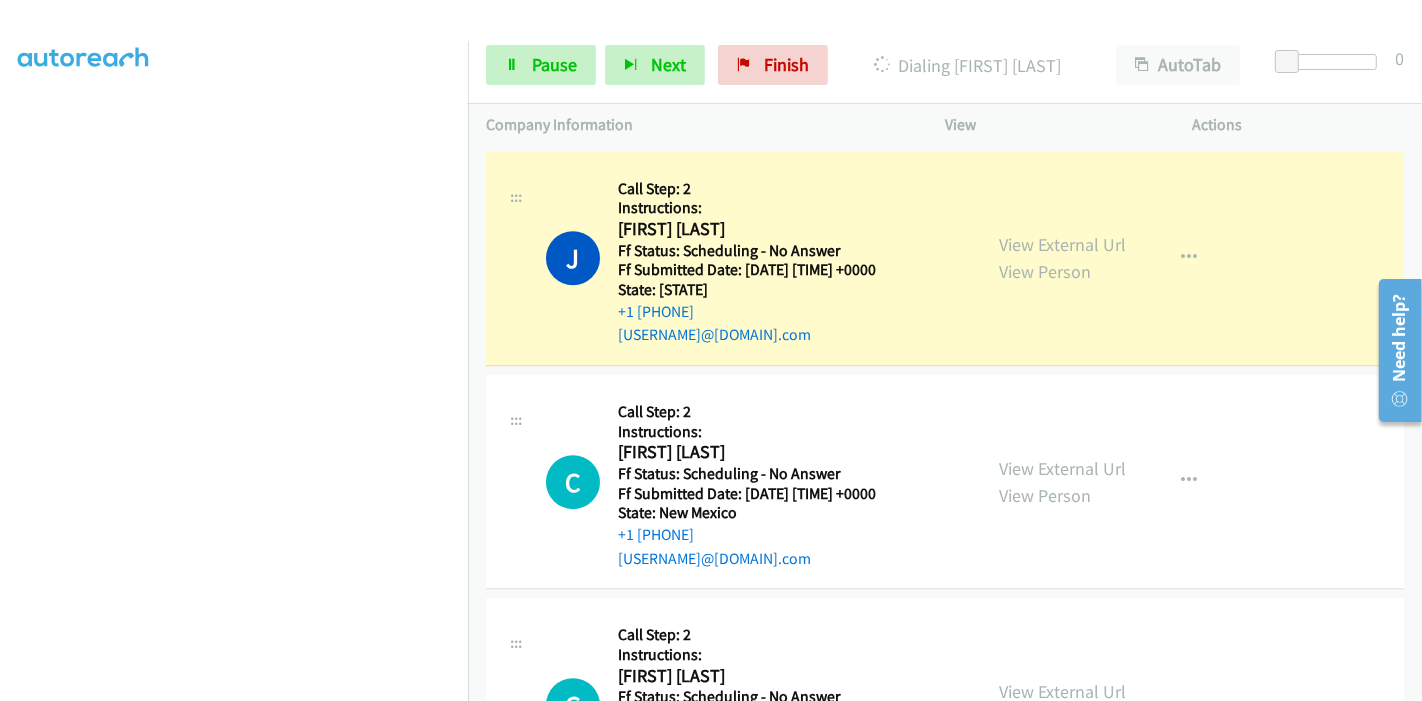 scroll, scrollTop: 200, scrollLeft: 0, axis: vertical 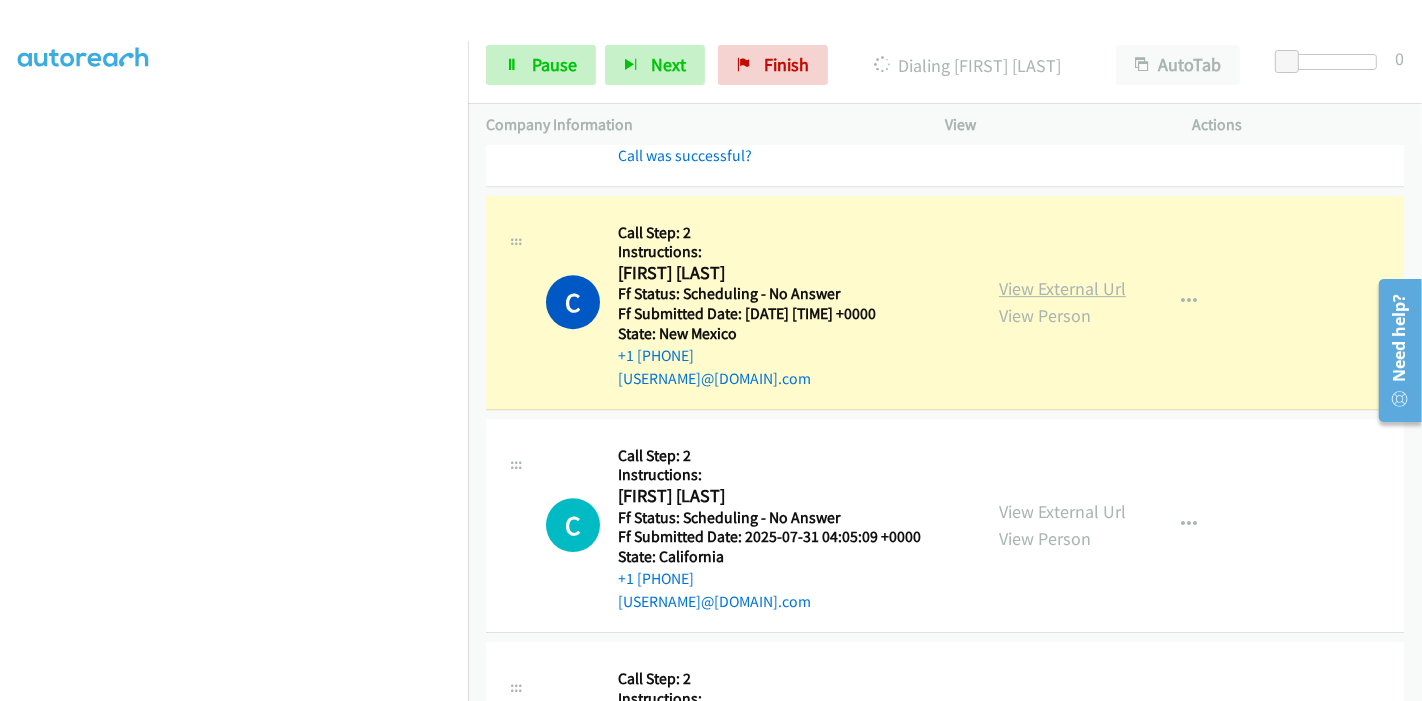 click on "View External Url" at bounding box center (1062, 288) 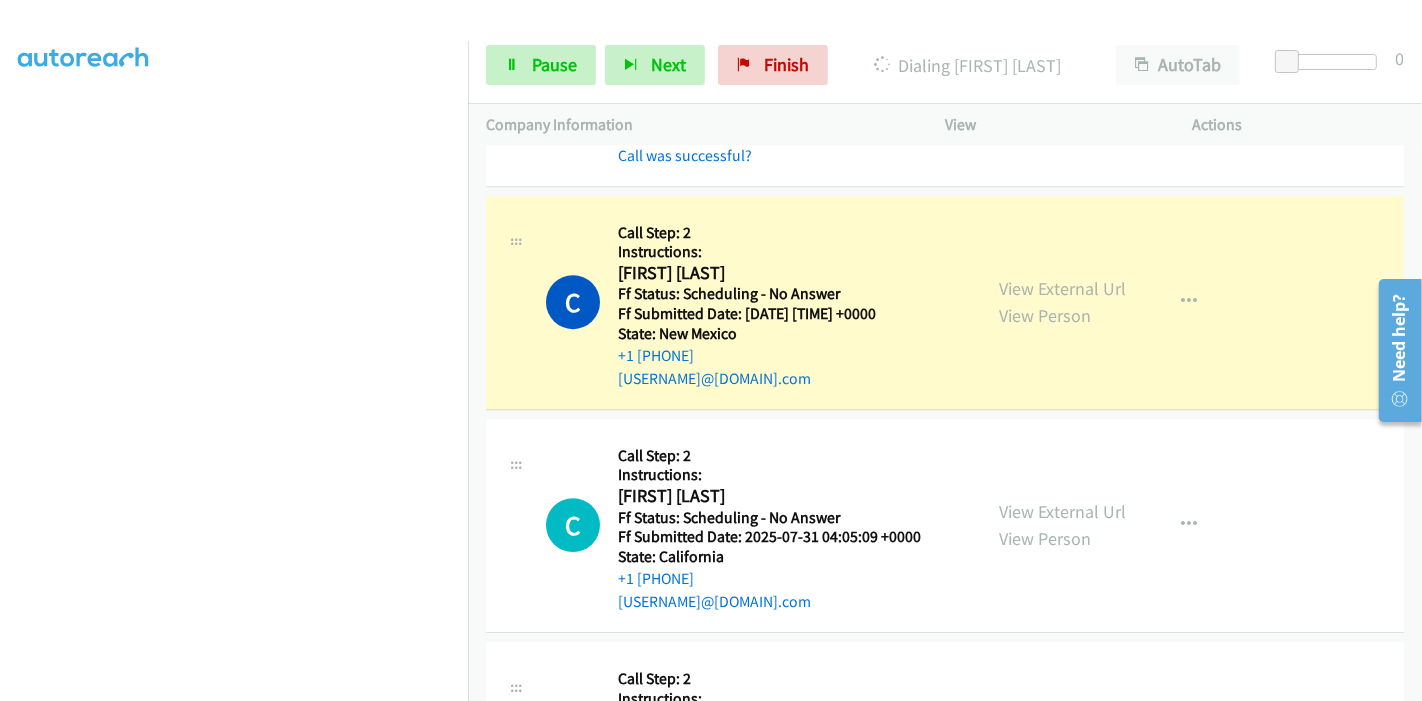 scroll, scrollTop: 0, scrollLeft: 0, axis: both 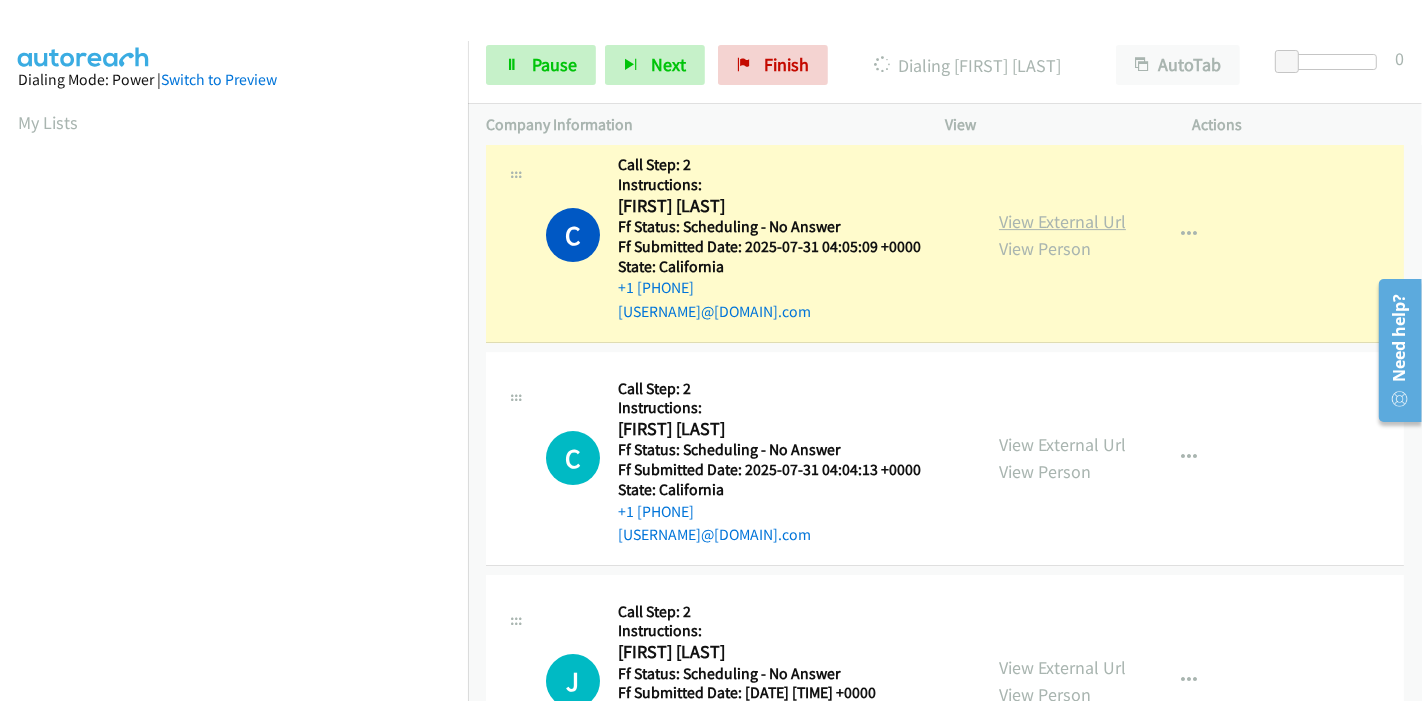 click on "View External Url" at bounding box center (1062, 221) 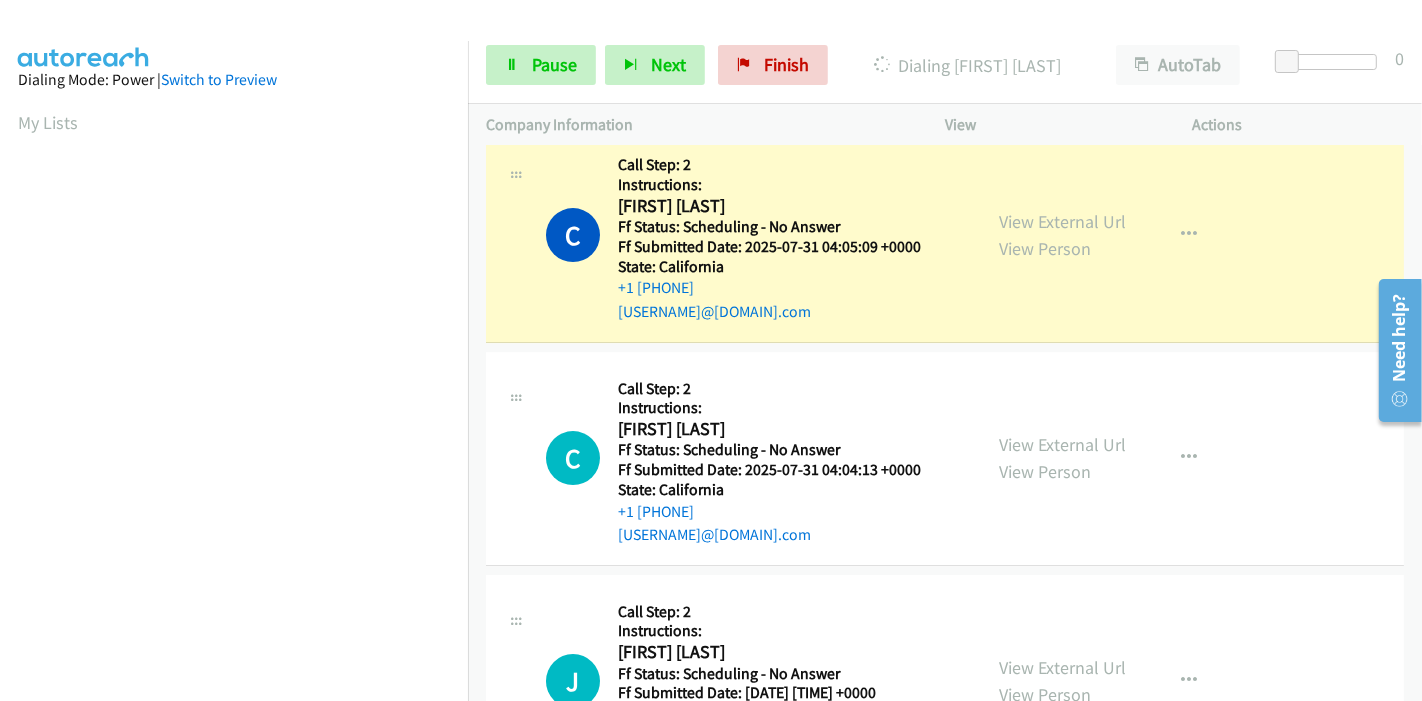 scroll, scrollTop: 422, scrollLeft: 0, axis: vertical 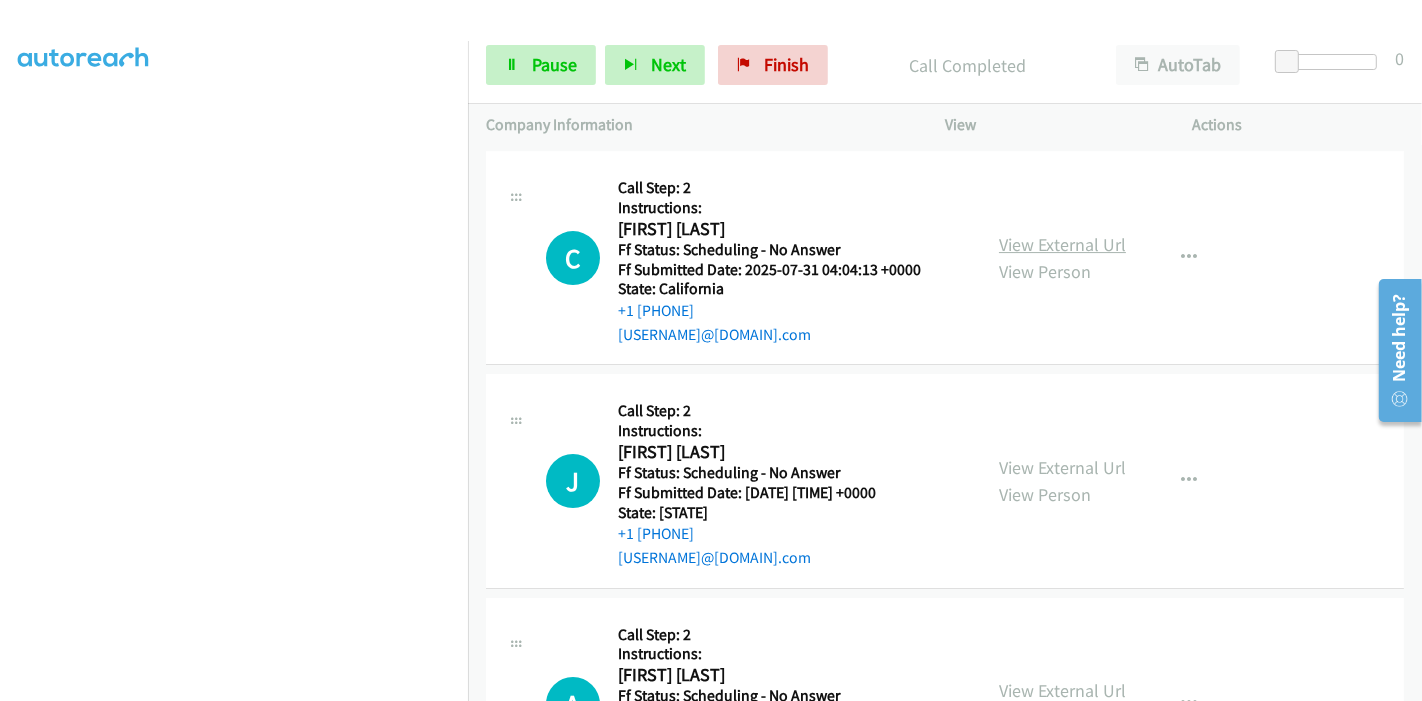 click on "View External Url" at bounding box center (1062, 244) 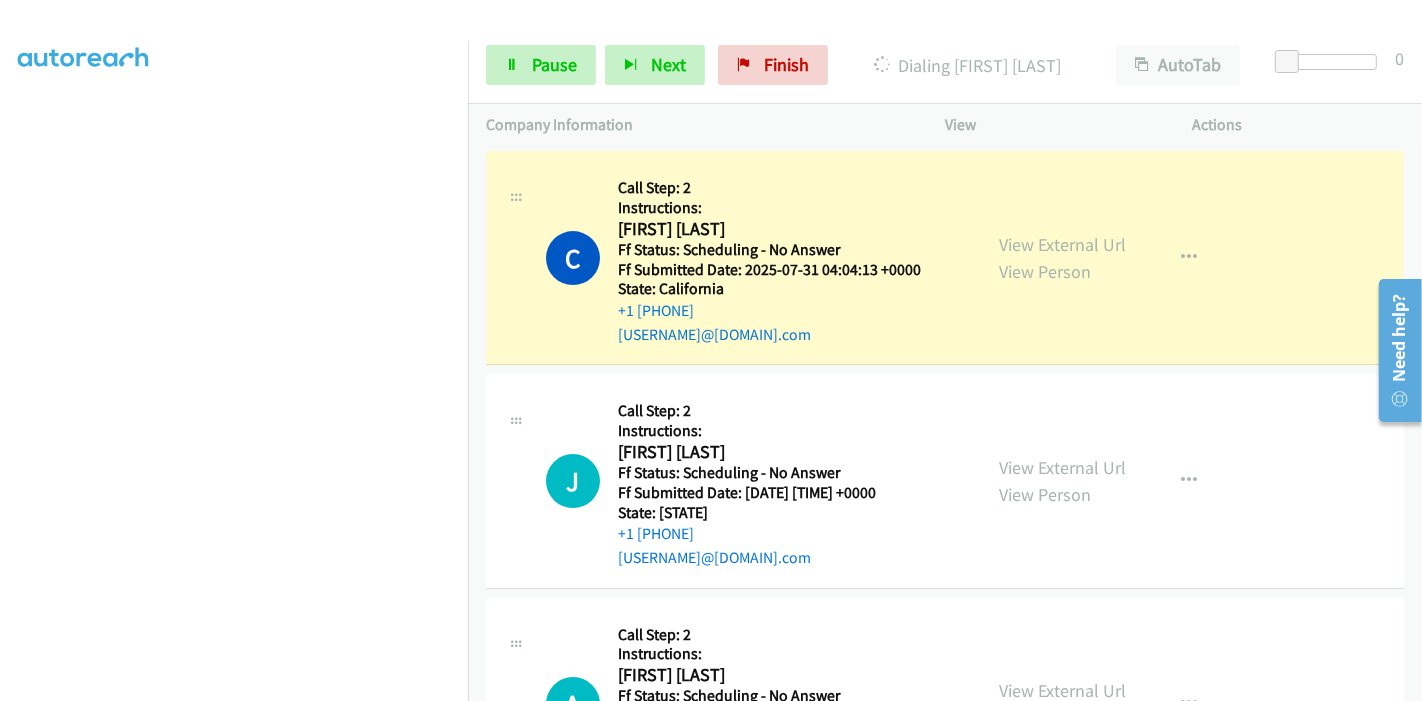 scroll, scrollTop: 0, scrollLeft: 0, axis: both 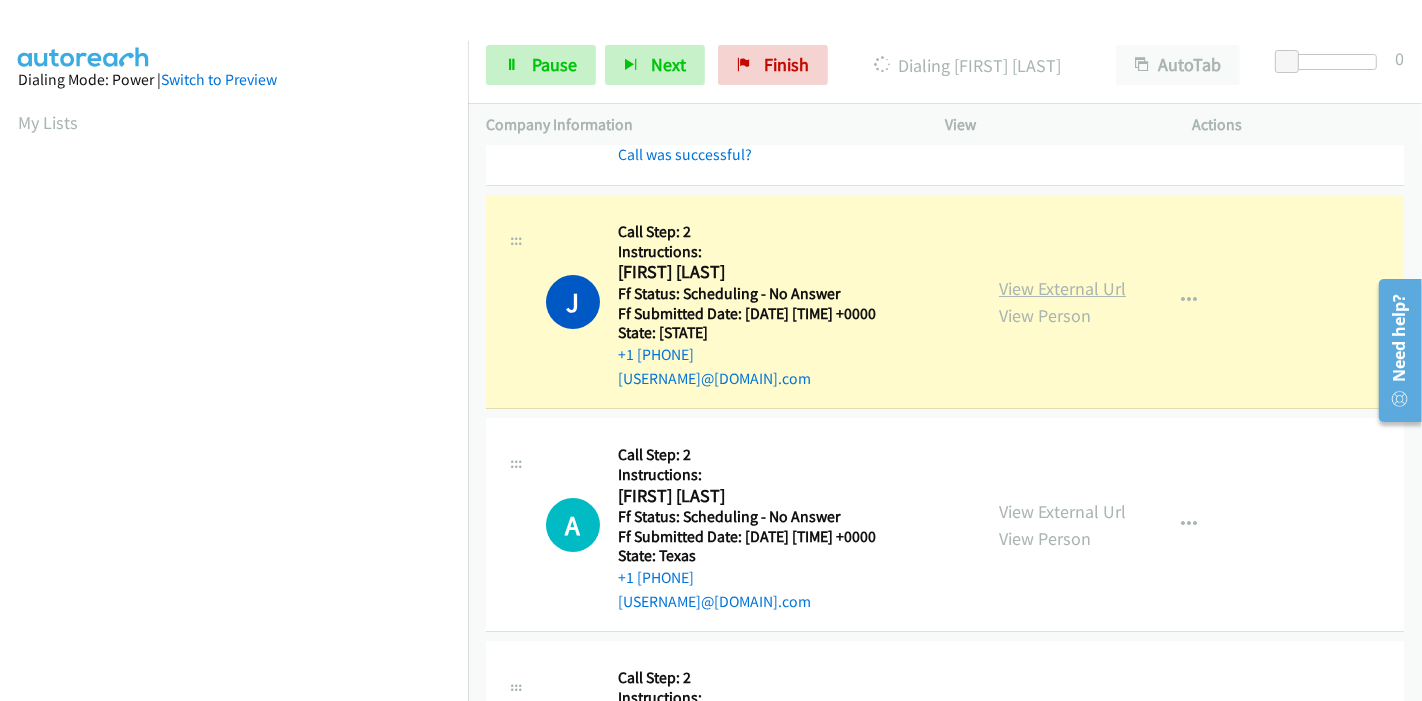 click on "View External Url" at bounding box center [1062, 288] 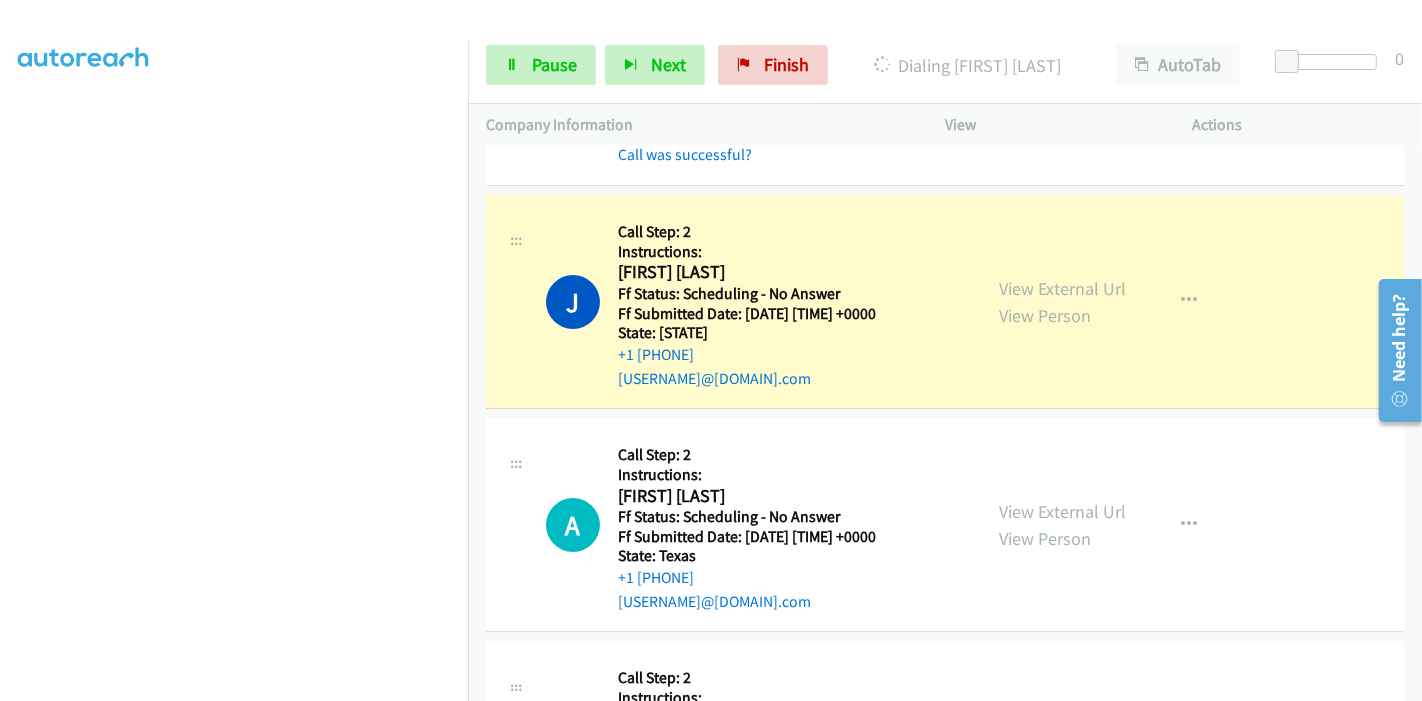 scroll, scrollTop: 0, scrollLeft: 0, axis: both 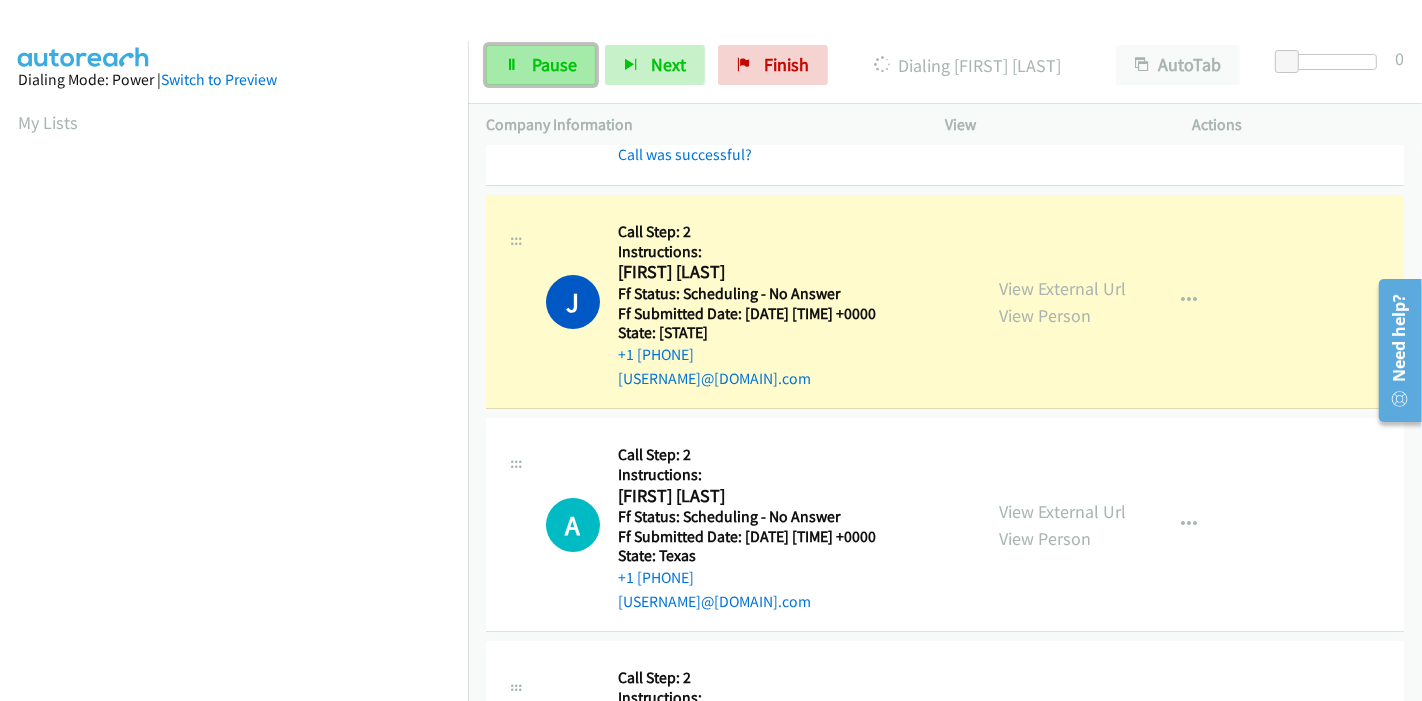 click on "Pause" at bounding box center [554, 64] 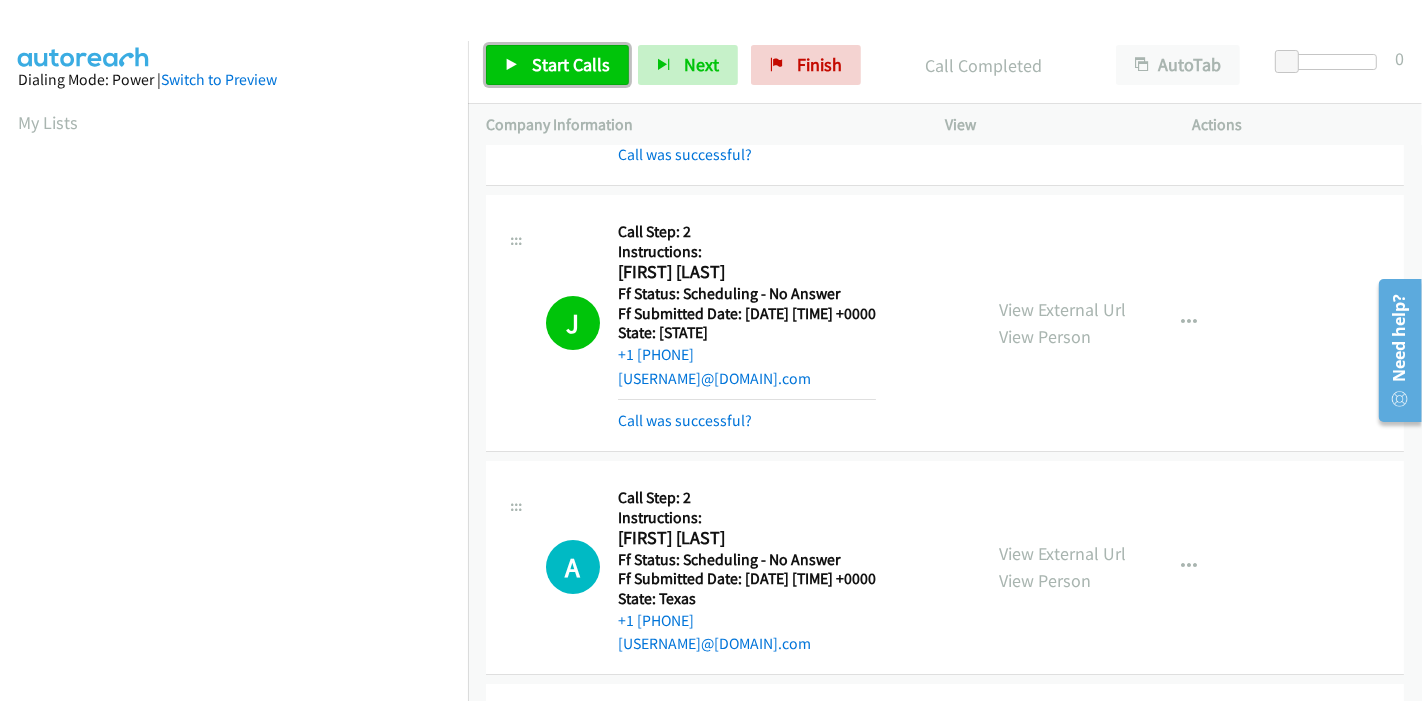 click on "Start Calls" at bounding box center [571, 64] 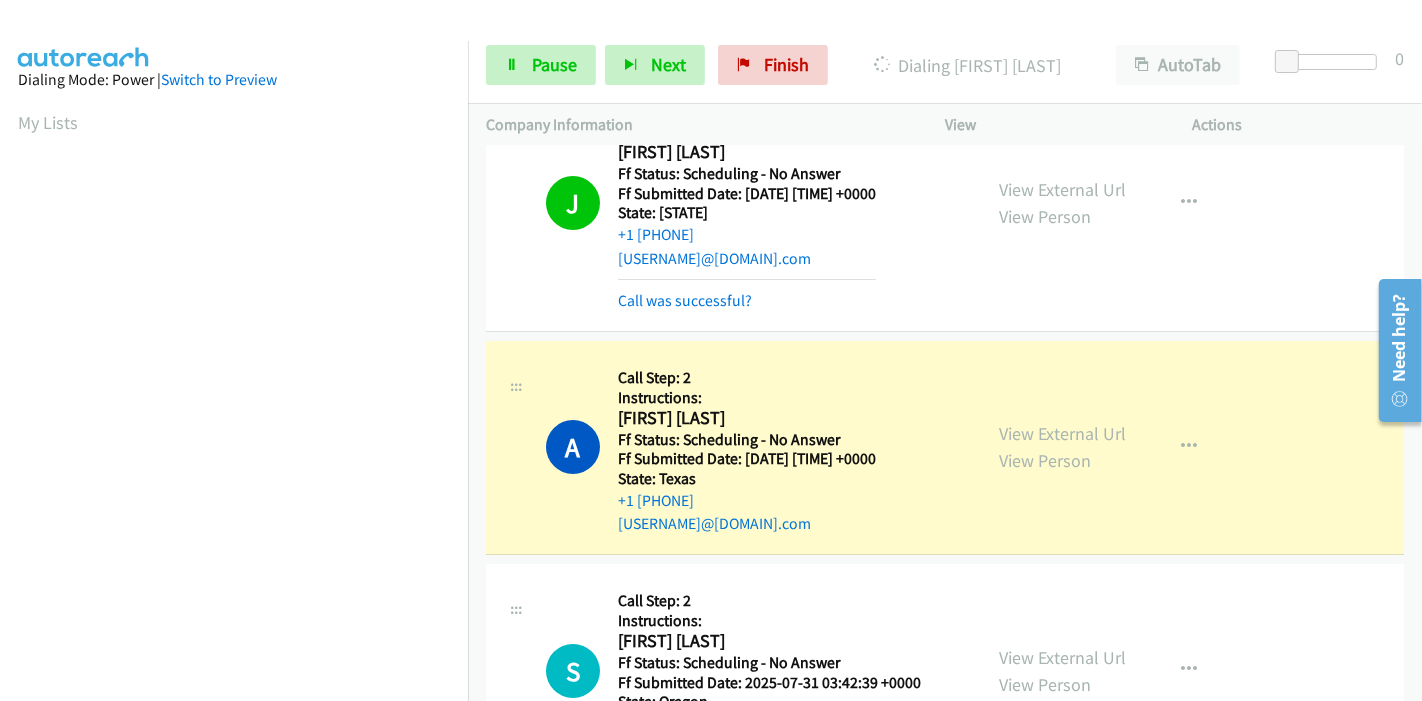 scroll, scrollTop: 6354, scrollLeft: 0, axis: vertical 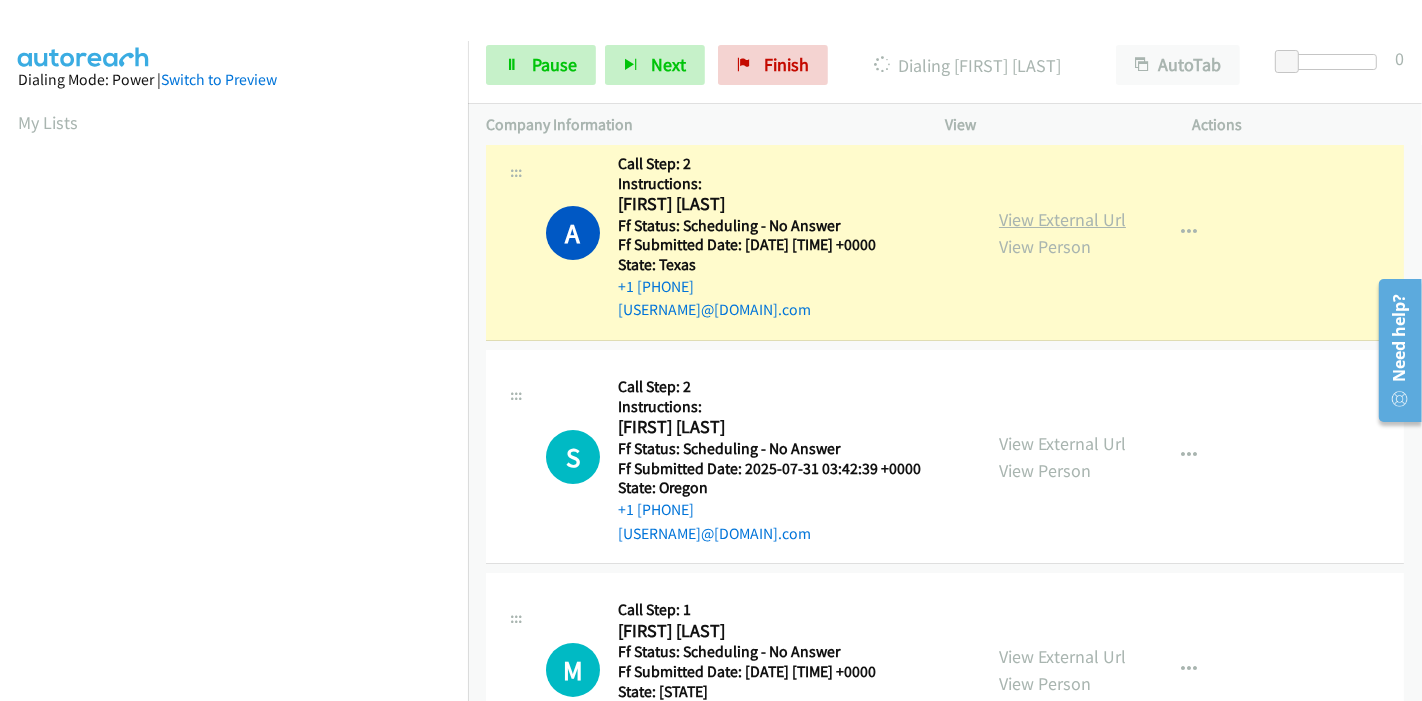 click on "View External Url" at bounding box center (1062, 219) 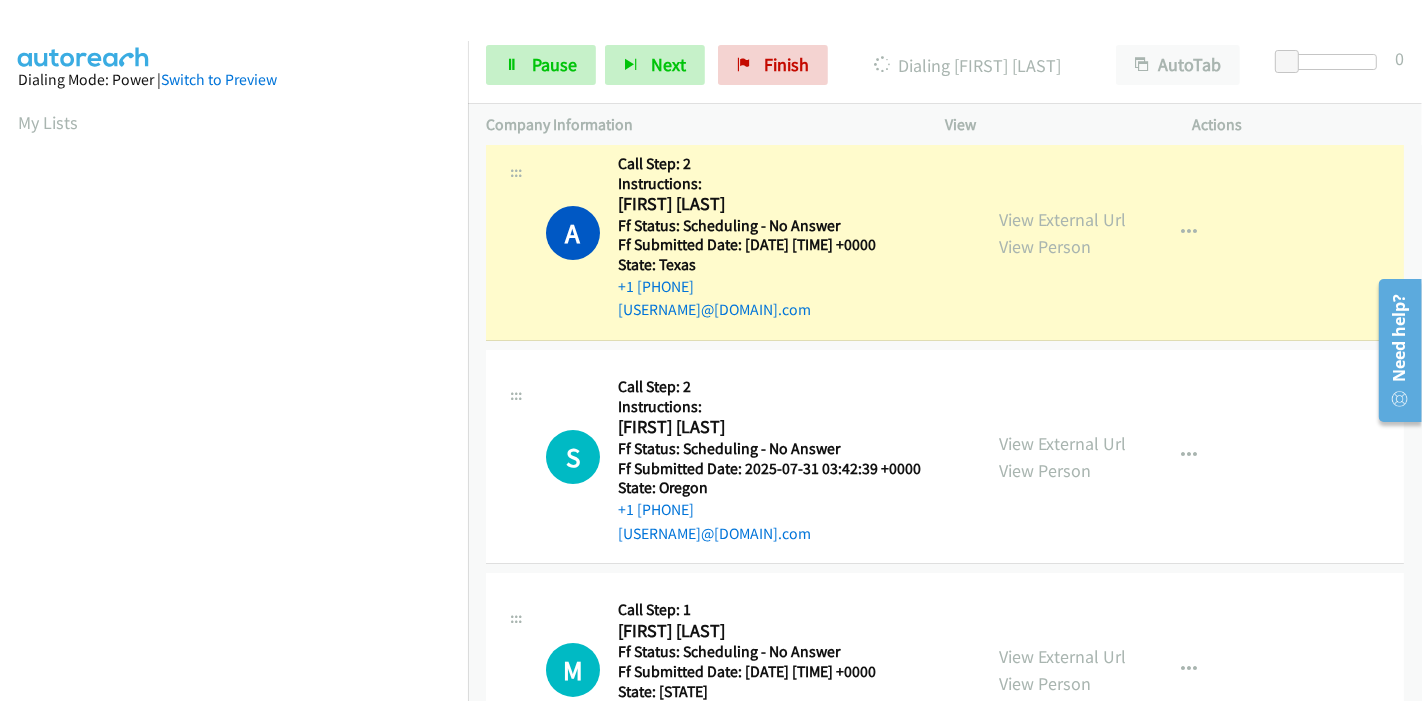 scroll, scrollTop: 422, scrollLeft: 0, axis: vertical 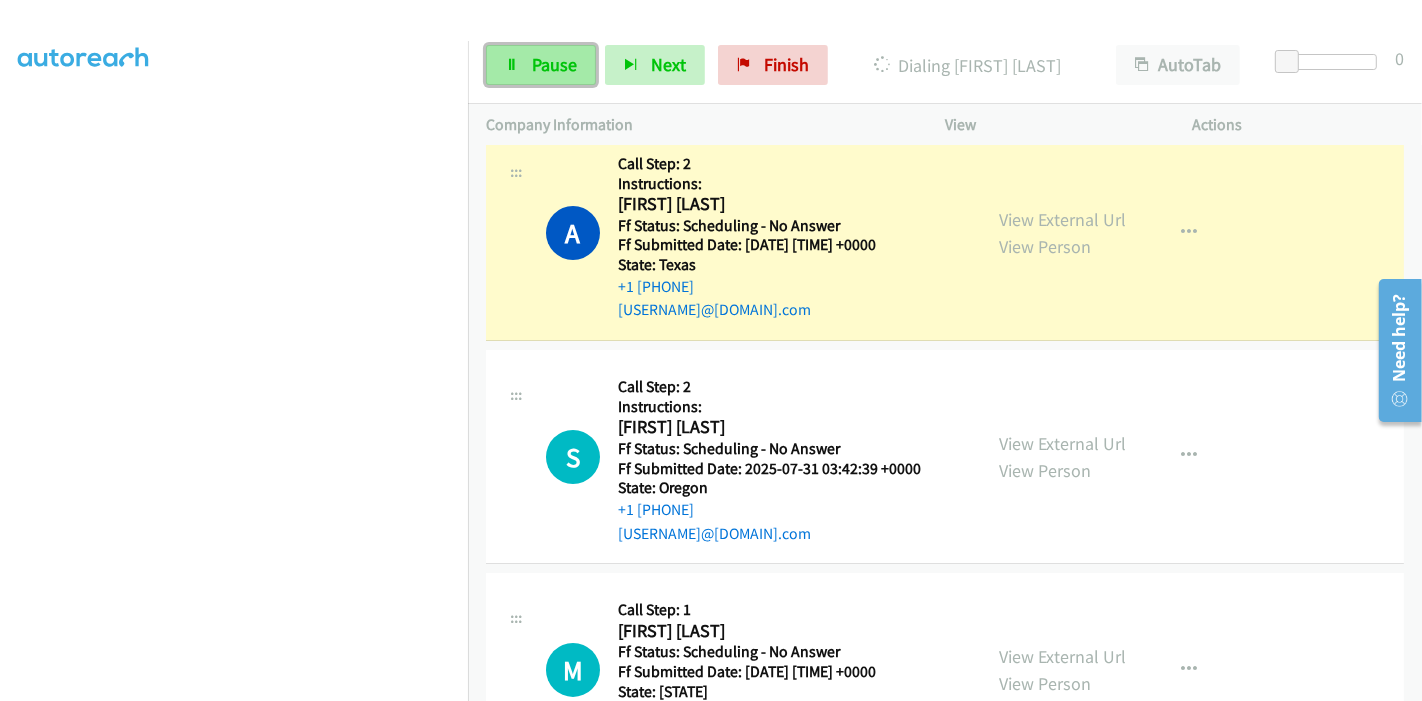 click on "Pause" at bounding box center (554, 64) 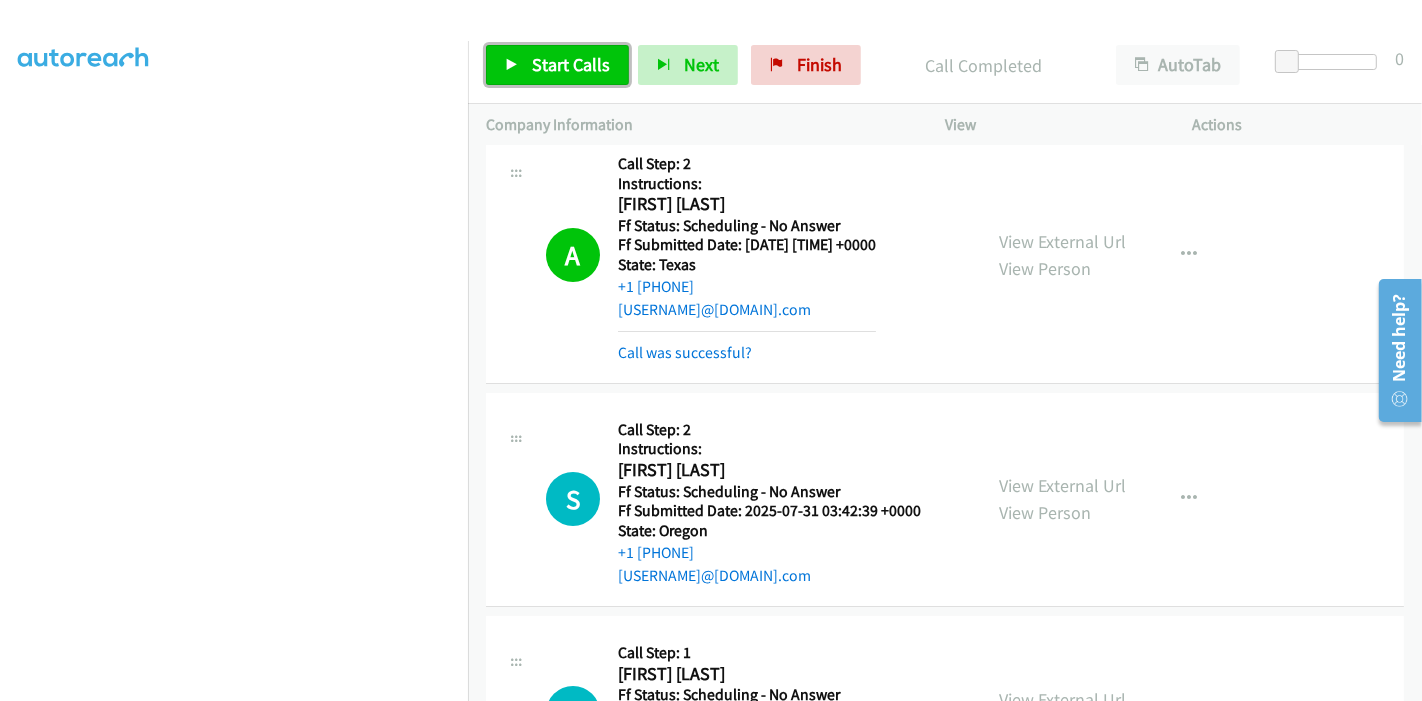 click on "Start Calls" at bounding box center (571, 64) 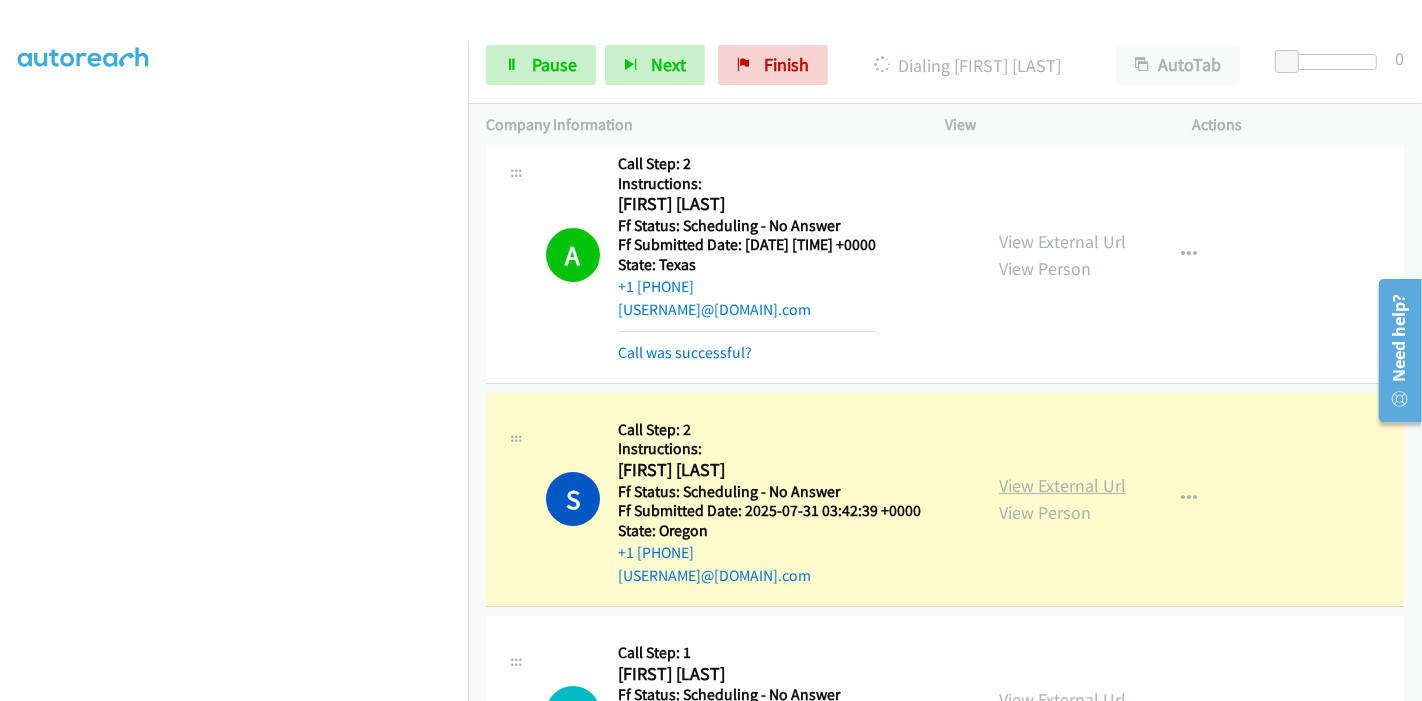 click on "View External Url" at bounding box center [1062, 485] 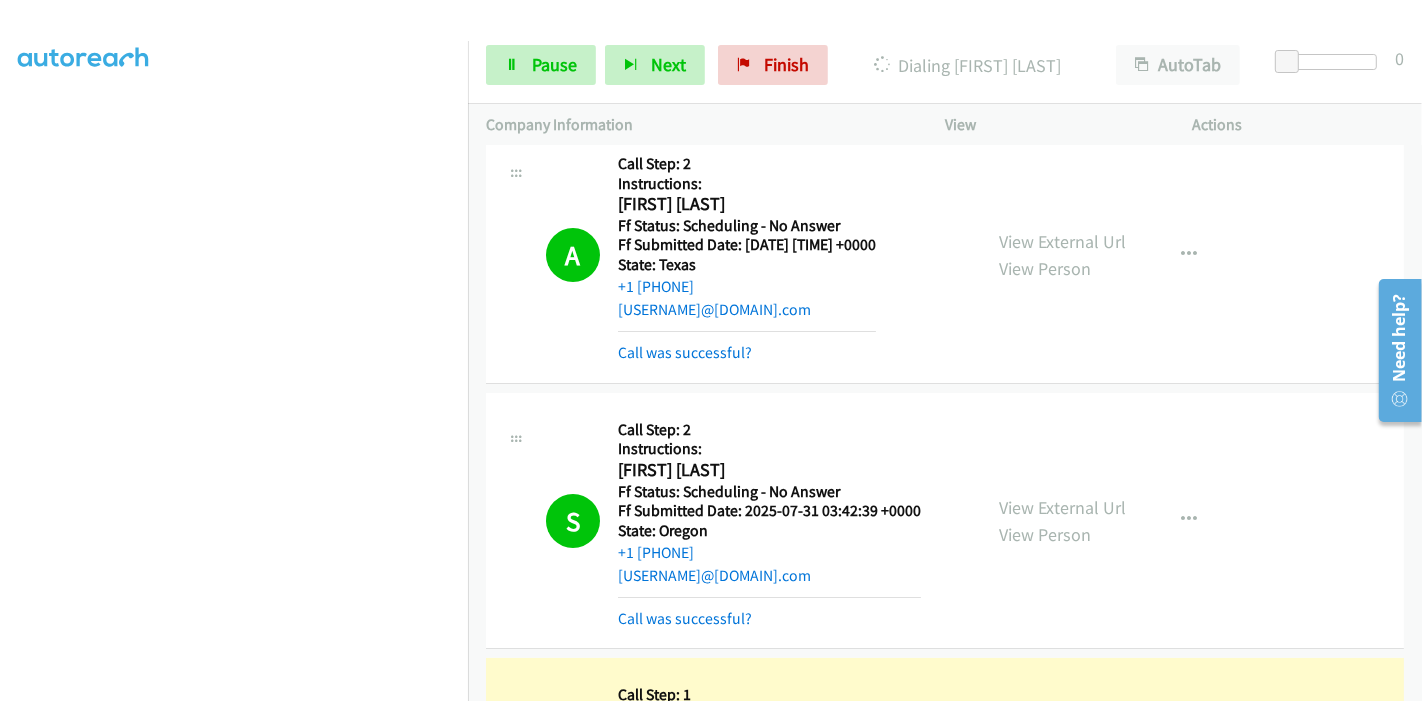 scroll, scrollTop: 0, scrollLeft: 0, axis: both 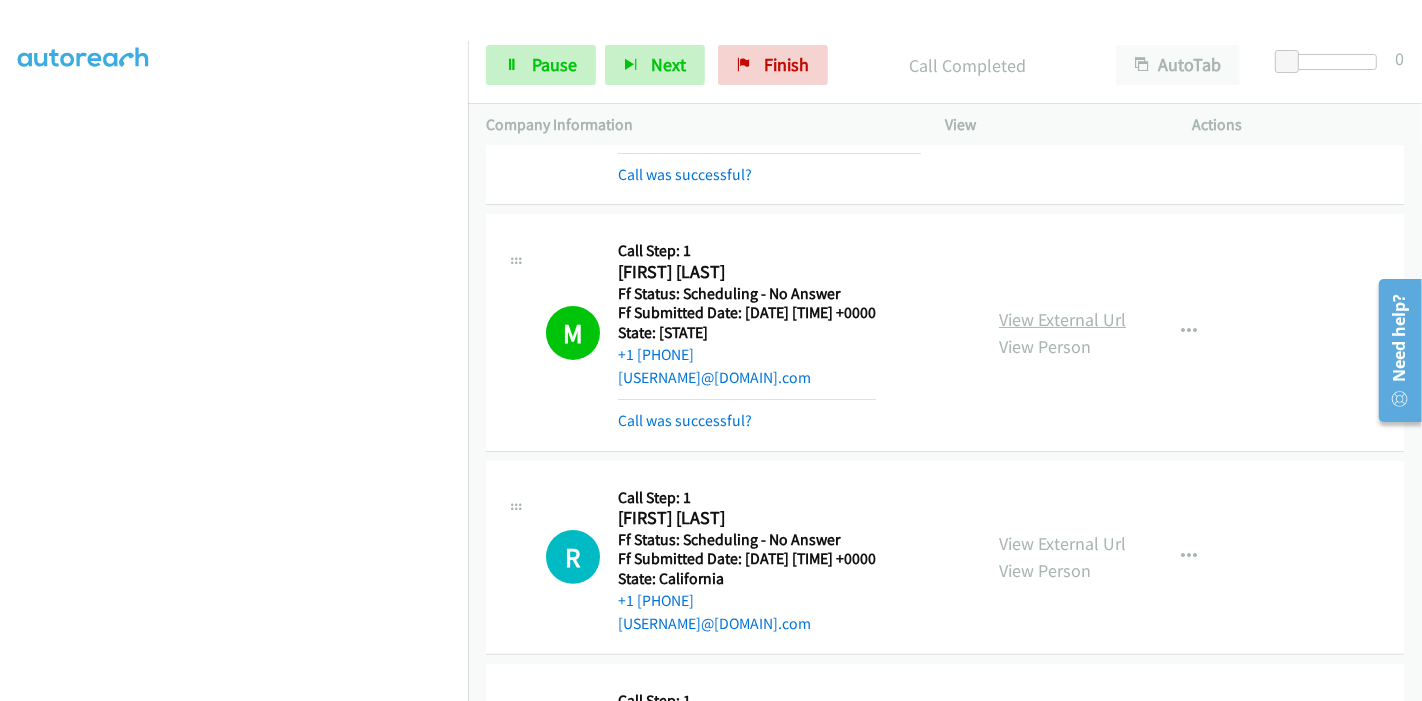 click on "View External Url" at bounding box center (1062, 319) 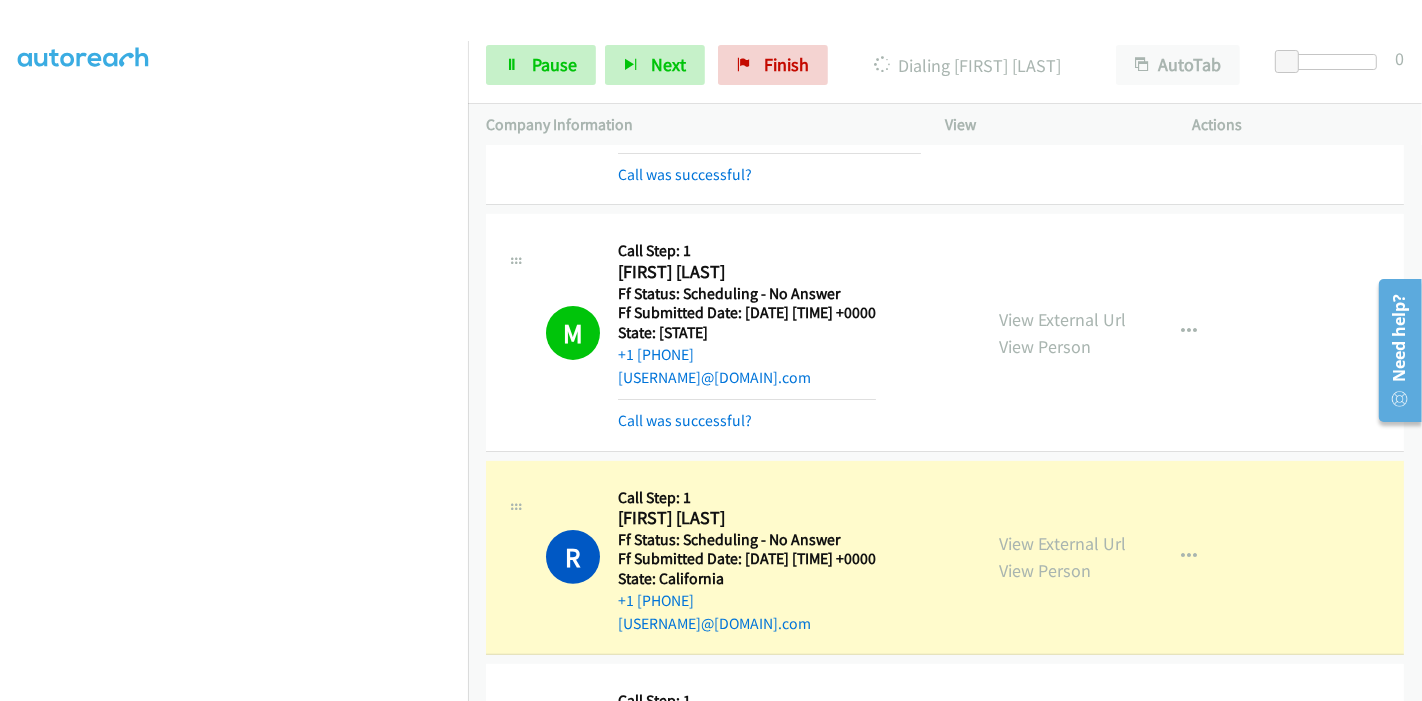 scroll, scrollTop: 7131, scrollLeft: 0, axis: vertical 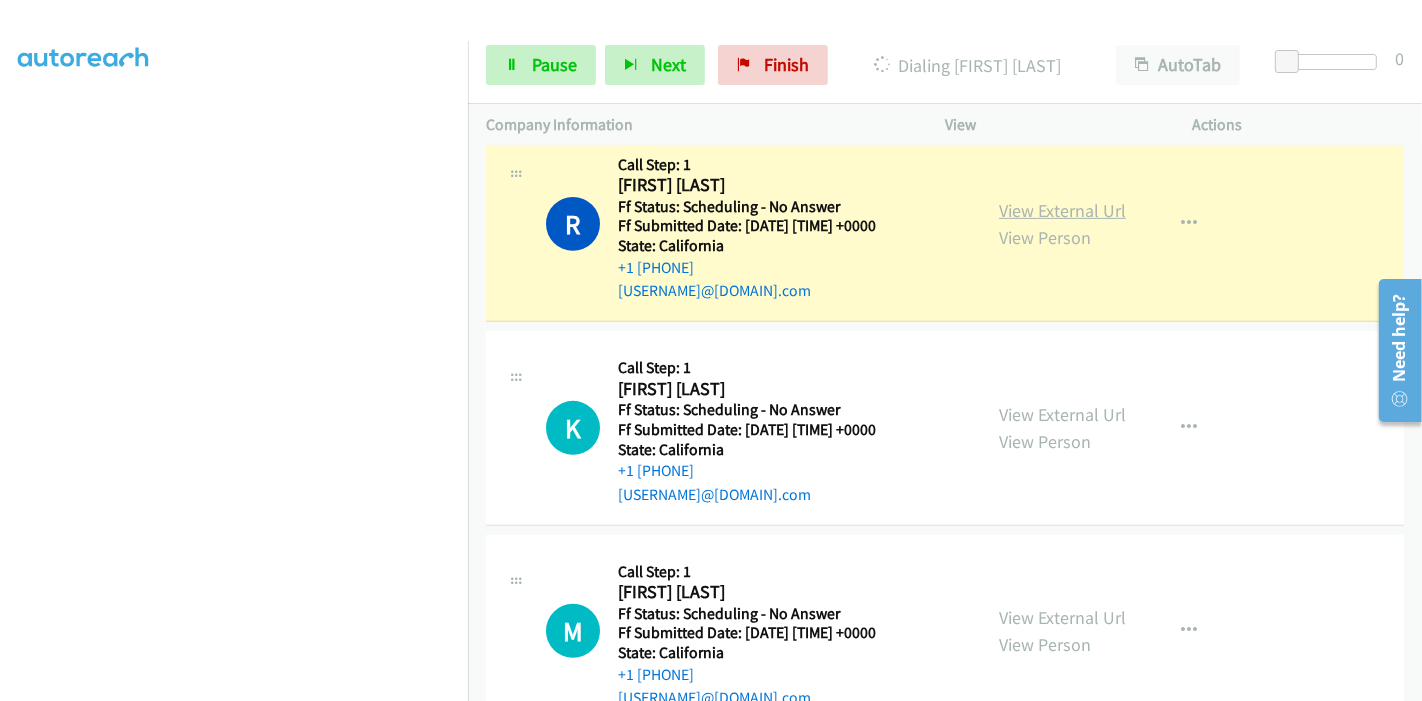 click on "View External Url" at bounding box center [1062, 210] 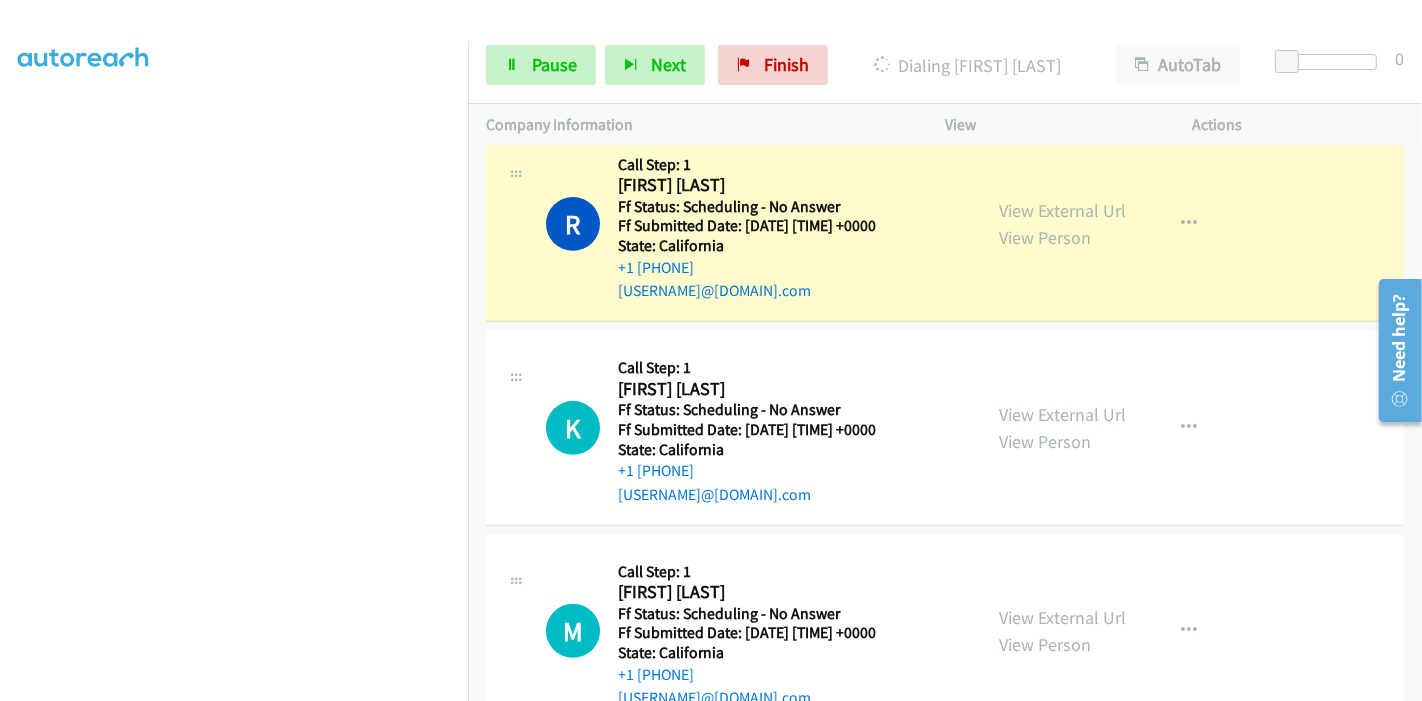 scroll, scrollTop: 422, scrollLeft: 0, axis: vertical 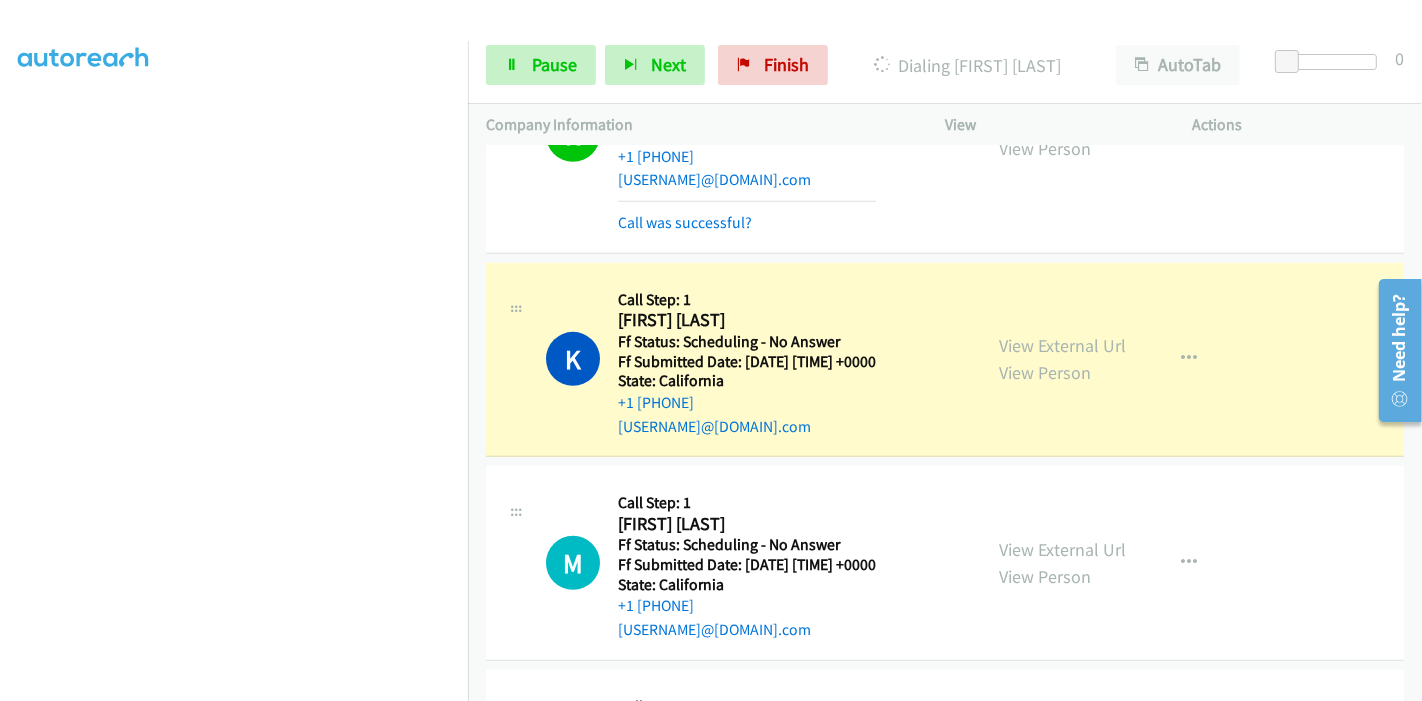 drag, startPoint x: 1037, startPoint y: 332, endPoint x: 982, endPoint y: 331, distance: 55.00909 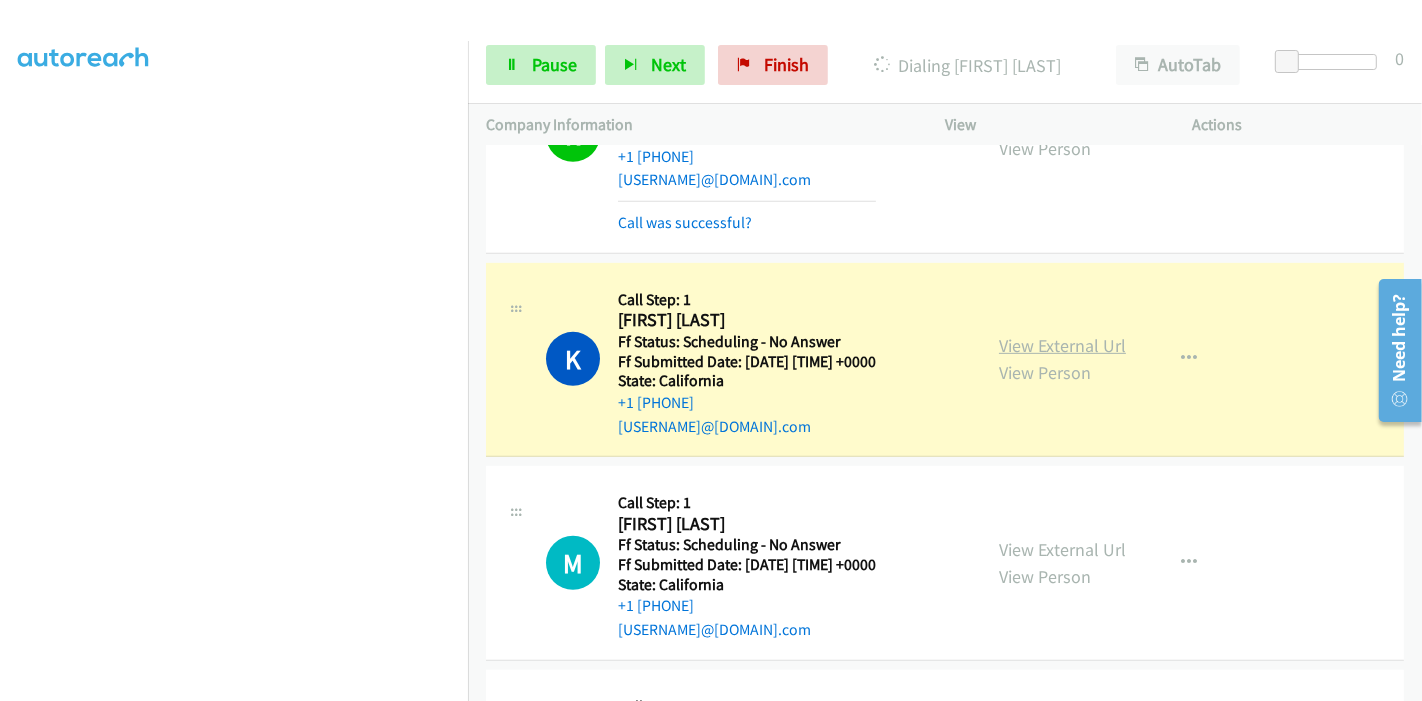 click on "View External Url" at bounding box center (1062, 345) 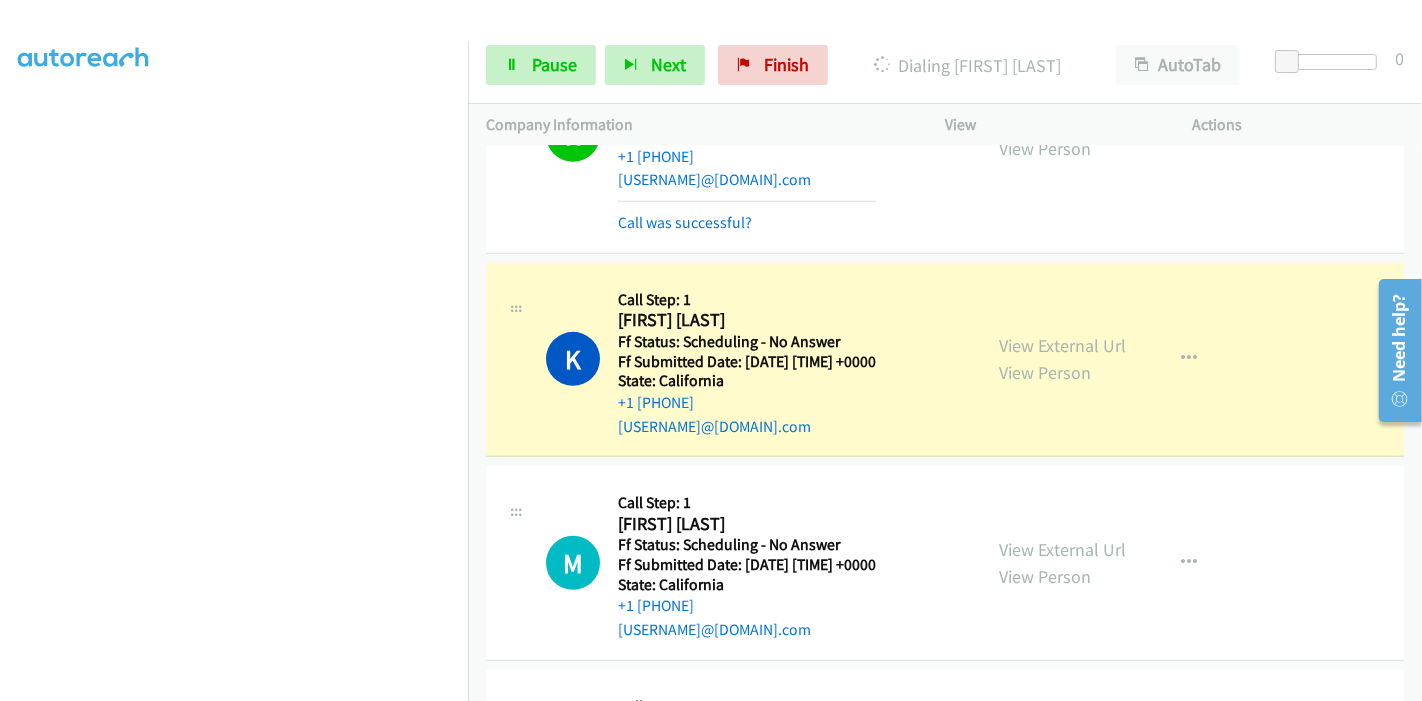 scroll, scrollTop: 0, scrollLeft: 0, axis: both 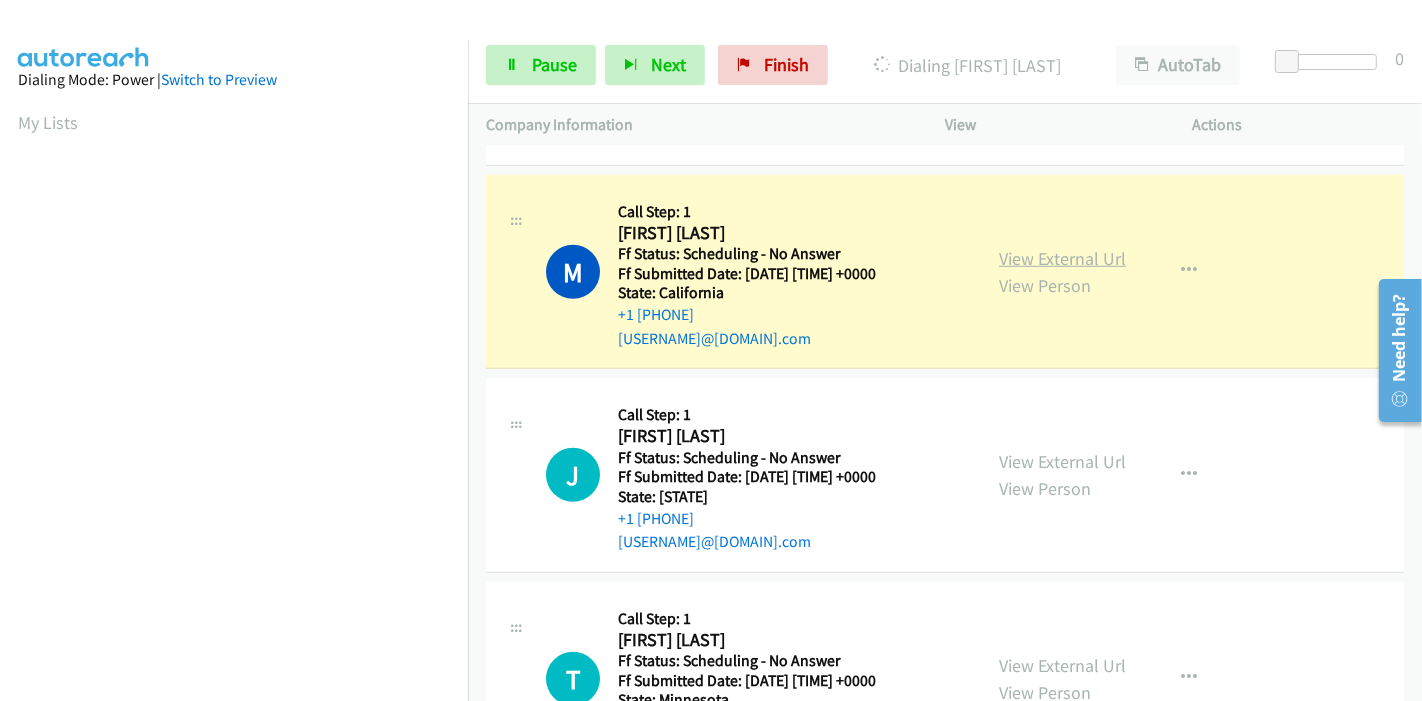 click on "View External Url" at bounding box center (1062, 258) 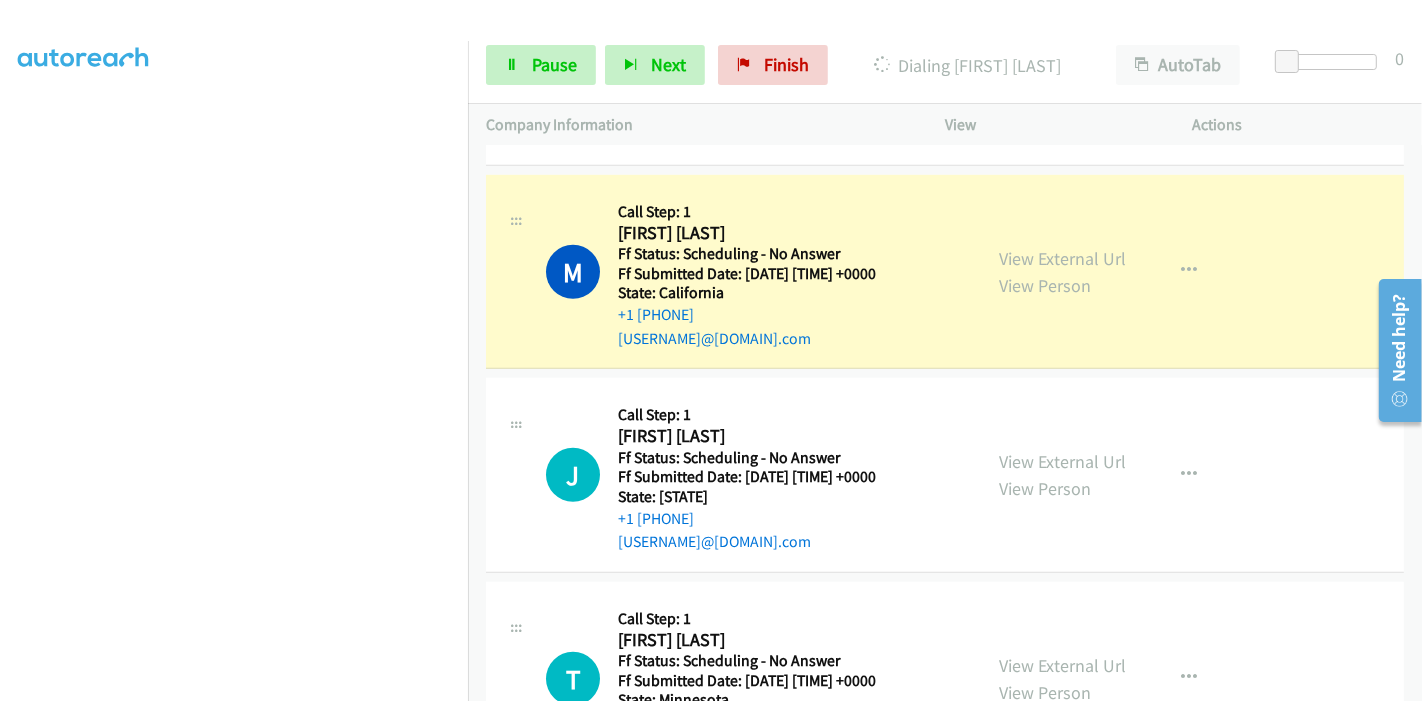 scroll, scrollTop: 0, scrollLeft: 0, axis: both 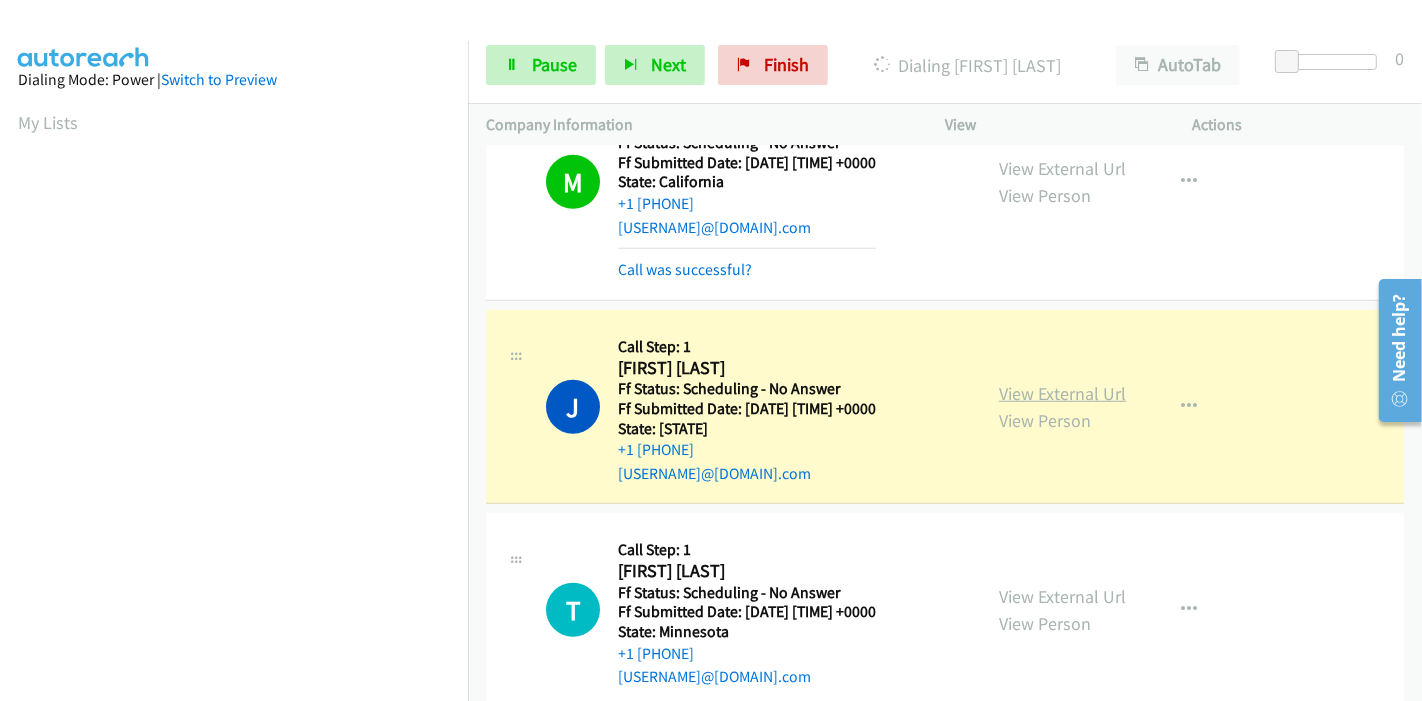 click on "View External Url" at bounding box center [1062, 393] 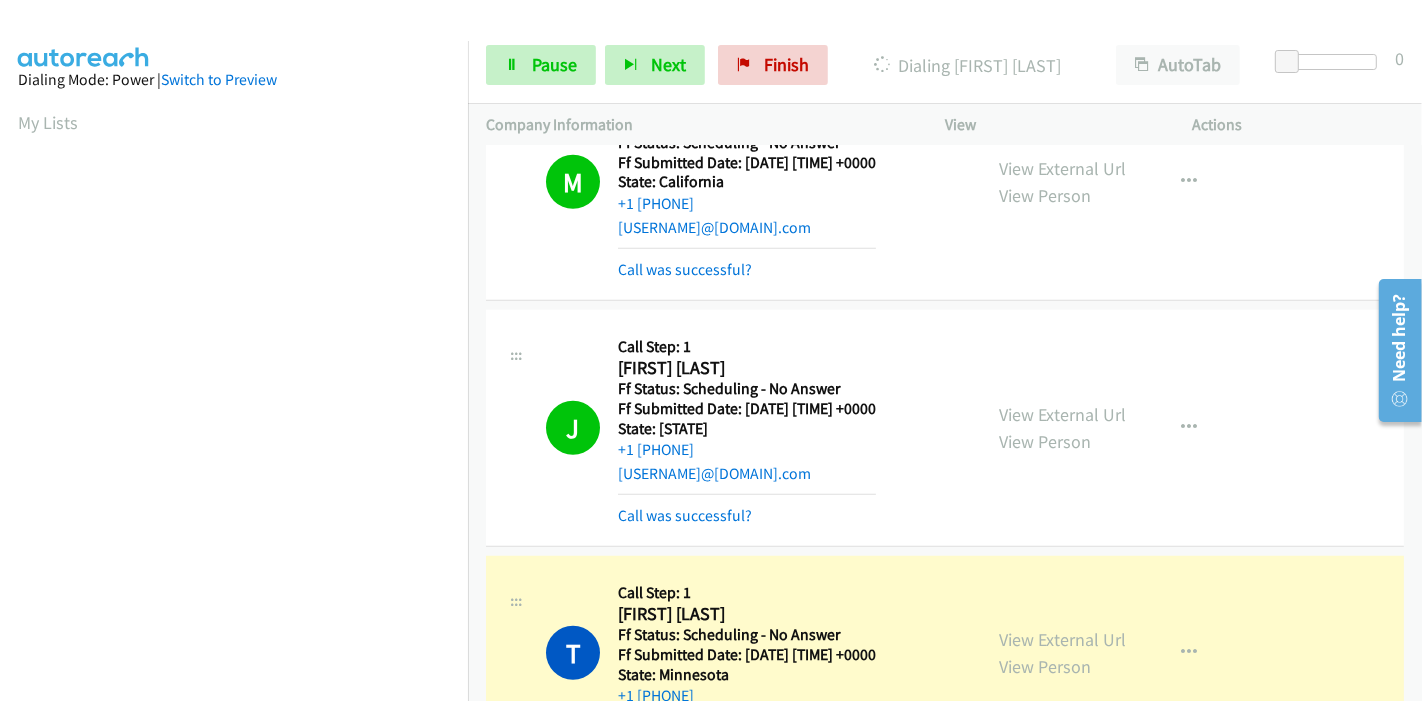scroll, scrollTop: 422, scrollLeft: 0, axis: vertical 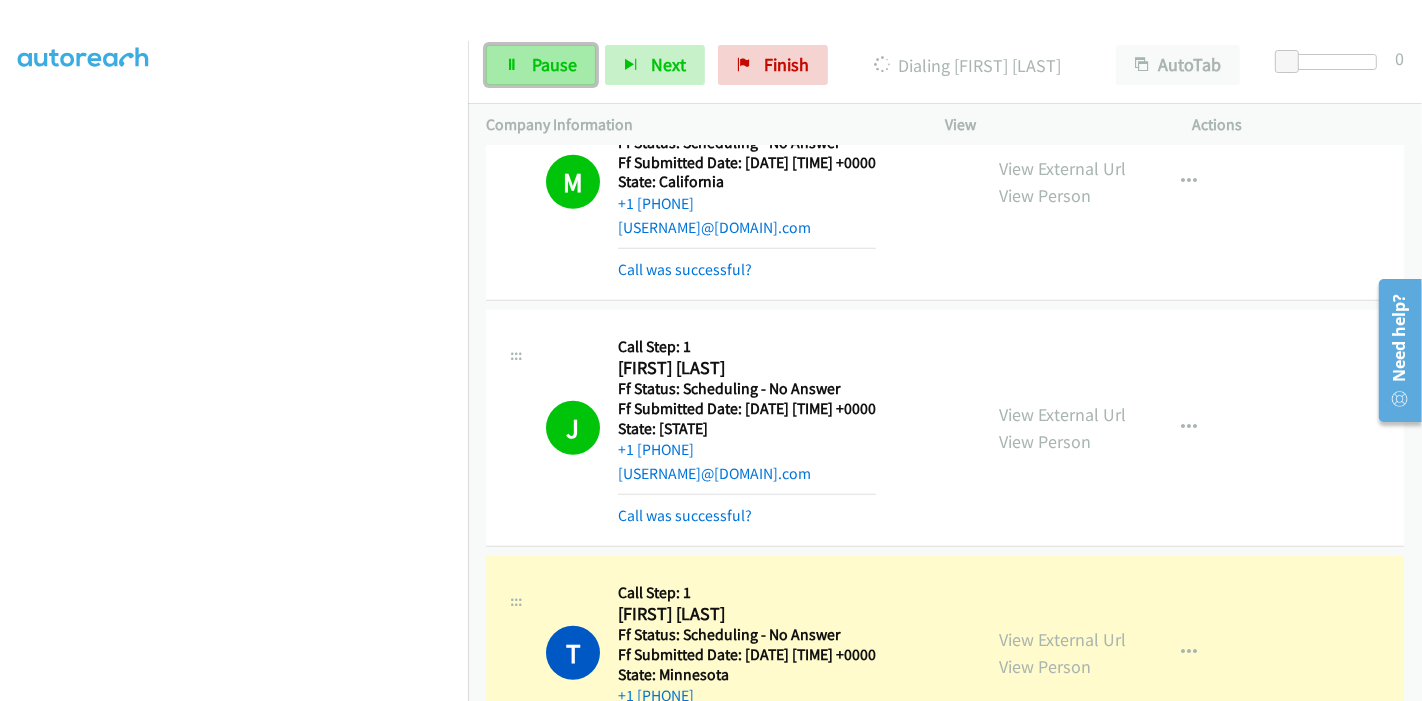 click on "Pause" at bounding box center [541, 65] 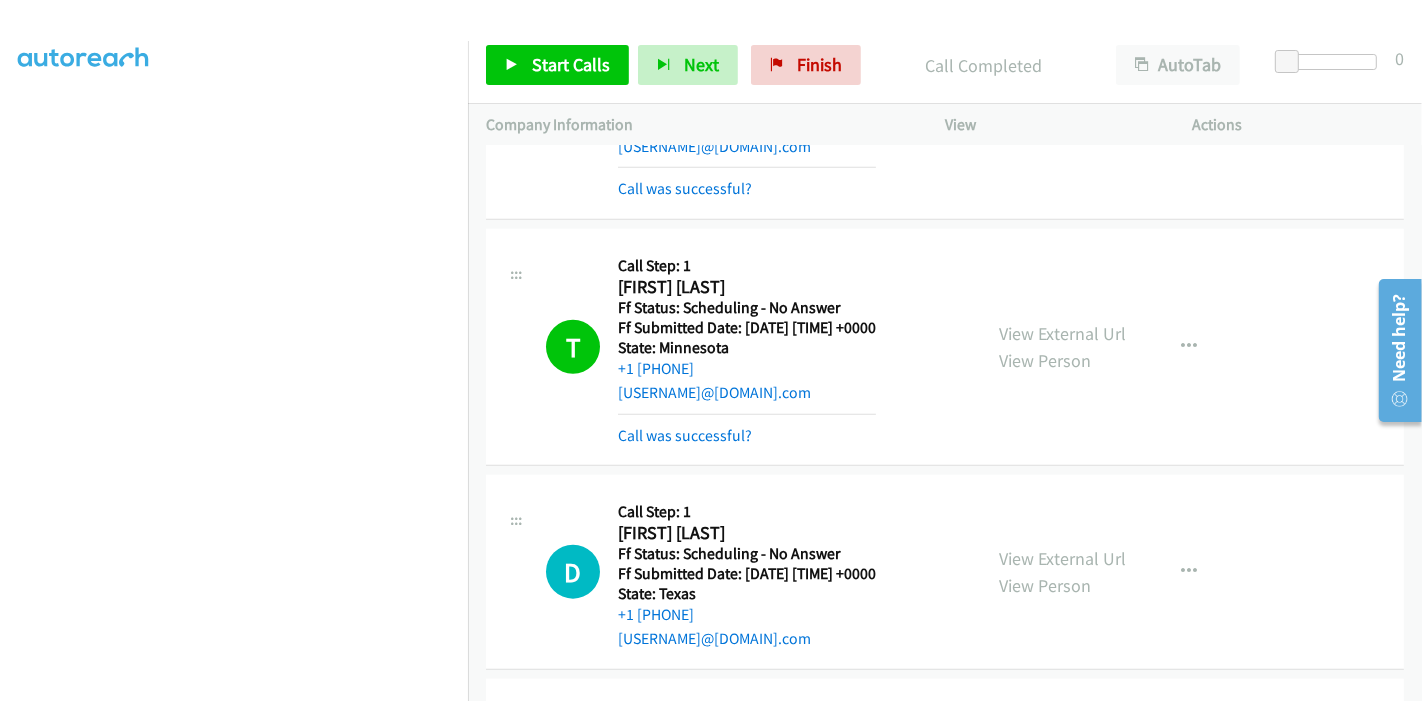 scroll, scrollTop: 8020, scrollLeft: 0, axis: vertical 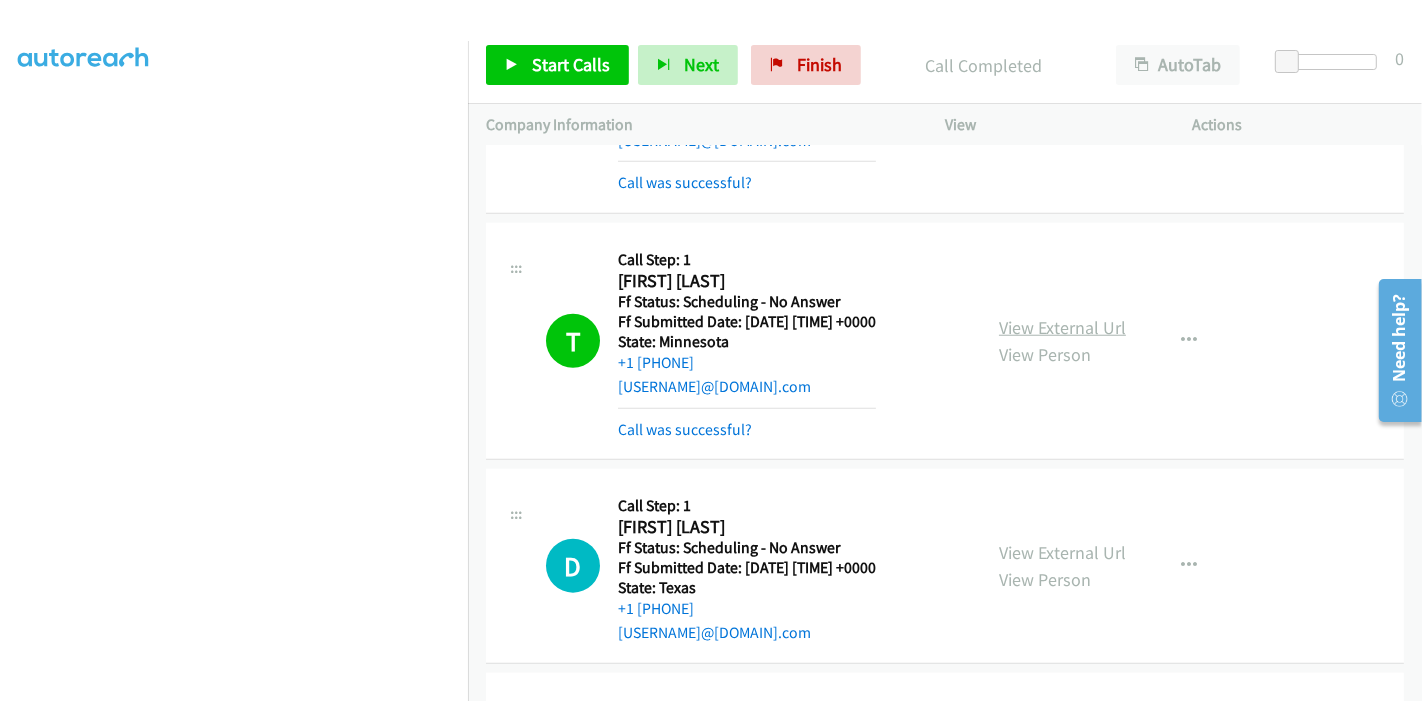 click on "View External Url" at bounding box center [1062, 327] 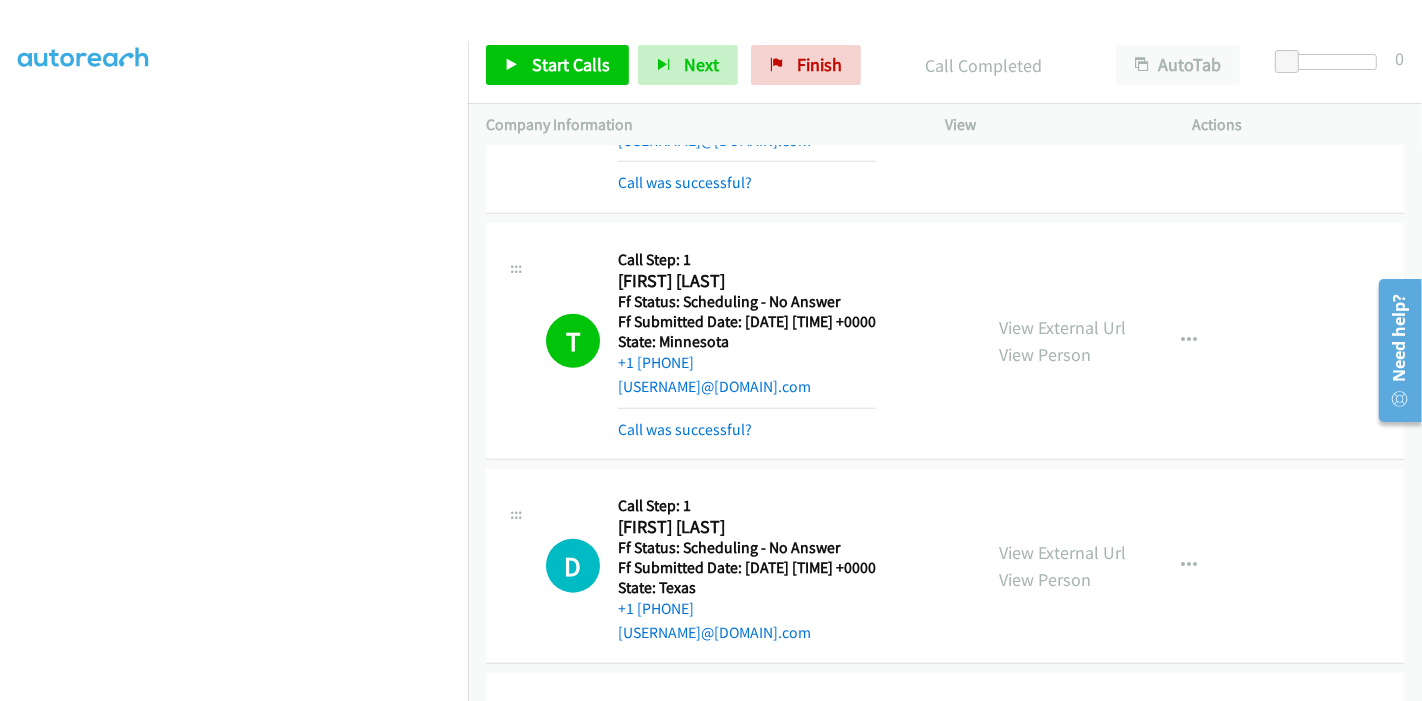 click on "Start Calls
Pause
Next
Finish
Call Completed
AutoTab
AutoTab
0" at bounding box center (945, 65) 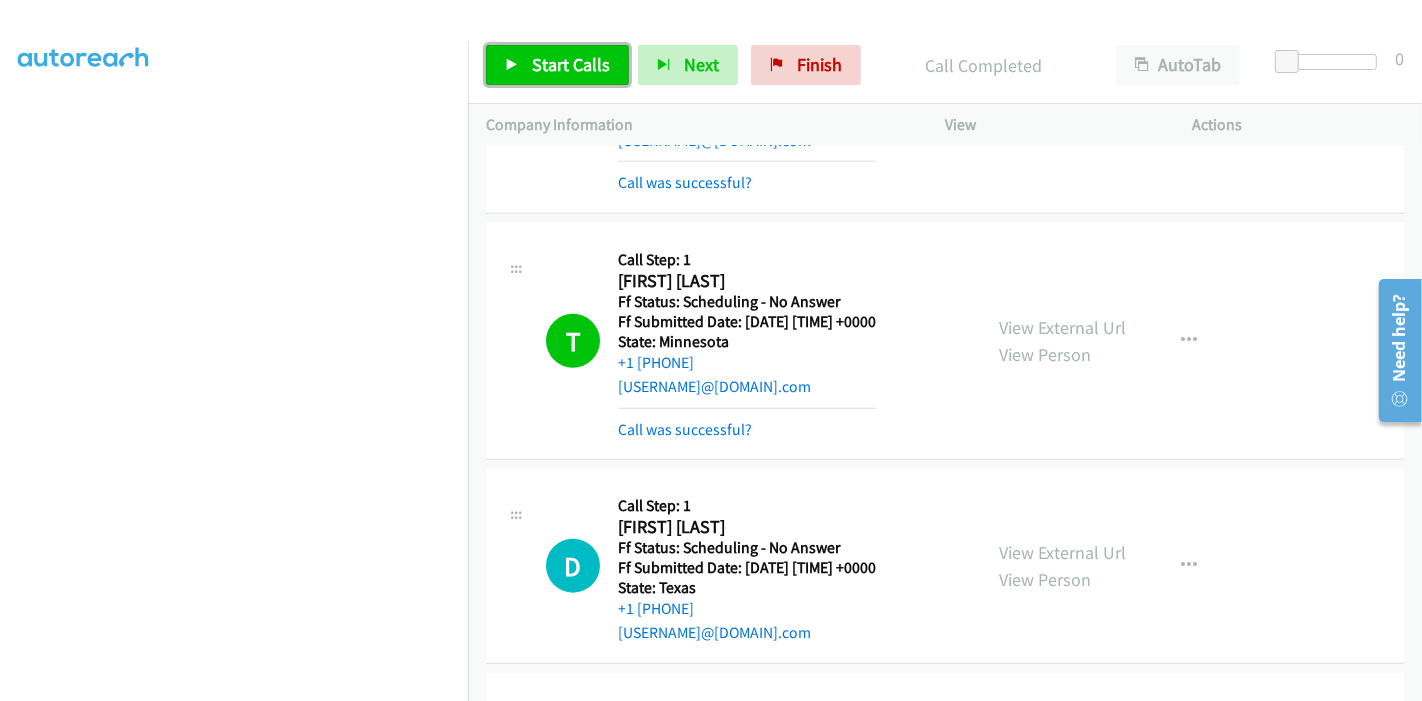 click on "Start Calls" at bounding box center (571, 64) 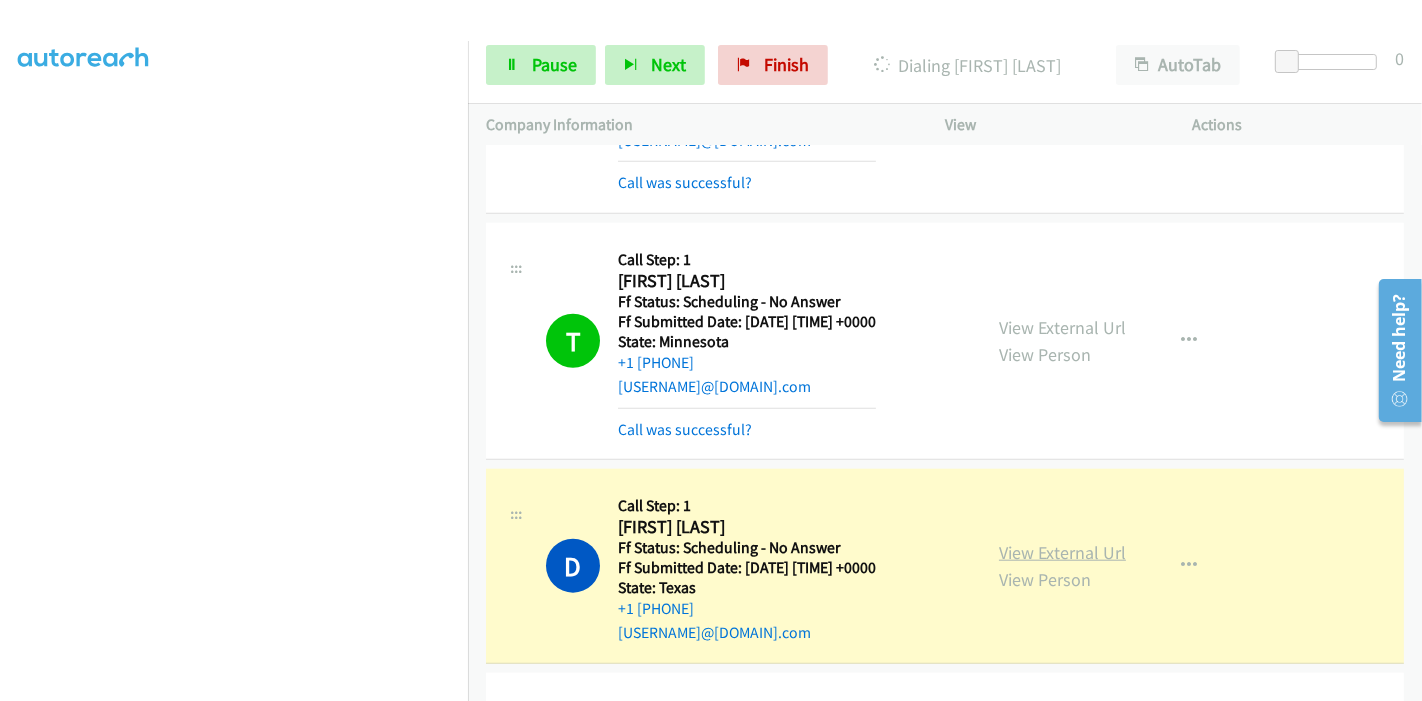 click on "View External Url" at bounding box center (1062, 552) 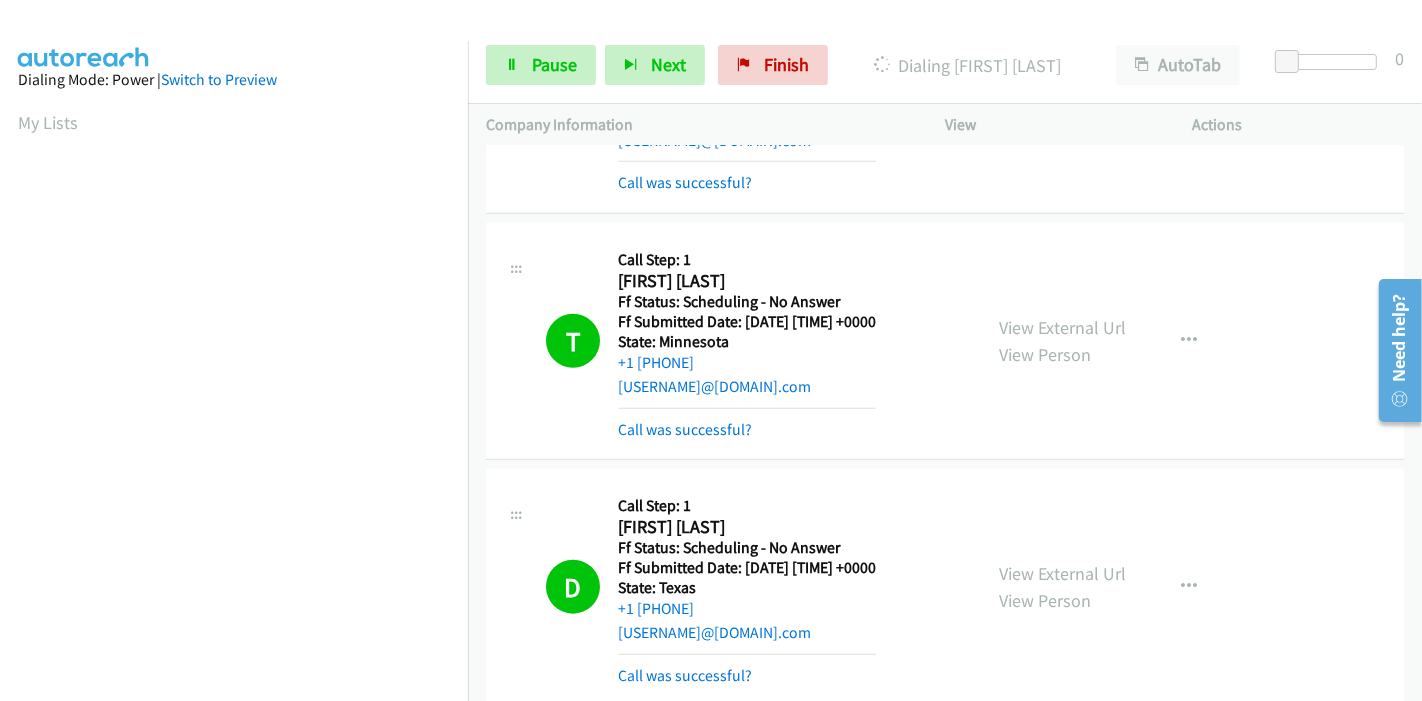 scroll, scrollTop: 422, scrollLeft: 0, axis: vertical 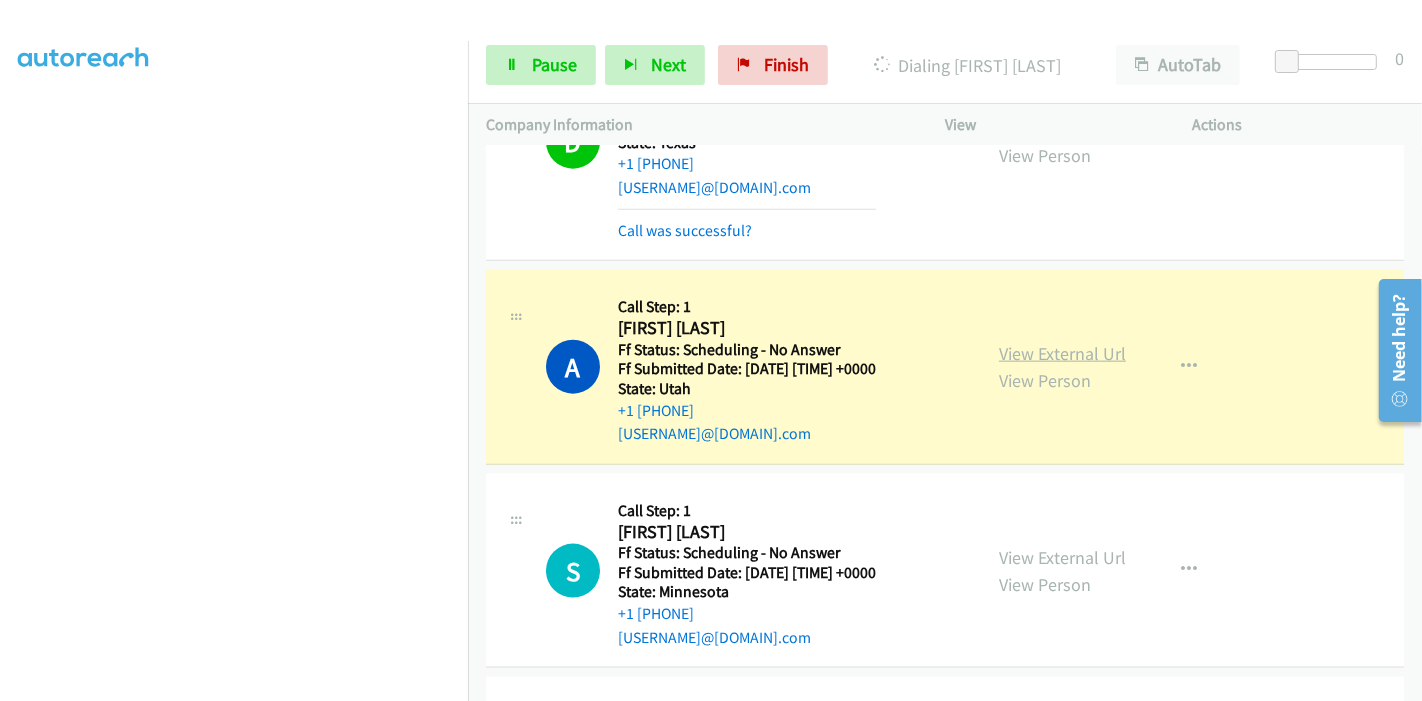 click on "View External Url" at bounding box center (1062, 353) 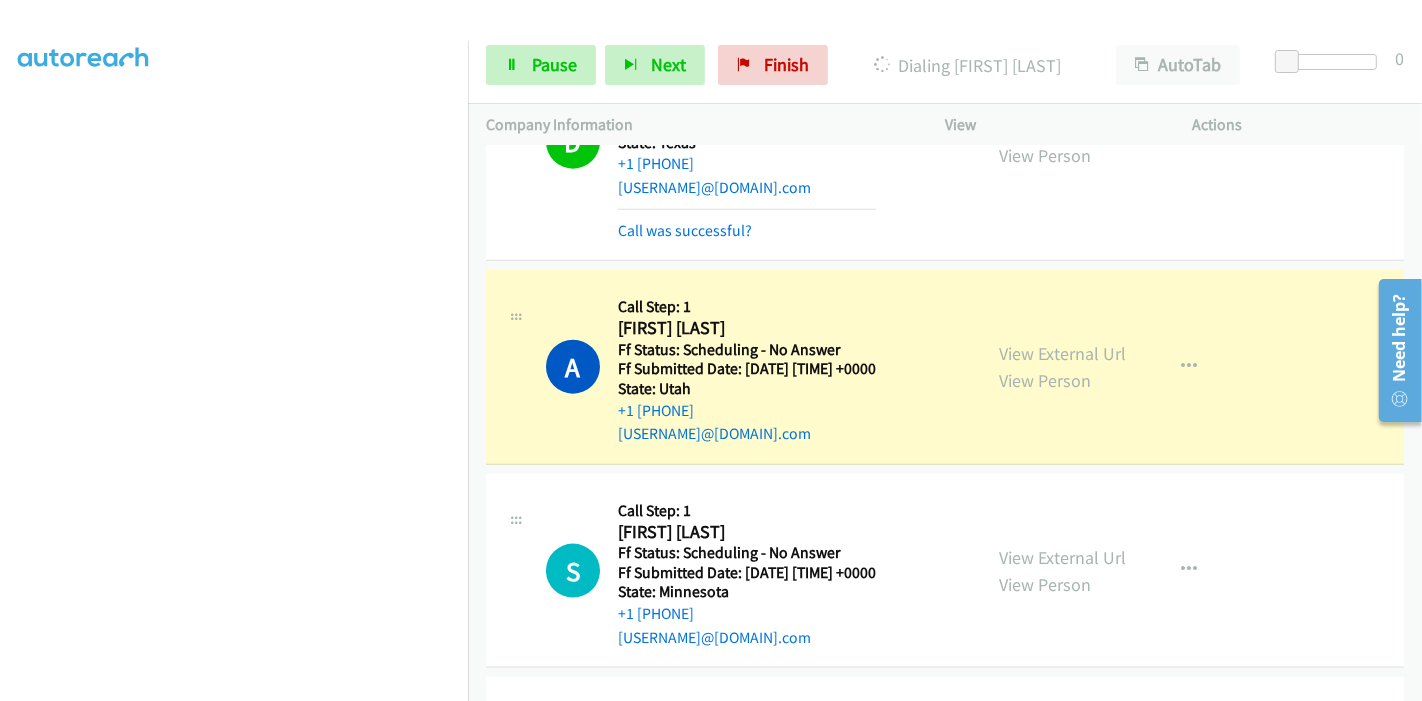 scroll, scrollTop: 0, scrollLeft: 0, axis: both 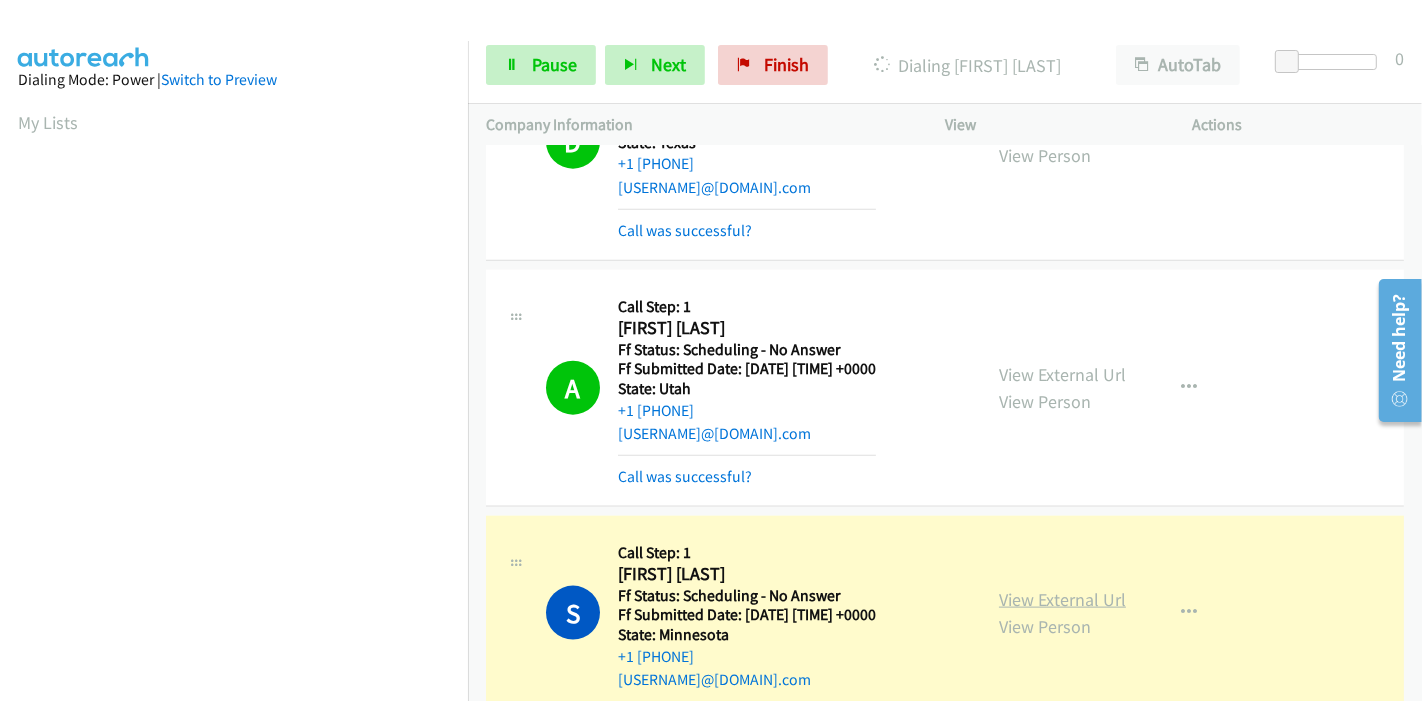 click on "View External Url" at bounding box center (1062, 599) 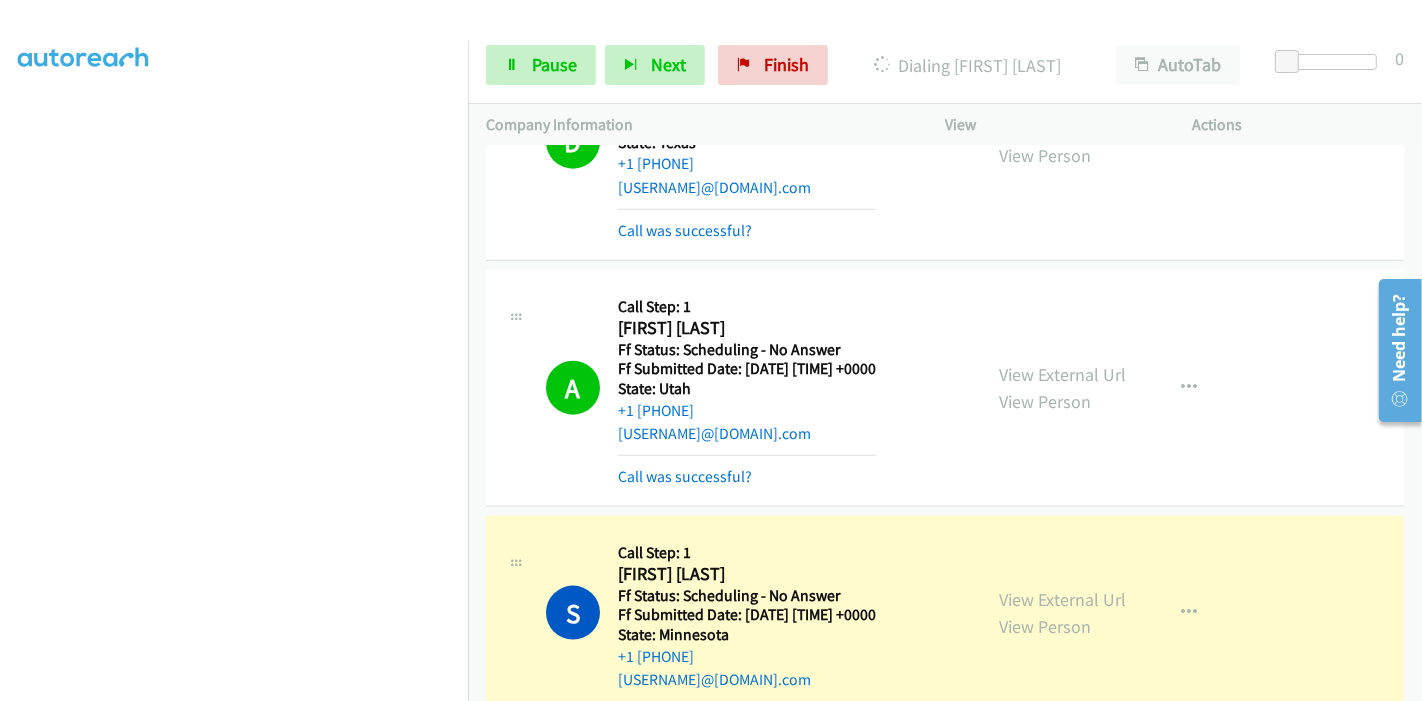 scroll, scrollTop: 0, scrollLeft: 0, axis: both 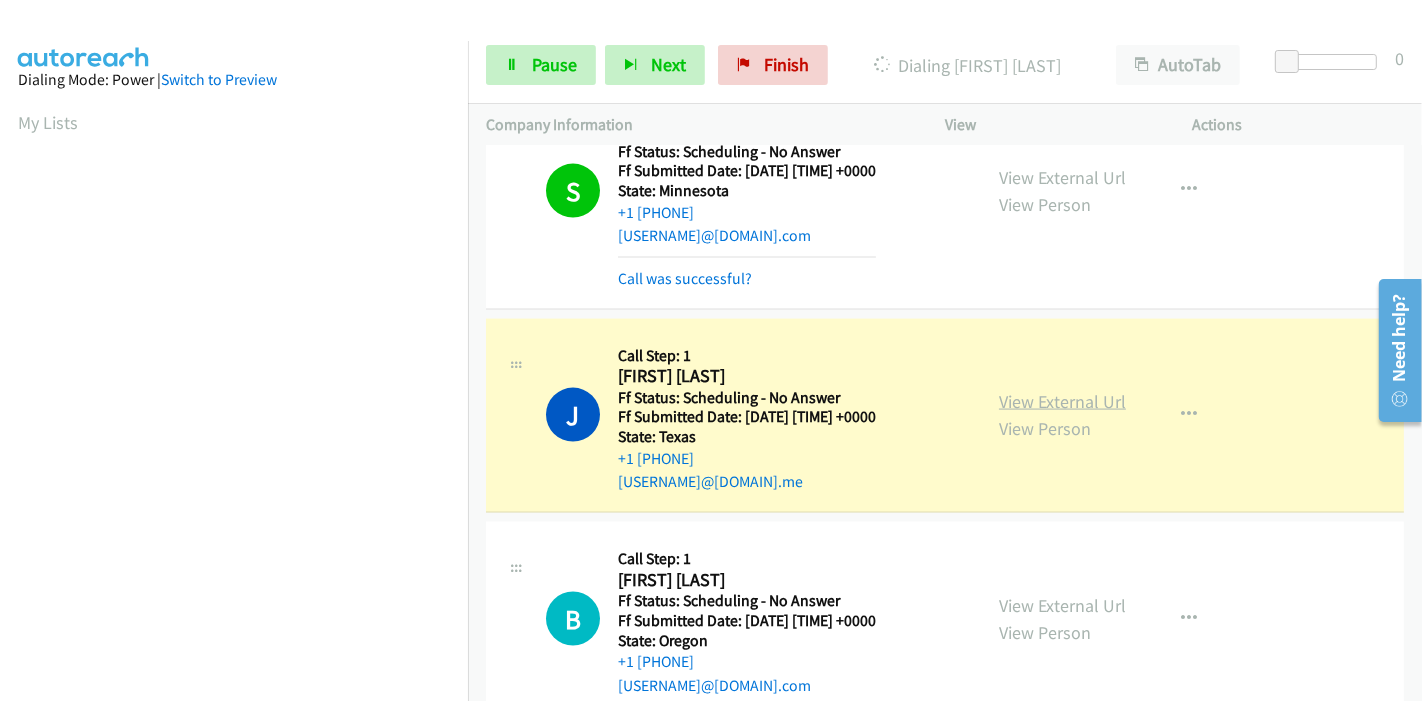 click on "View External Url" at bounding box center [1062, 401] 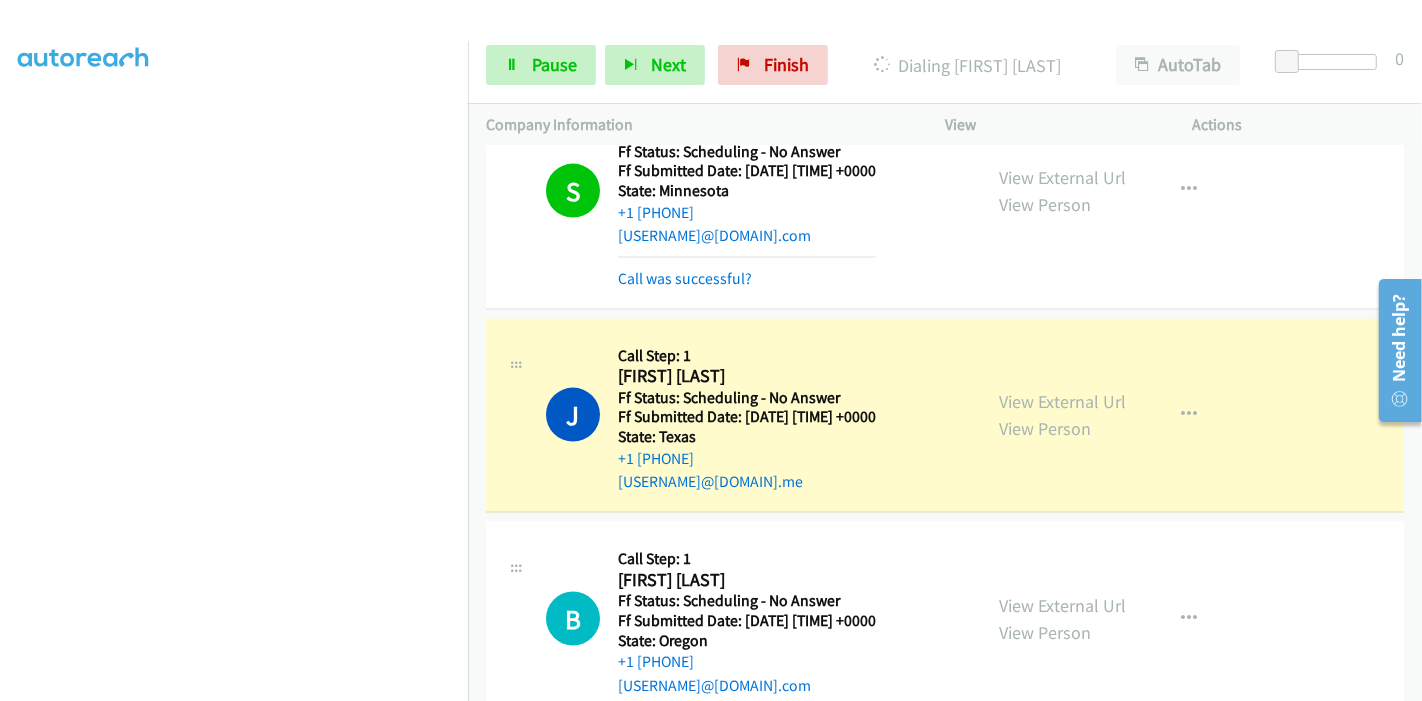 scroll, scrollTop: 0, scrollLeft: 0, axis: both 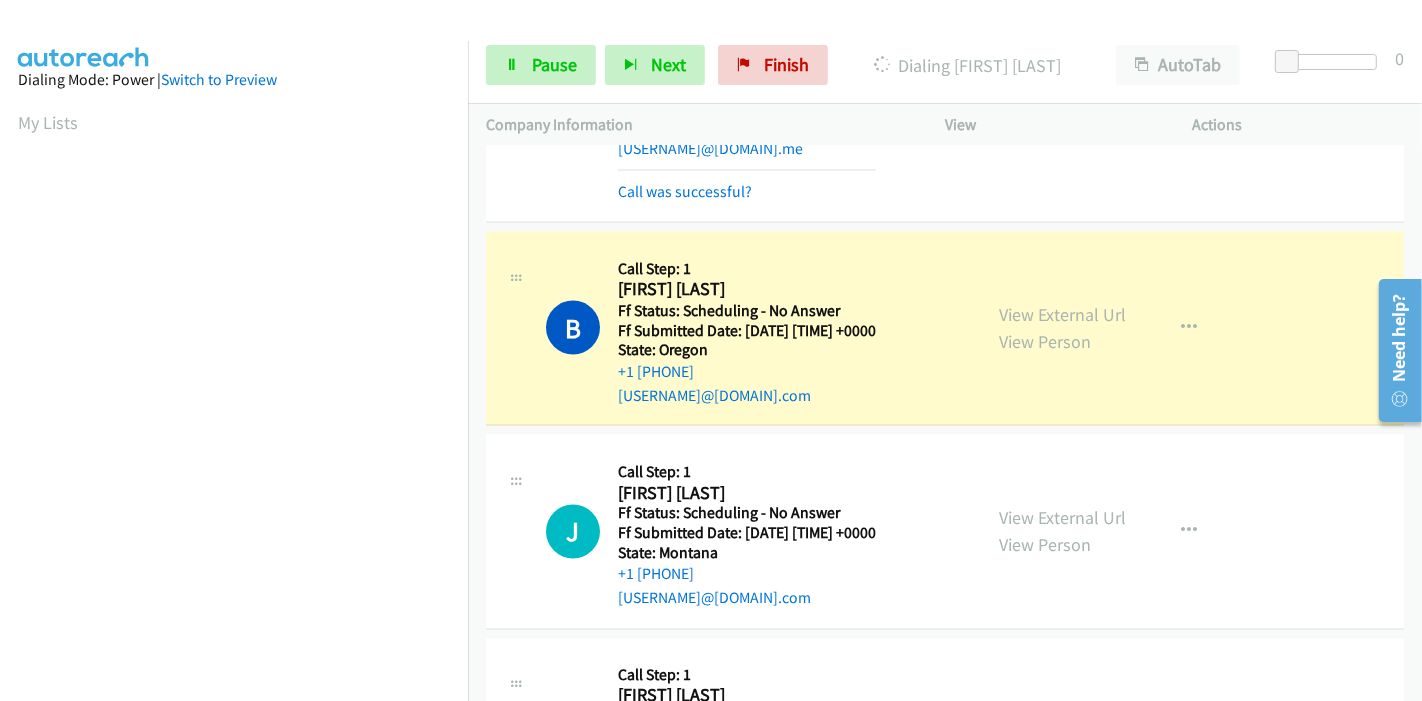 click on "View External Url
View Person" at bounding box center (1062, 328) 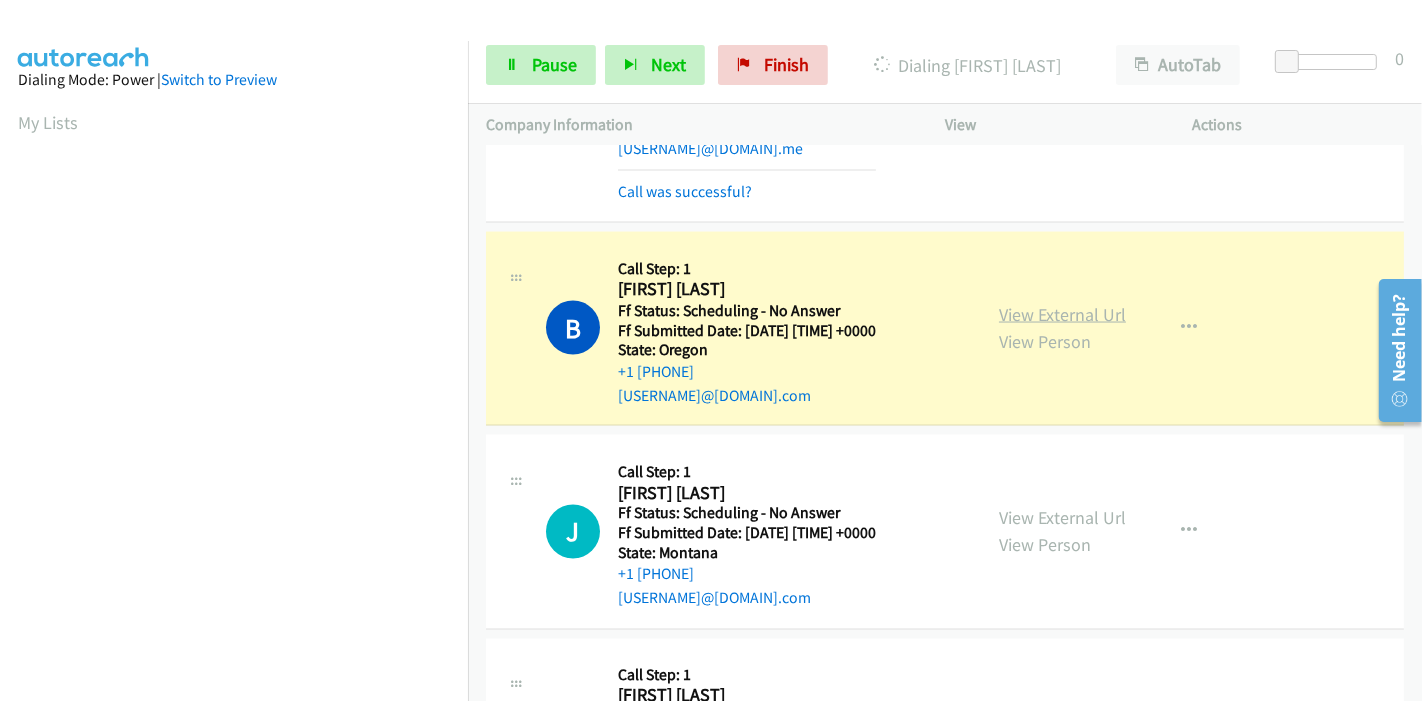 click on "View External Url" at bounding box center (1062, 314) 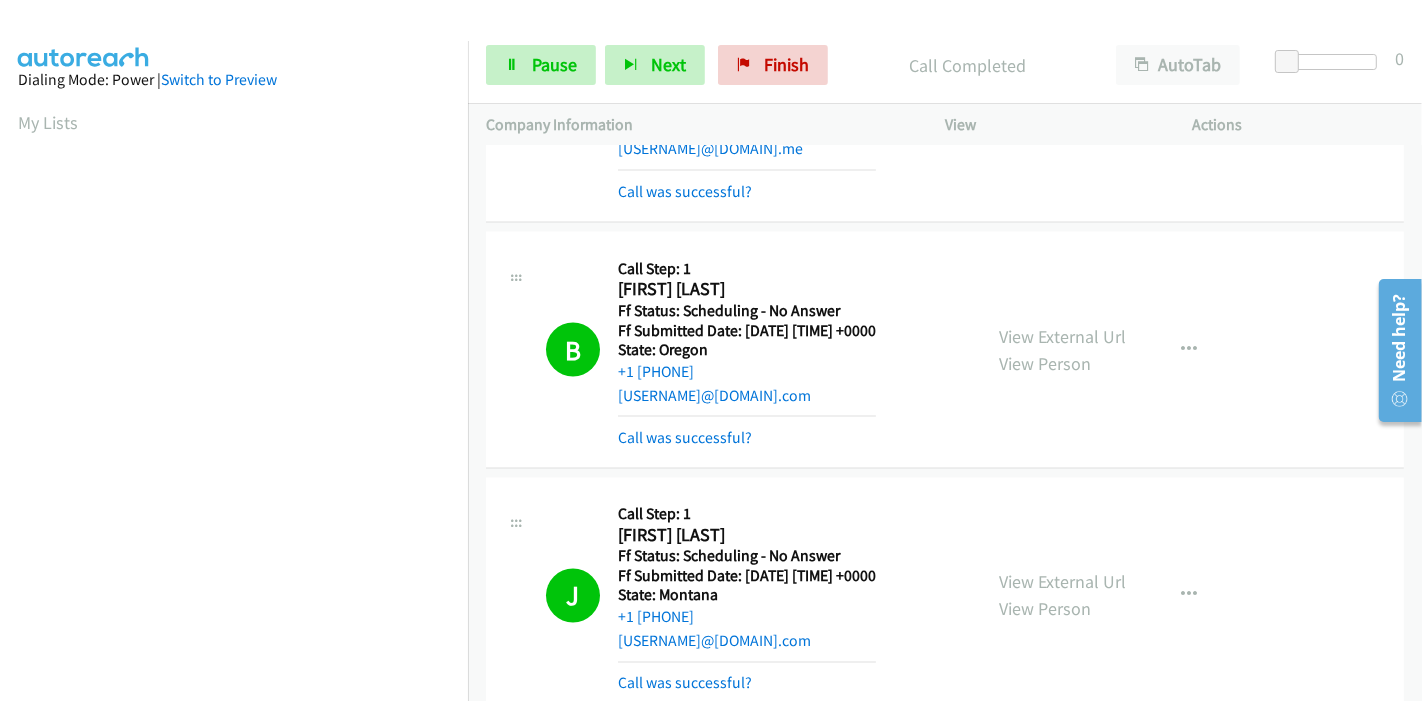 scroll, scrollTop: 422, scrollLeft: 0, axis: vertical 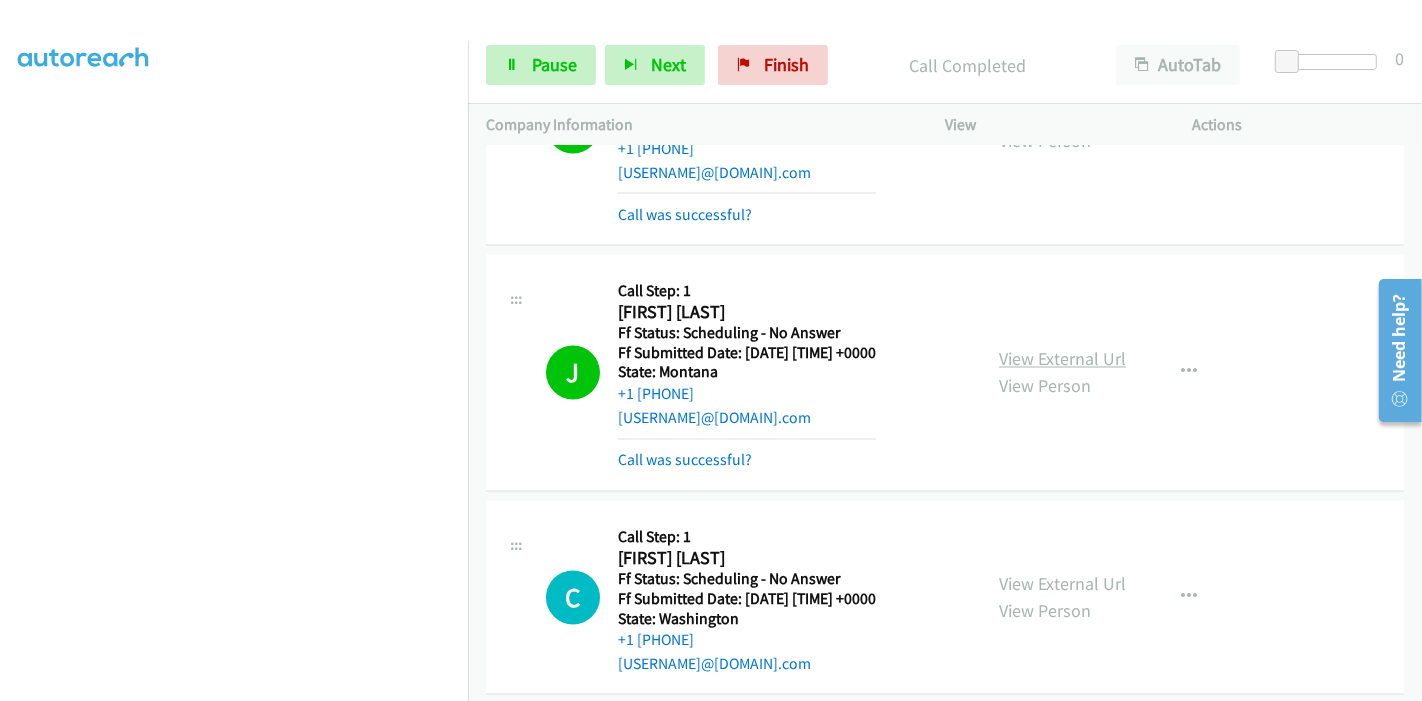 click on "View External Url" at bounding box center [1062, 359] 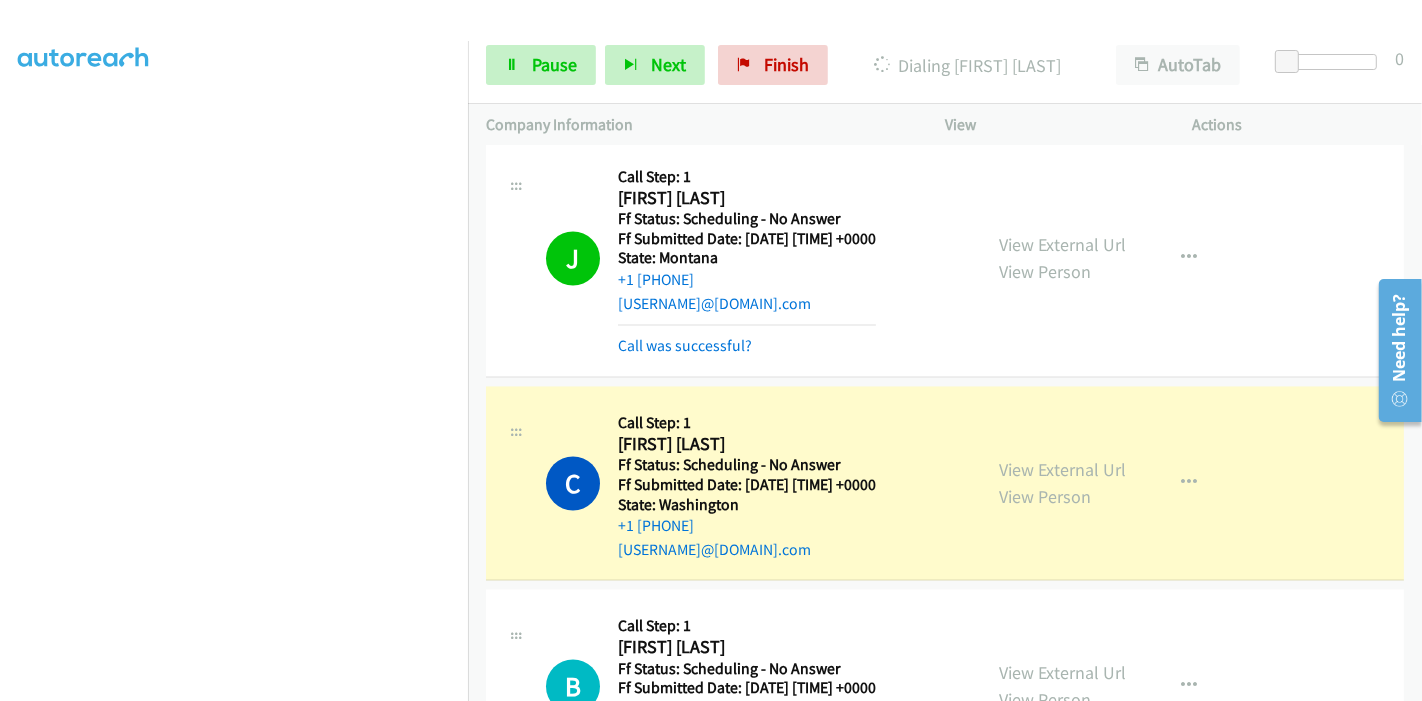 scroll, scrollTop: 9798, scrollLeft: 0, axis: vertical 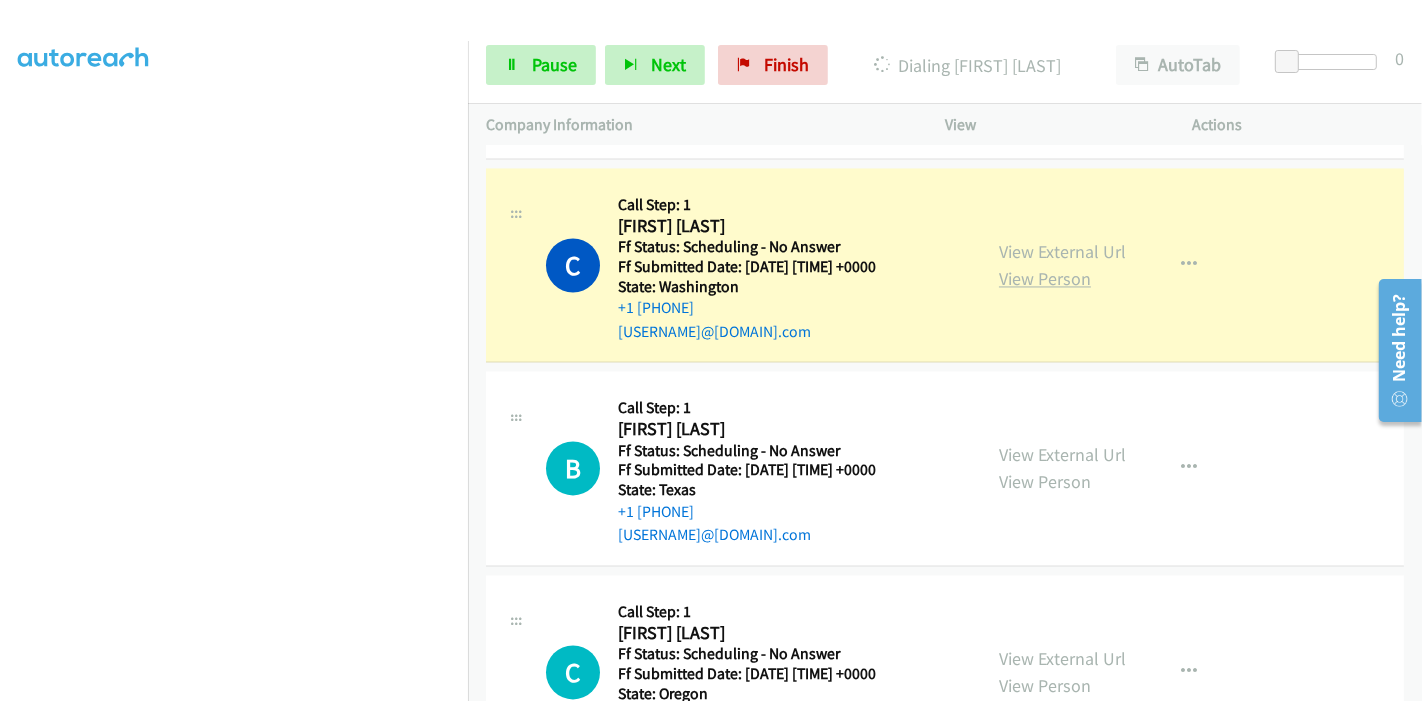 drag, startPoint x: 1060, startPoint y: 232, endPoint x: 1058, endPoint y: 247, distance: 15.132746 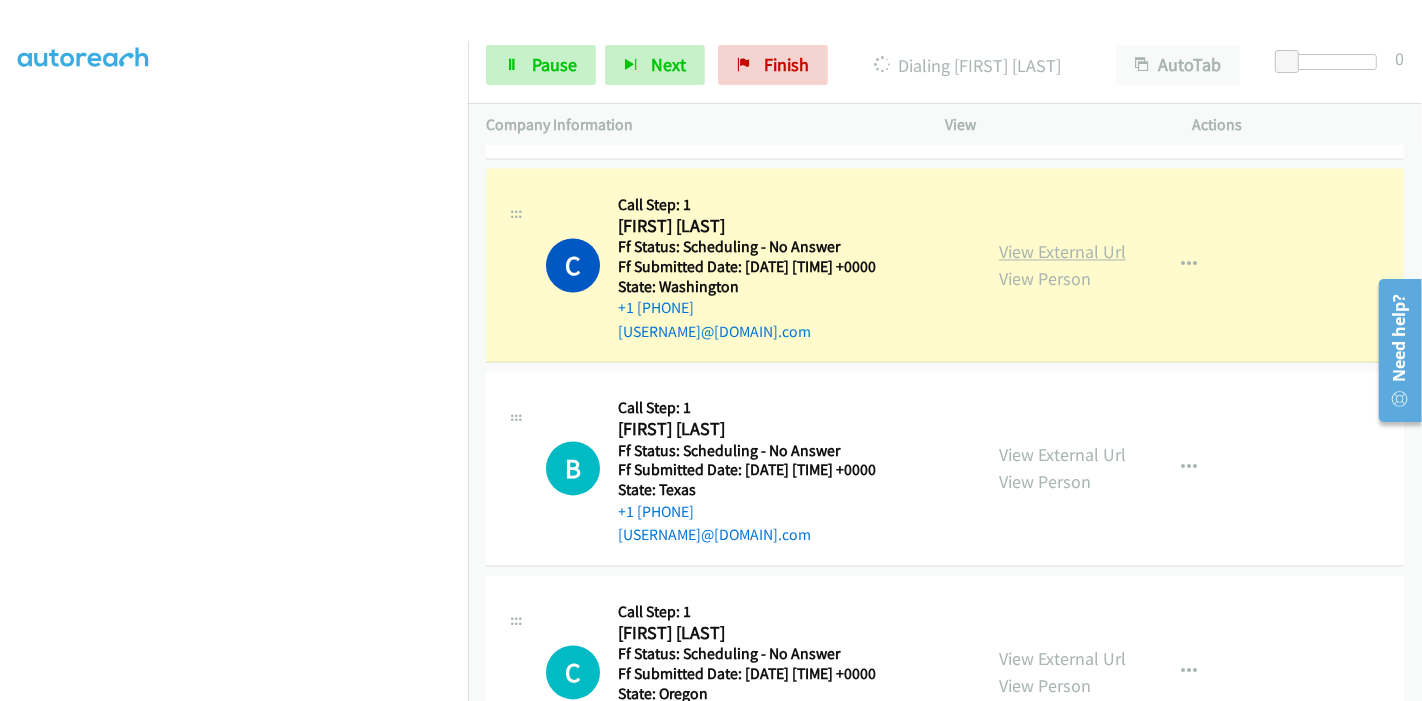 click on "View External Url" at bounding box center [1062, 251] 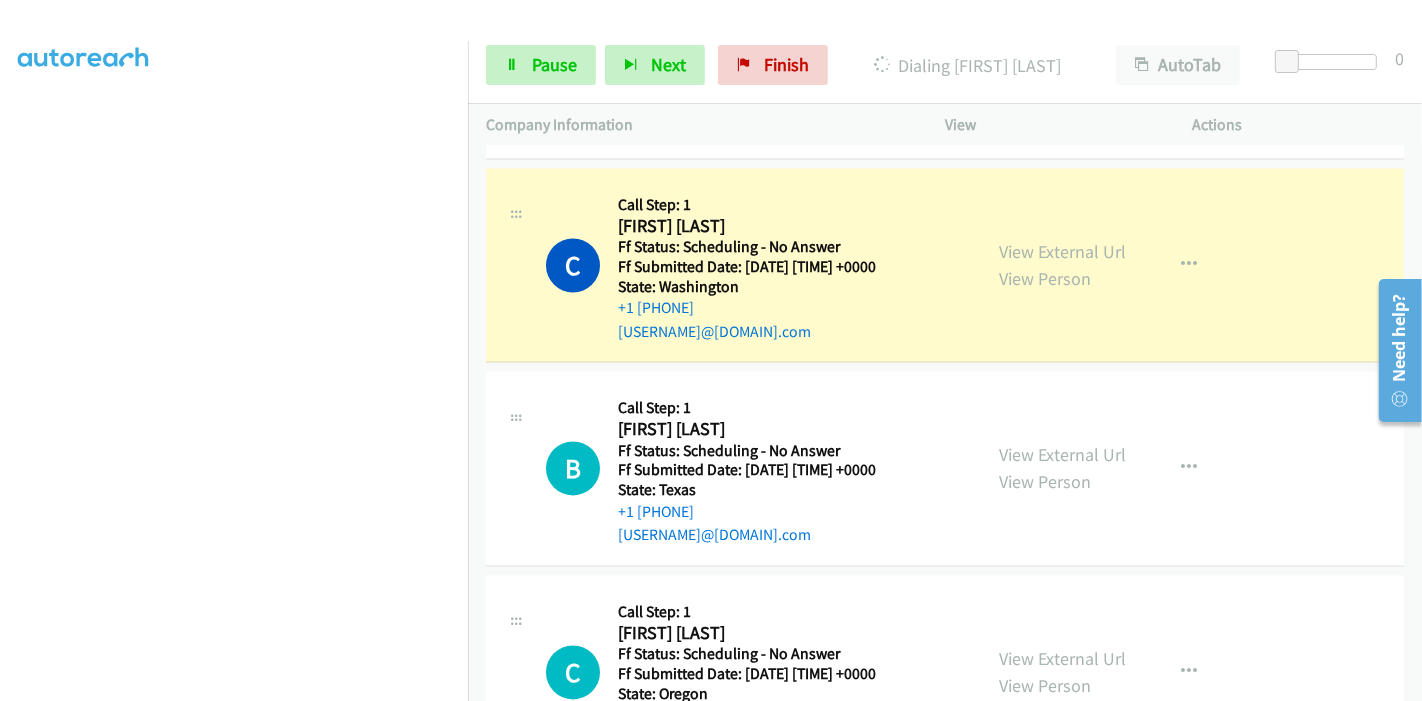 scroll, scrollTop: 0, scrollLeft: 0, axis: both 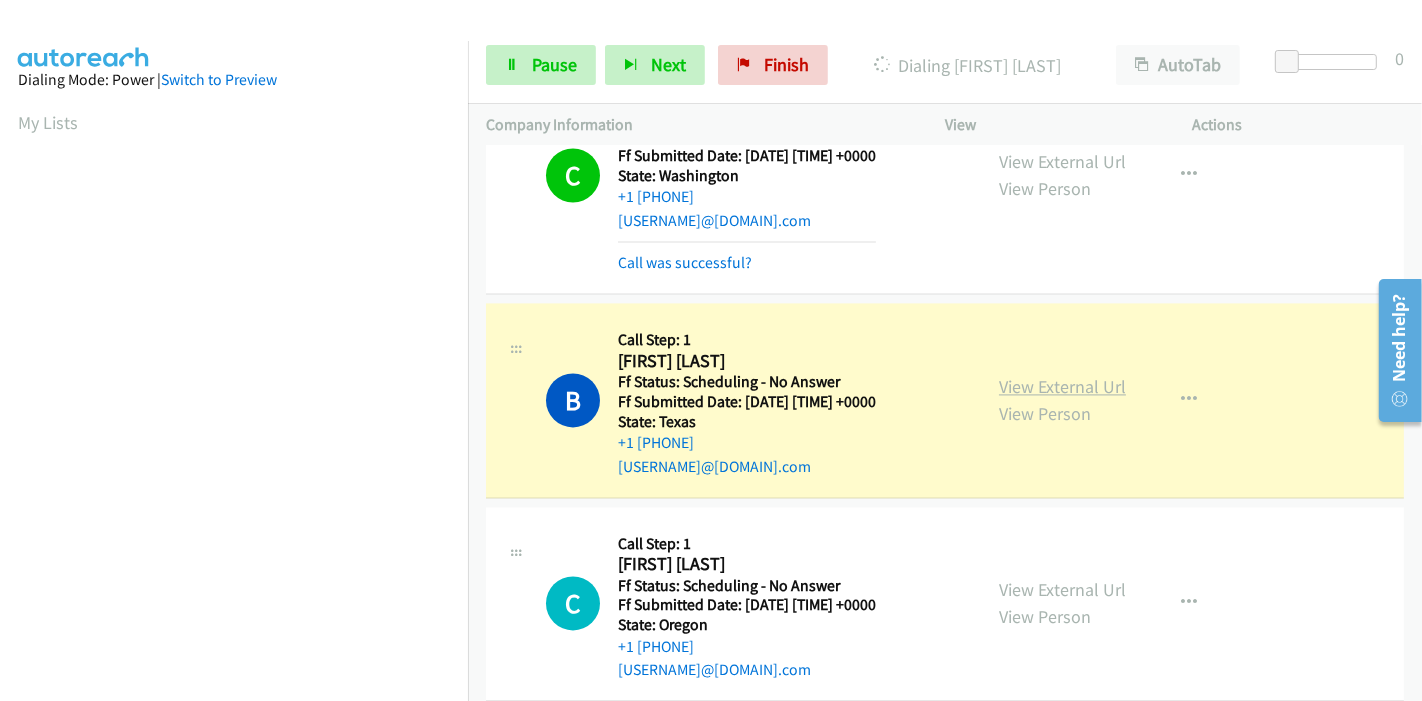 click on "View External Url" at bounding box center [1062, 386] 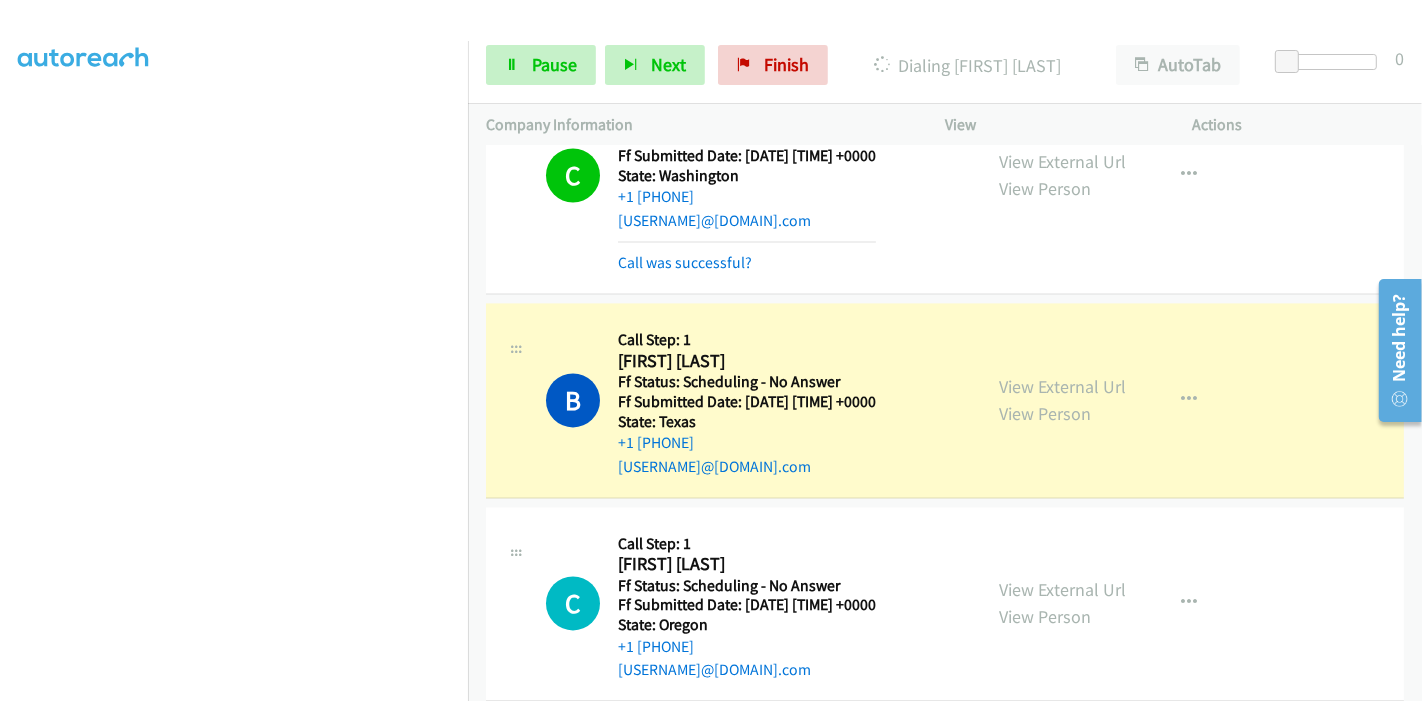 scroll, scrollTop: 0, scrollLeft: 0, axis: both 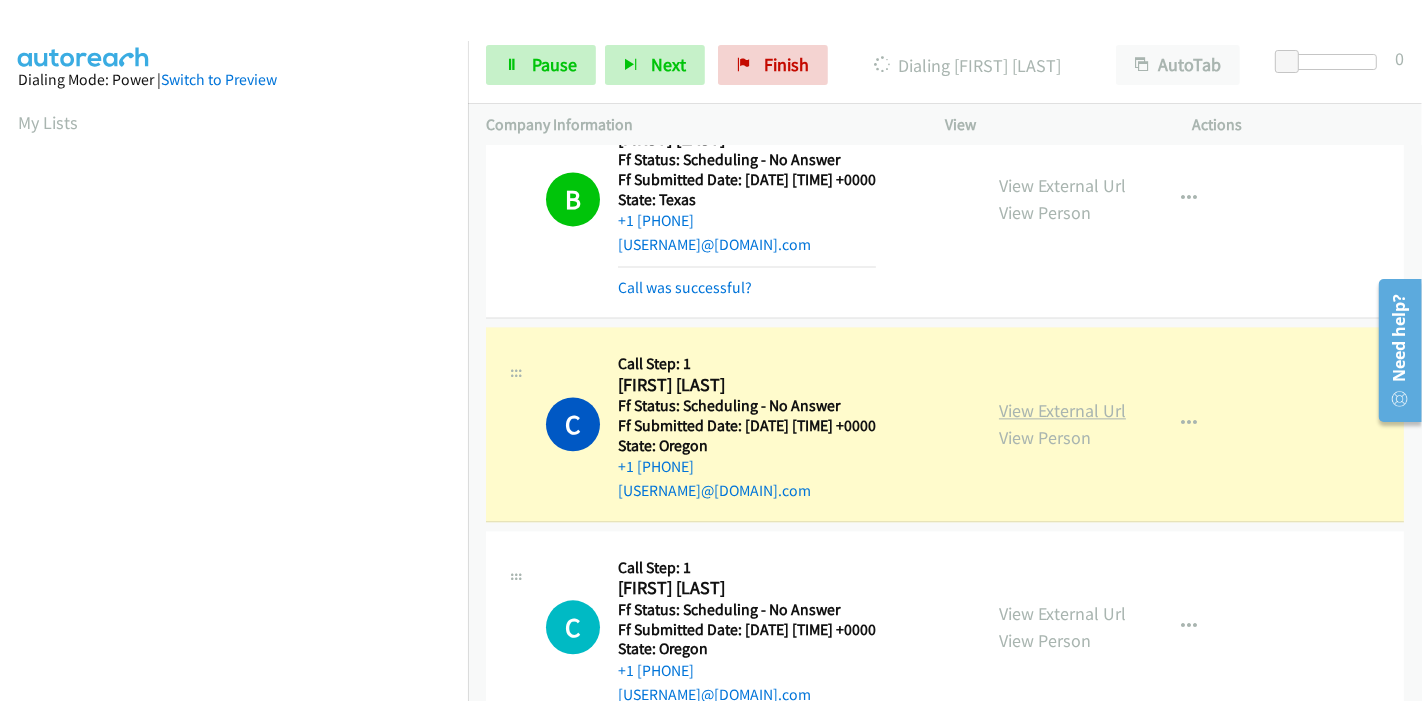 click on "View External Url" at bounding box center (1062, 410) 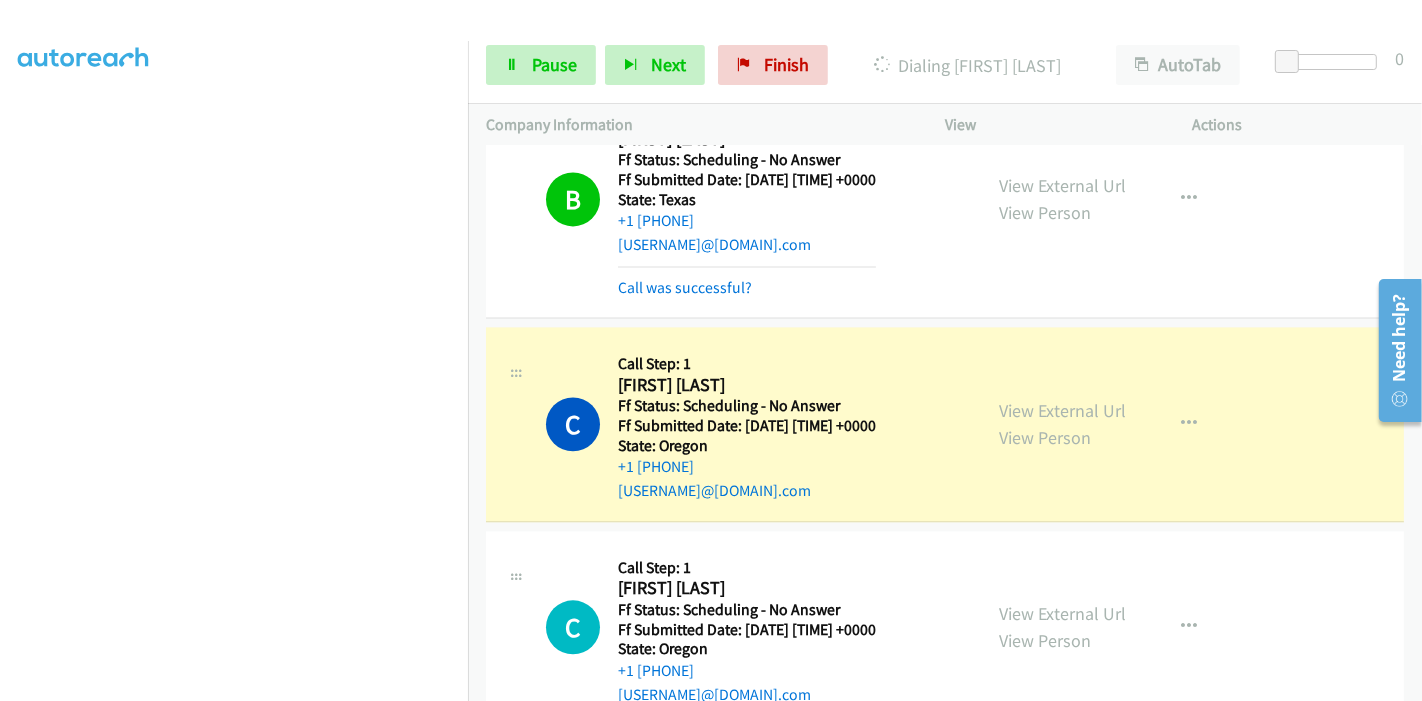 scroll, scrollTop: 0, scrollLeft: 0, axis: both 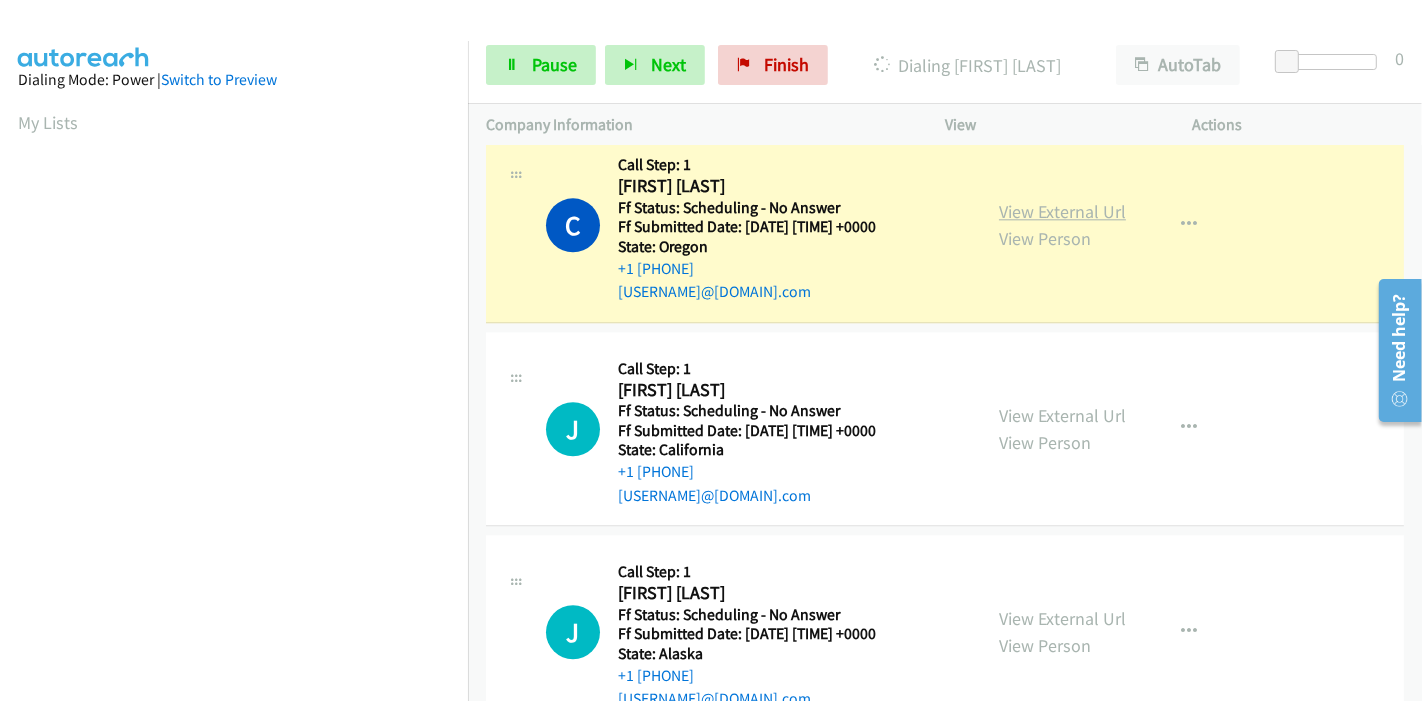 click on "View External Url" at bounding box center (1062, 211) 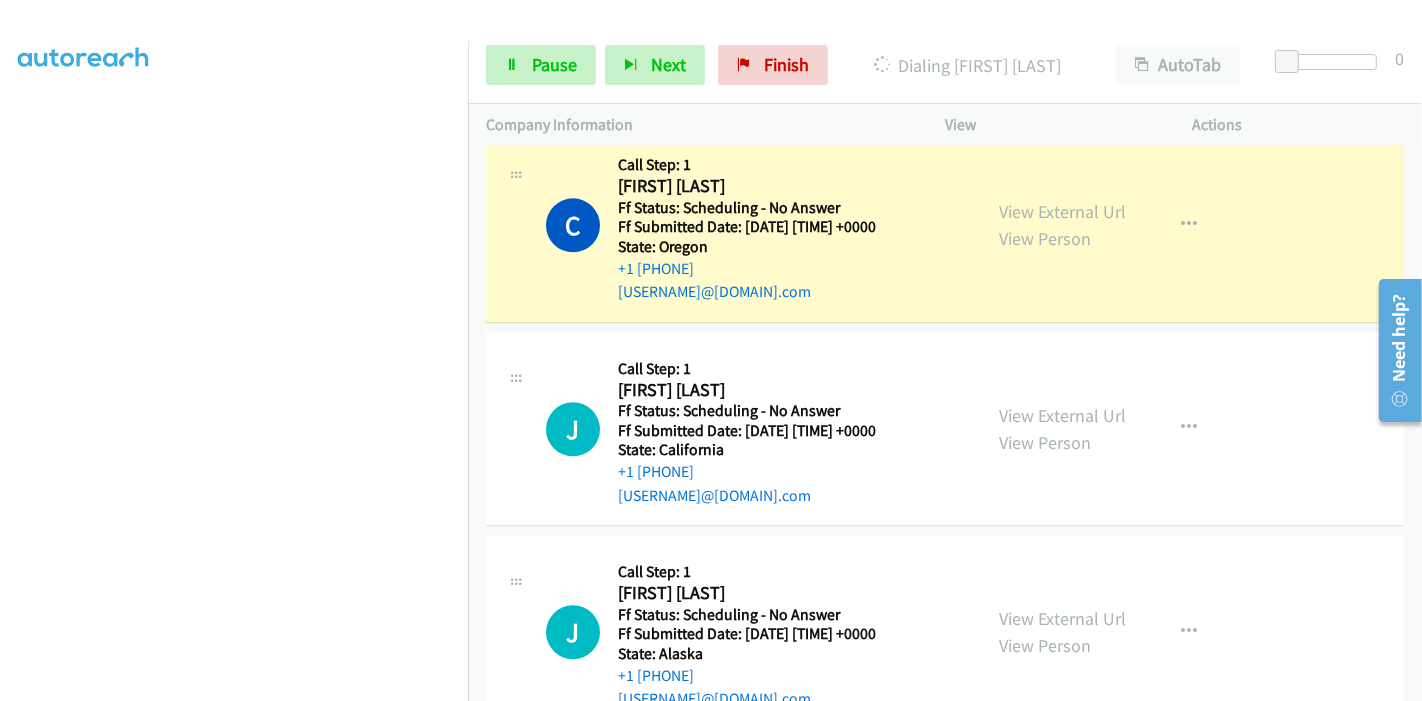scroll, scrollTop: 422, scrollLeft: 0, axis: vertical 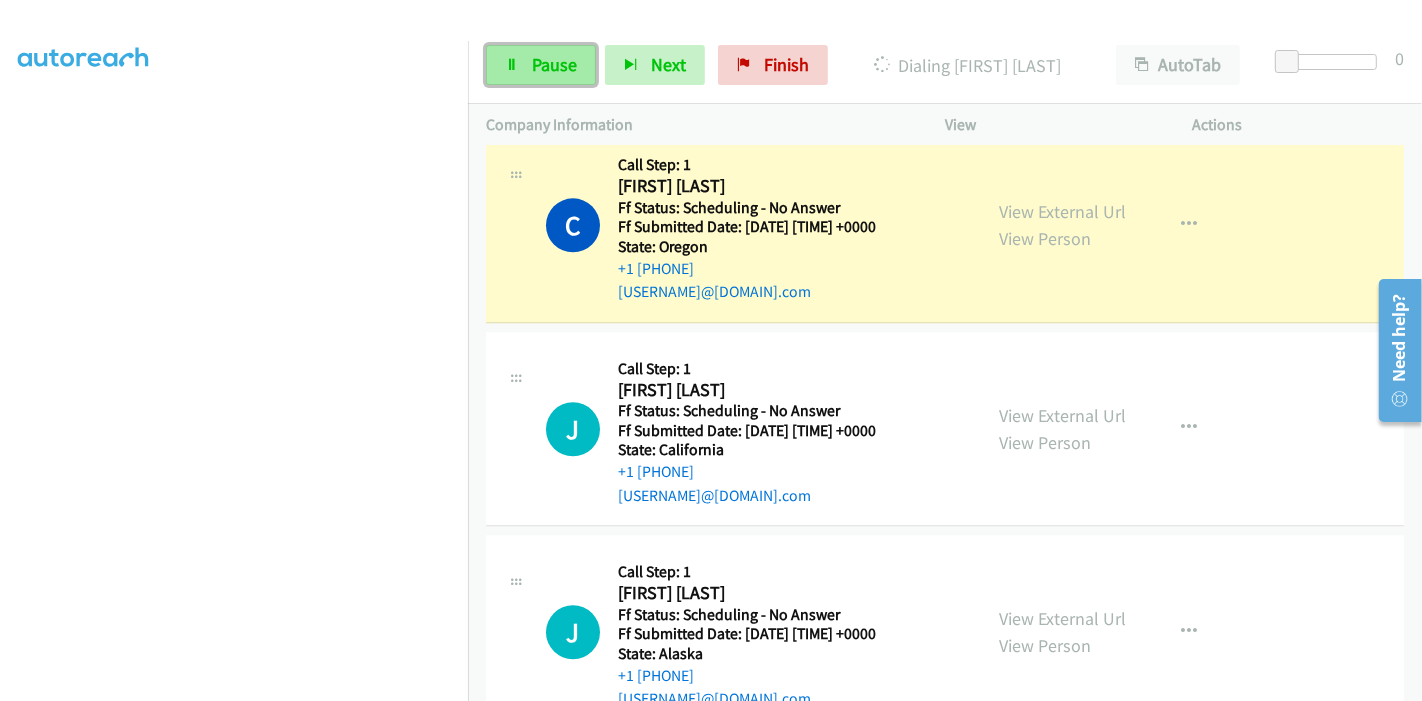 click on "Pause" at bounding box center [541, 65] 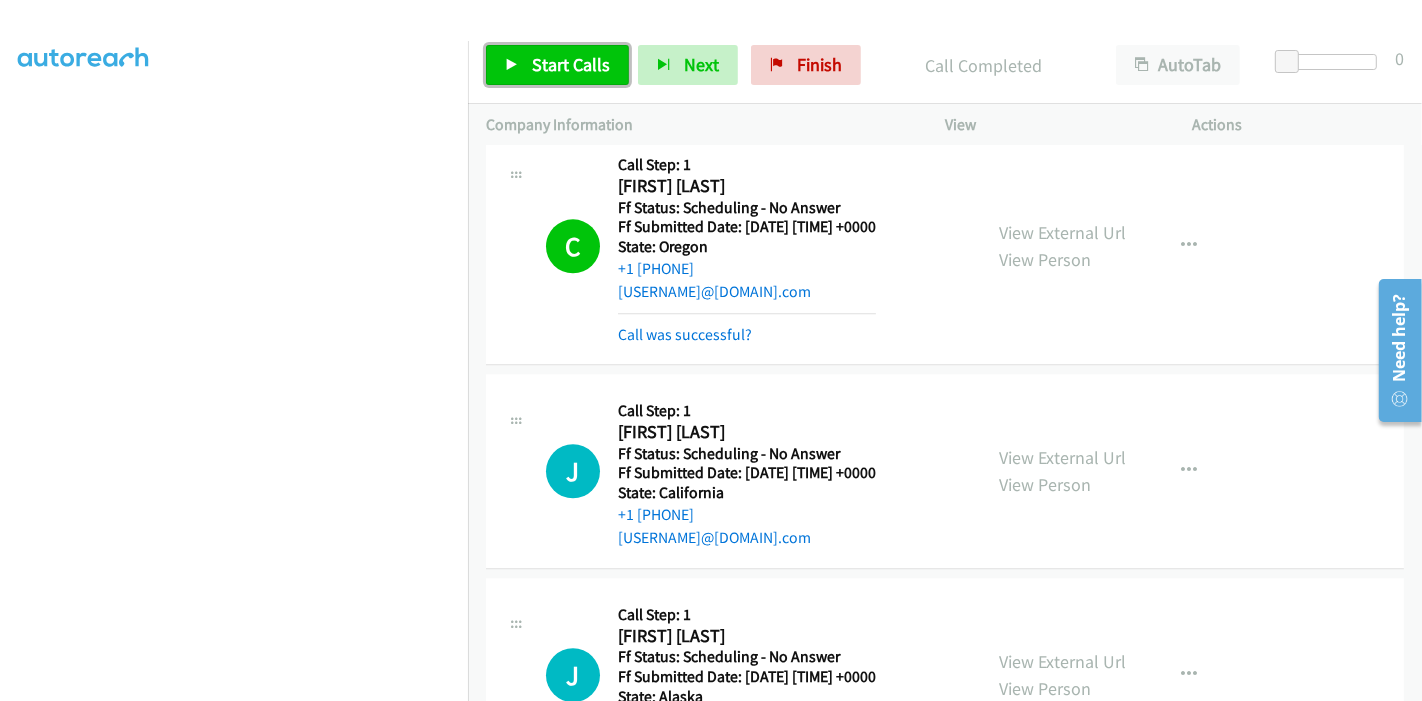 click on "Start Calls" at bounding box center (571, 64) 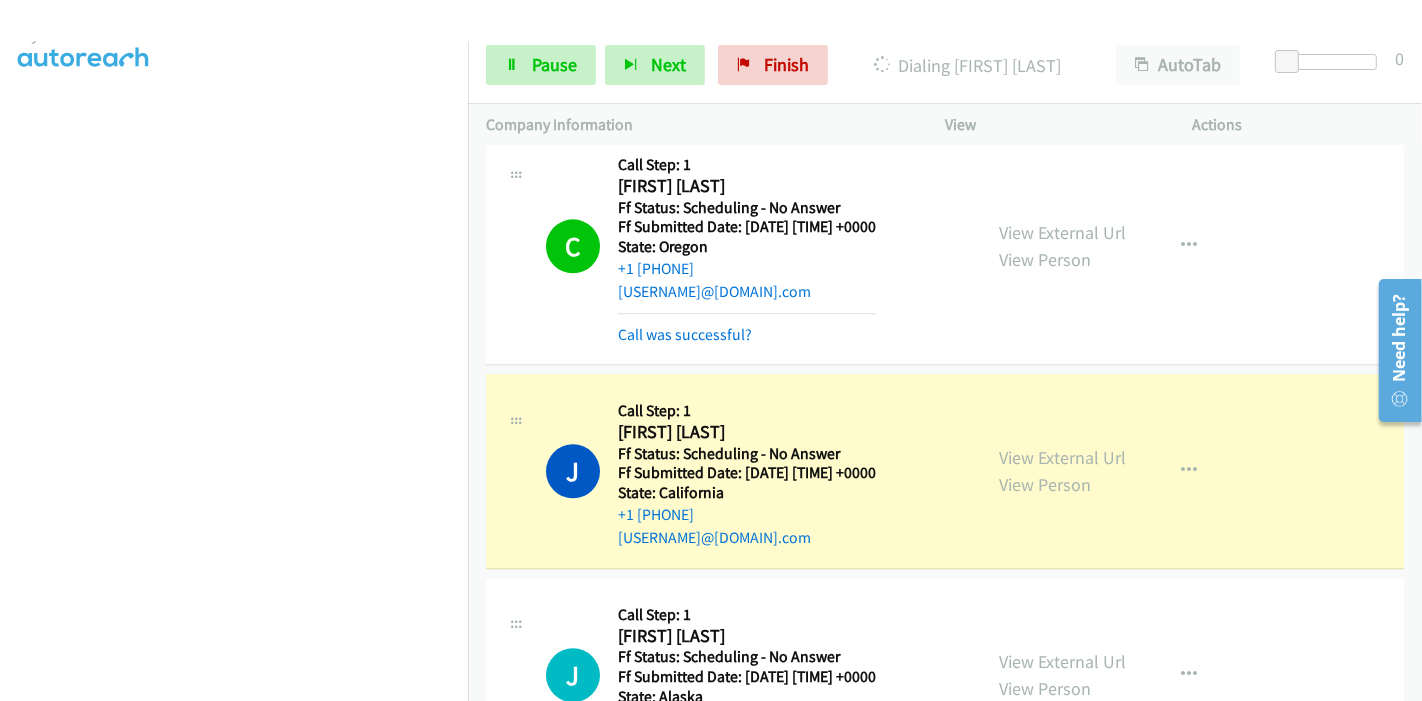 scroll, scrollTop: 422, scrollLeft: 0, axis: vertical 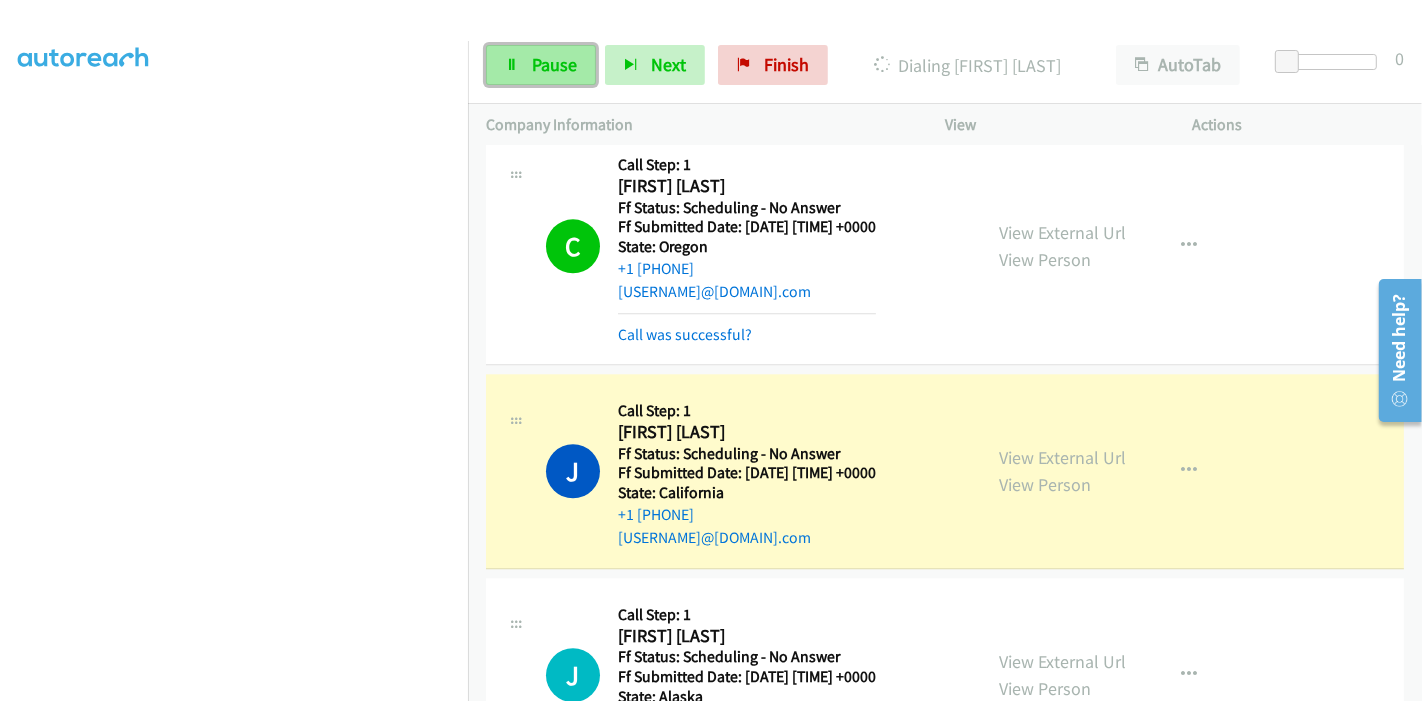 click on "Pause" at bounding box center (554, 64) 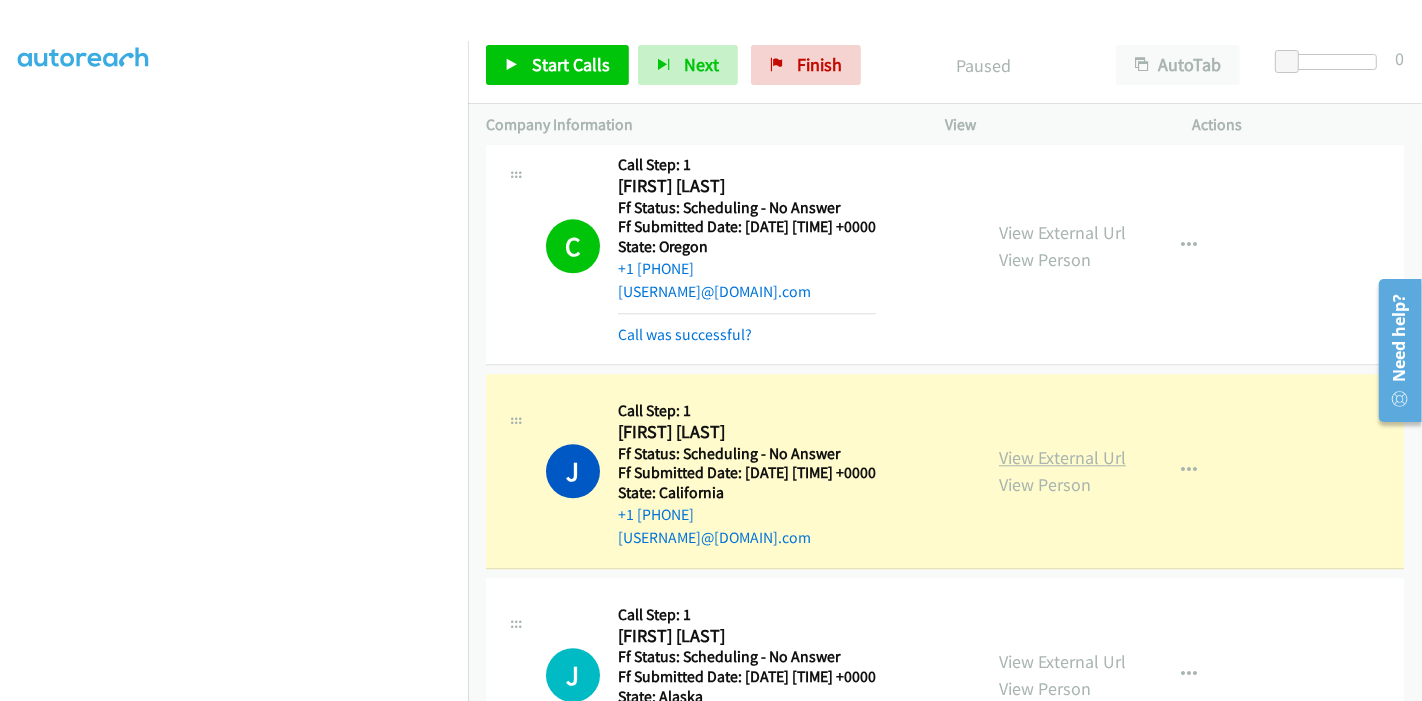 click on "View External Url" at bounding box center (1062, 457) 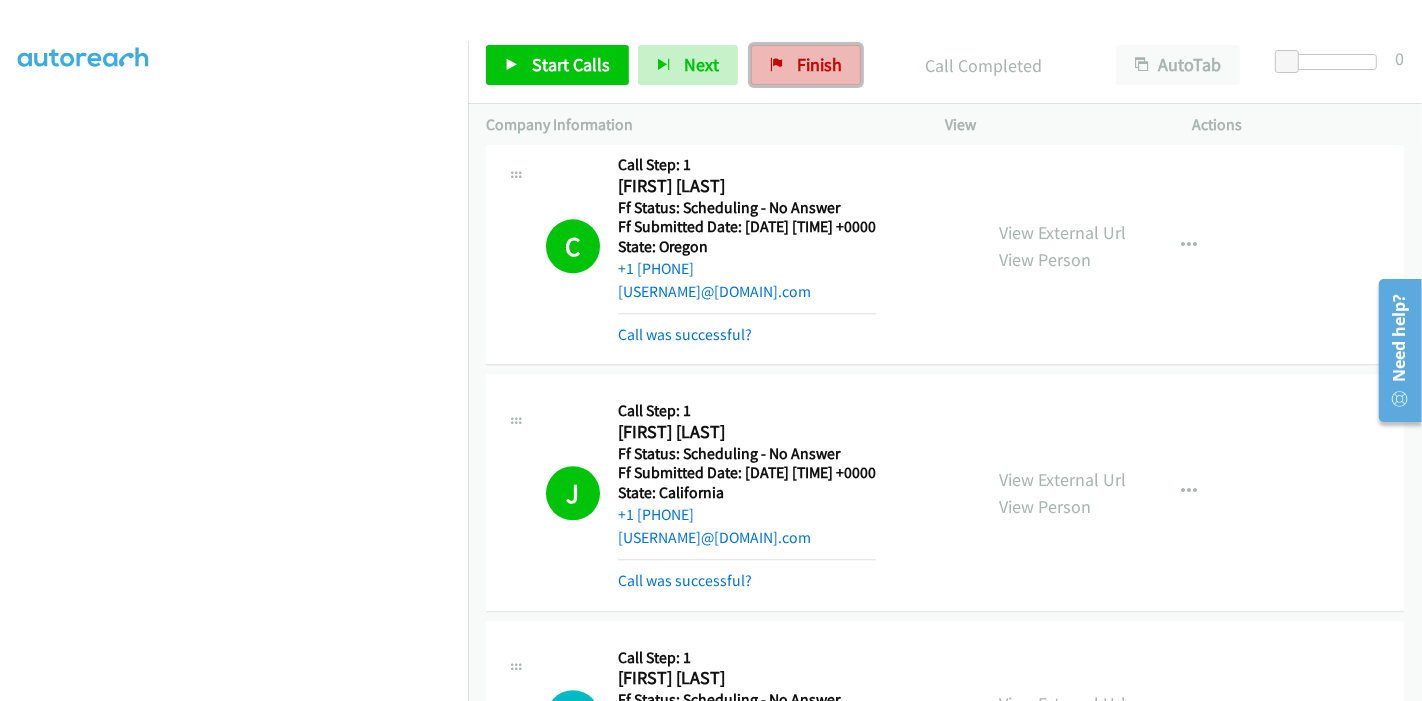 click on "Finish" at bounding box center [806, 65] 